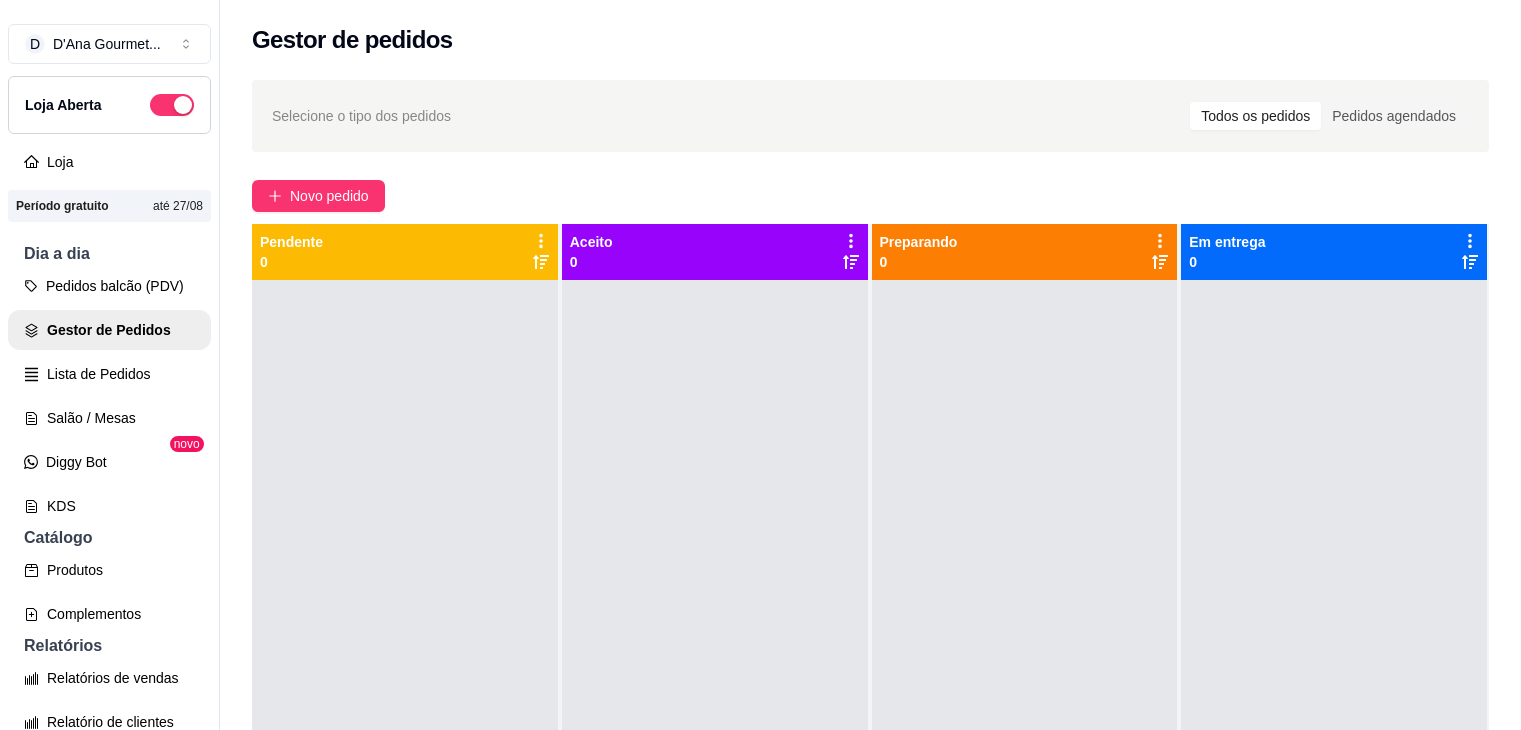 scroll, scrollTop: 0, scrollLeft: 0, axis: both 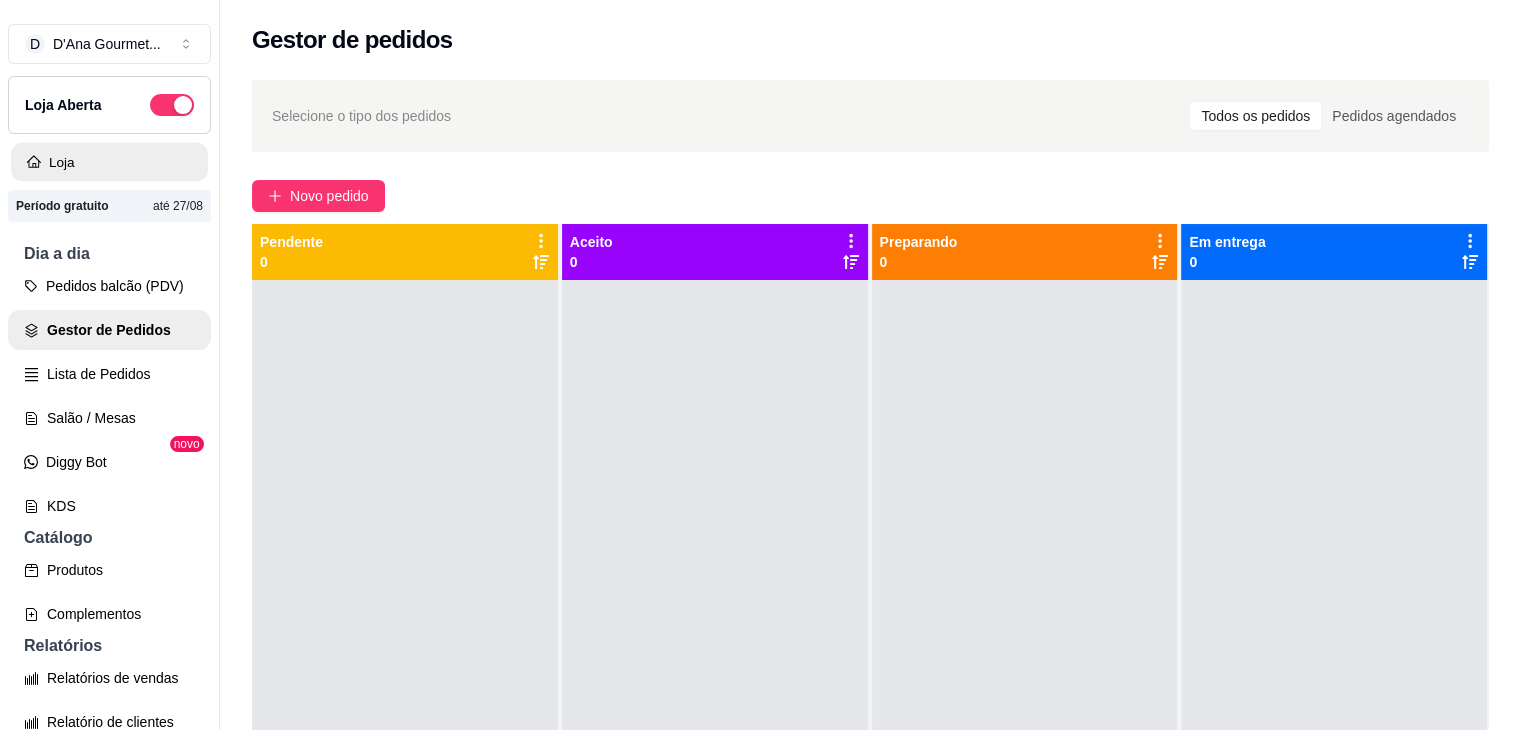 click on "Loja" at bounding box center (109, 162) 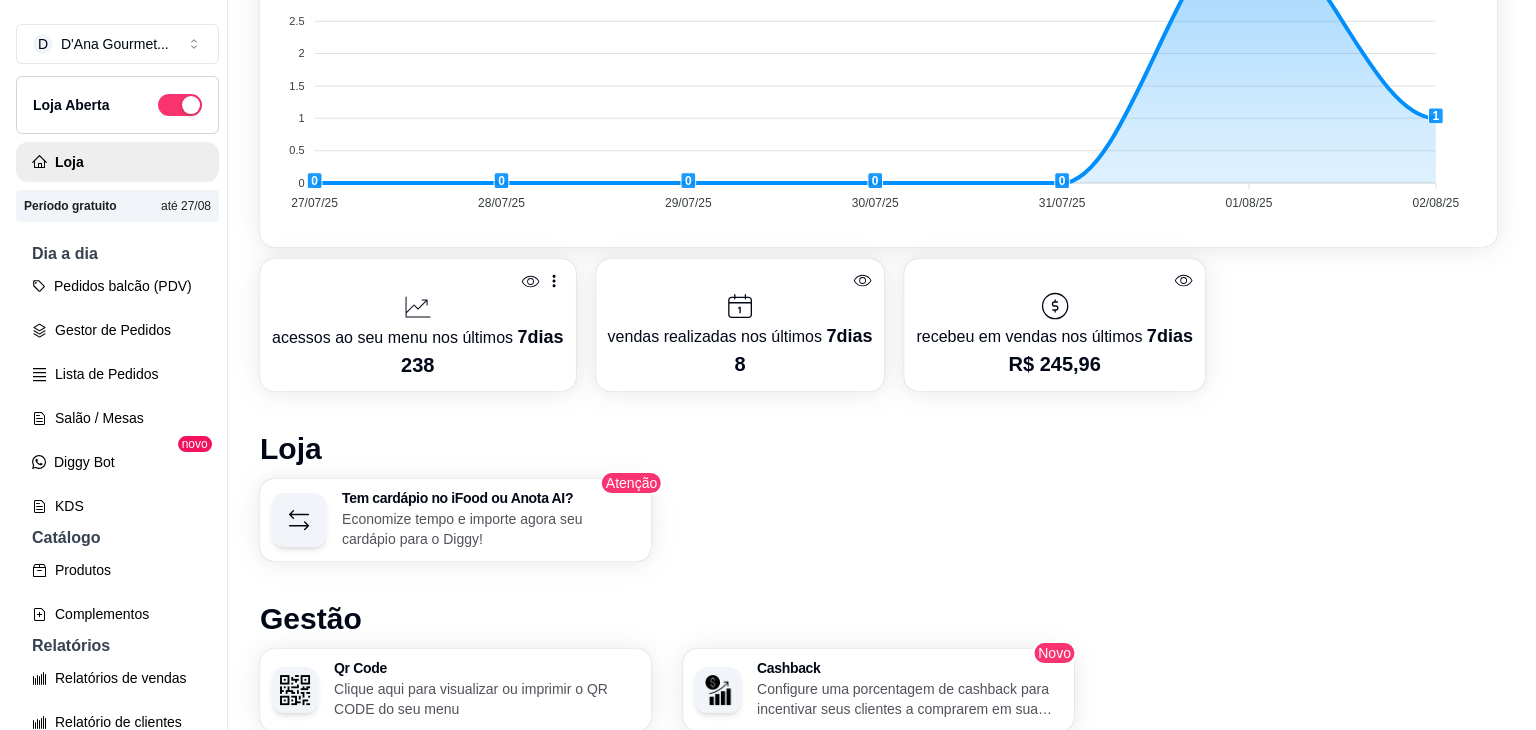 scroll, scrollTop: 799, scrollLeft: 0, axis: vertical 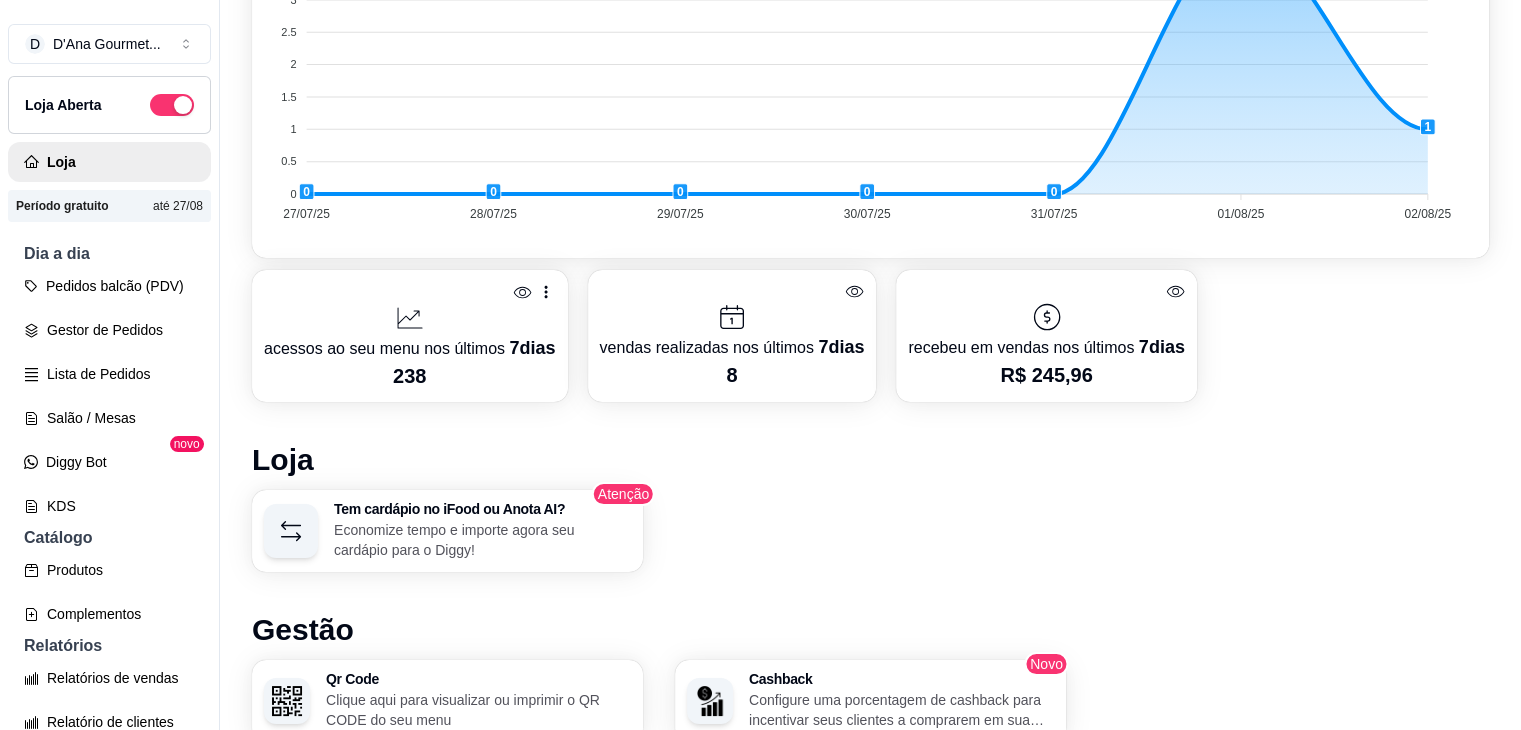 click 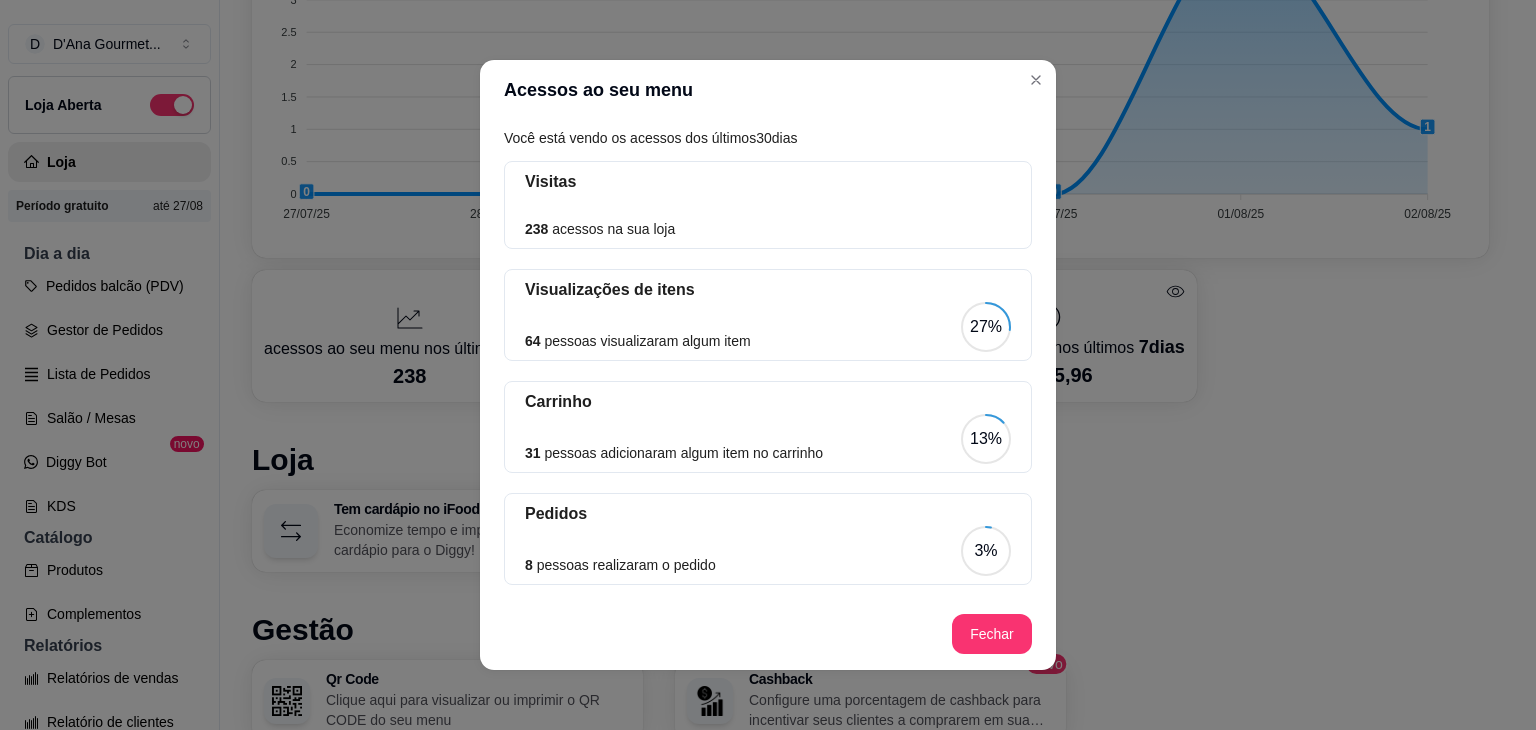 scroll, scrollTop: 108, scrollLeft: 0, axis: vertical 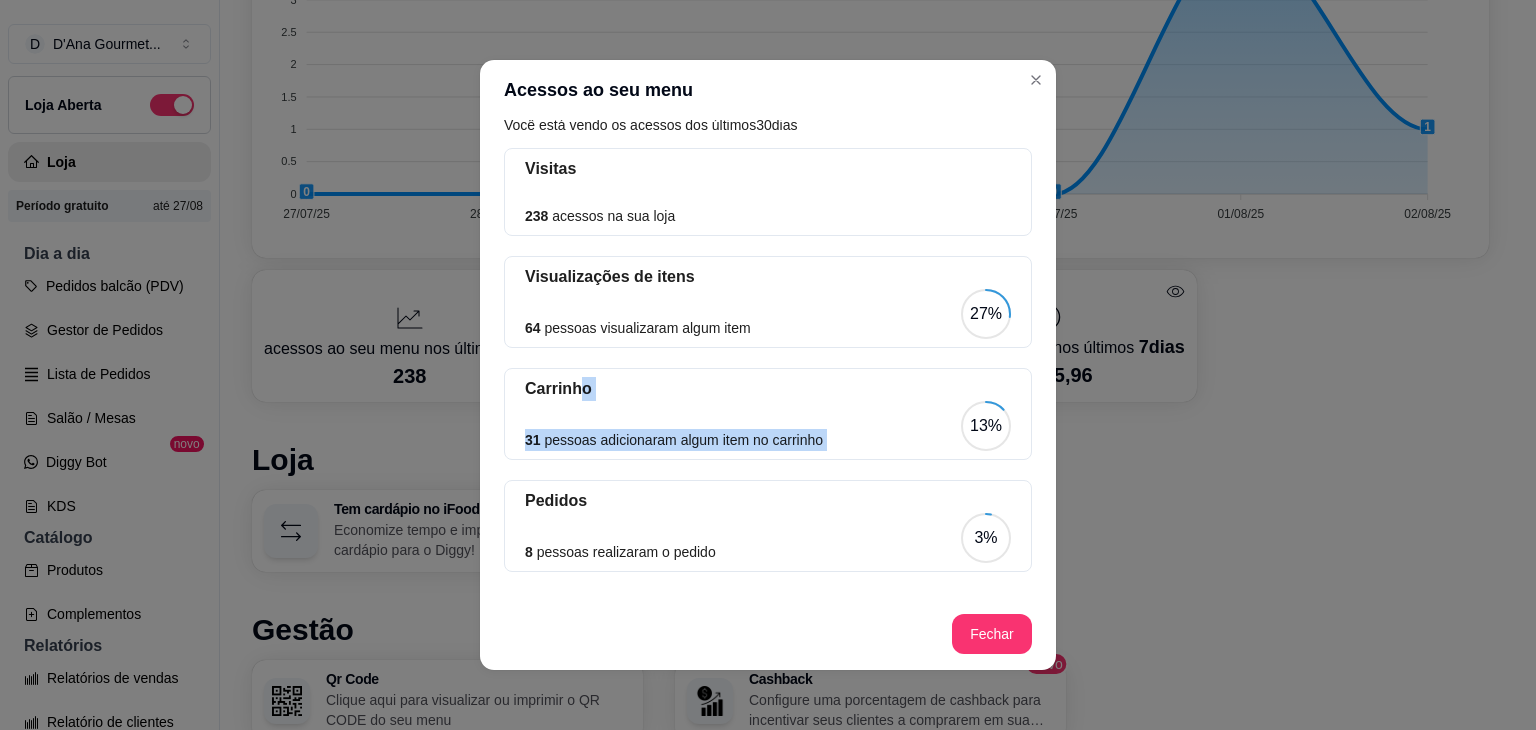 drag, startPoint x: 571, startPoint y: 390, endPoint x: 1088, endPoint y: 462, distance: 521.98944 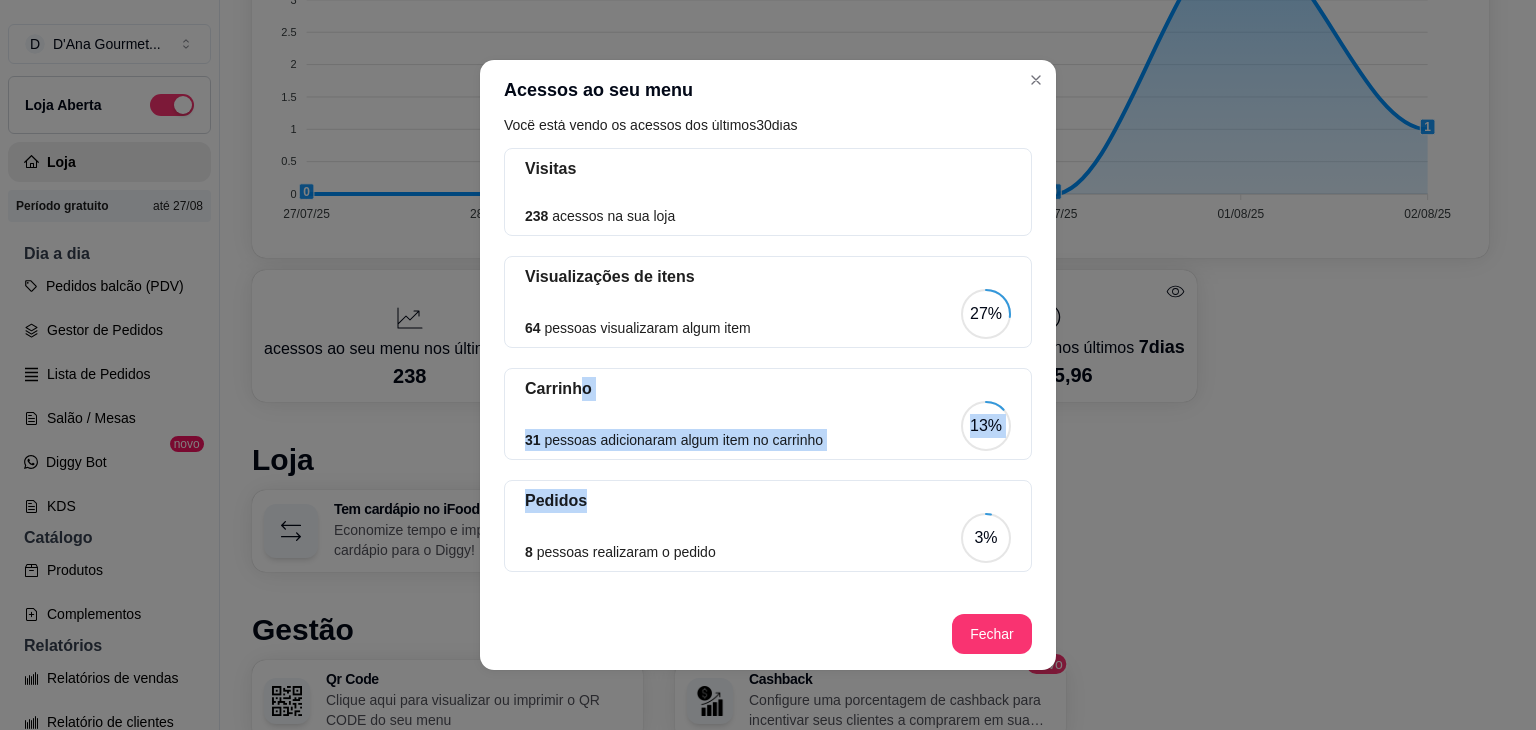 click on "Pedidos 8    pessoas realizaram o pedido 3%" at bounding box center (768, 526) 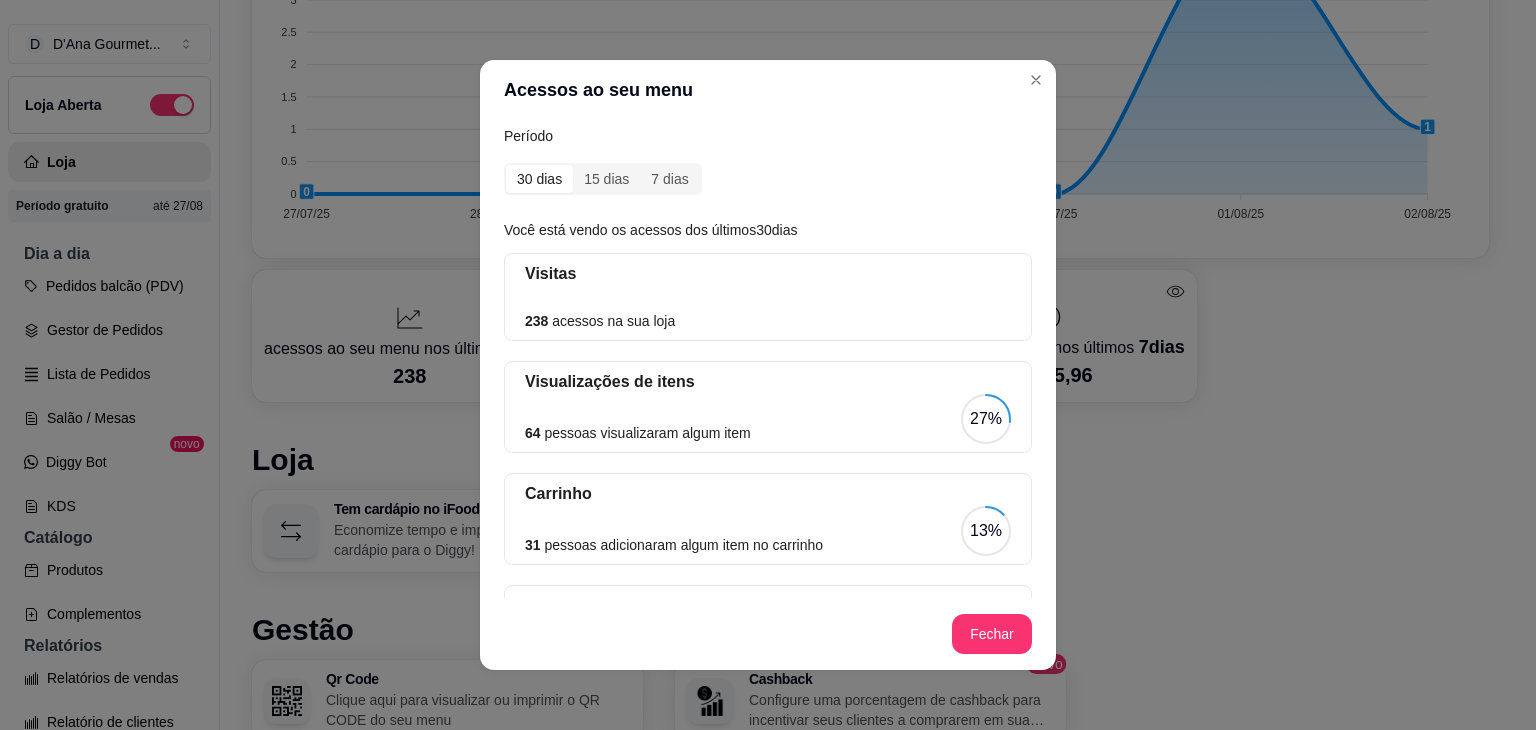 scroll, scrollTop: 0, scrollLeft: 0, axis: both 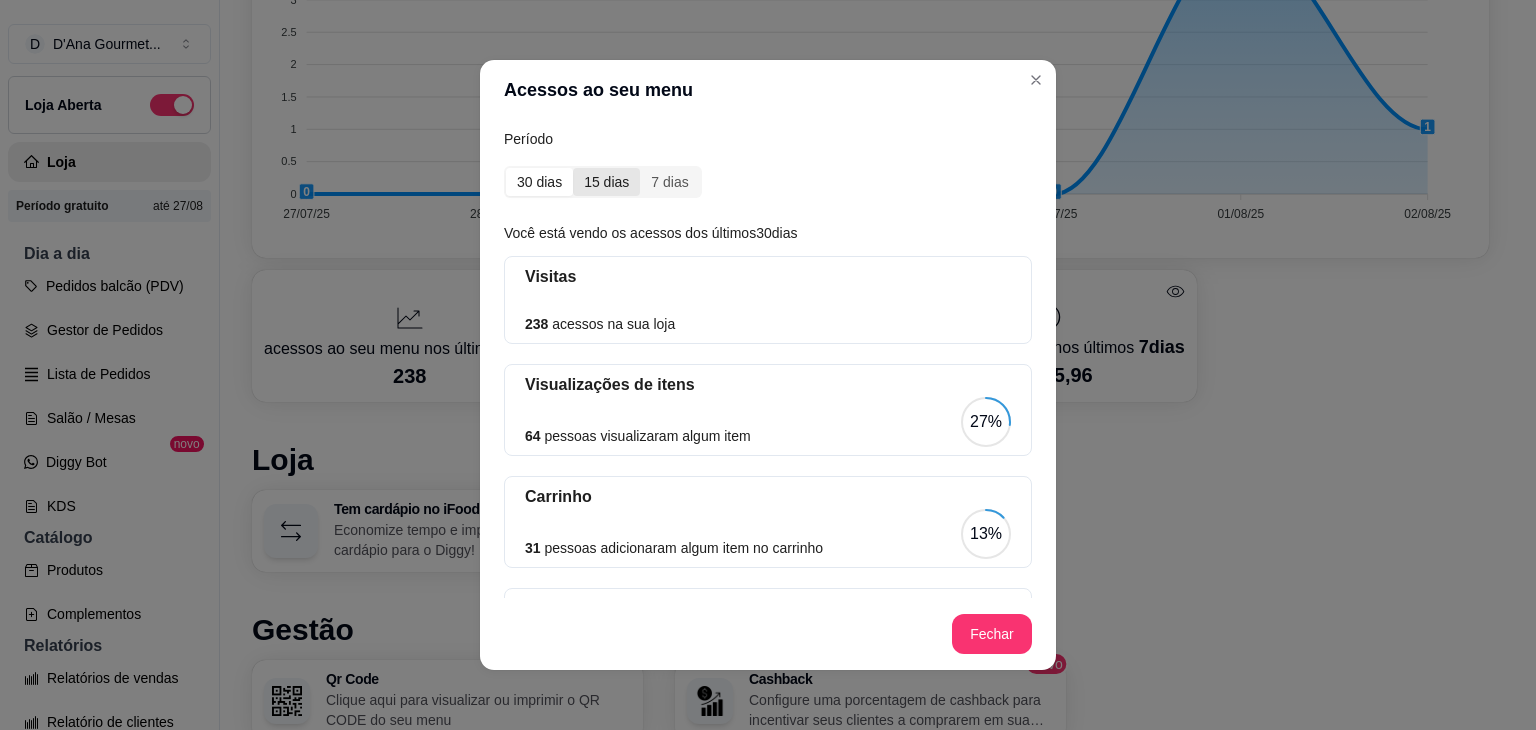 click on "15 dias" at bounding box center (606, 182) 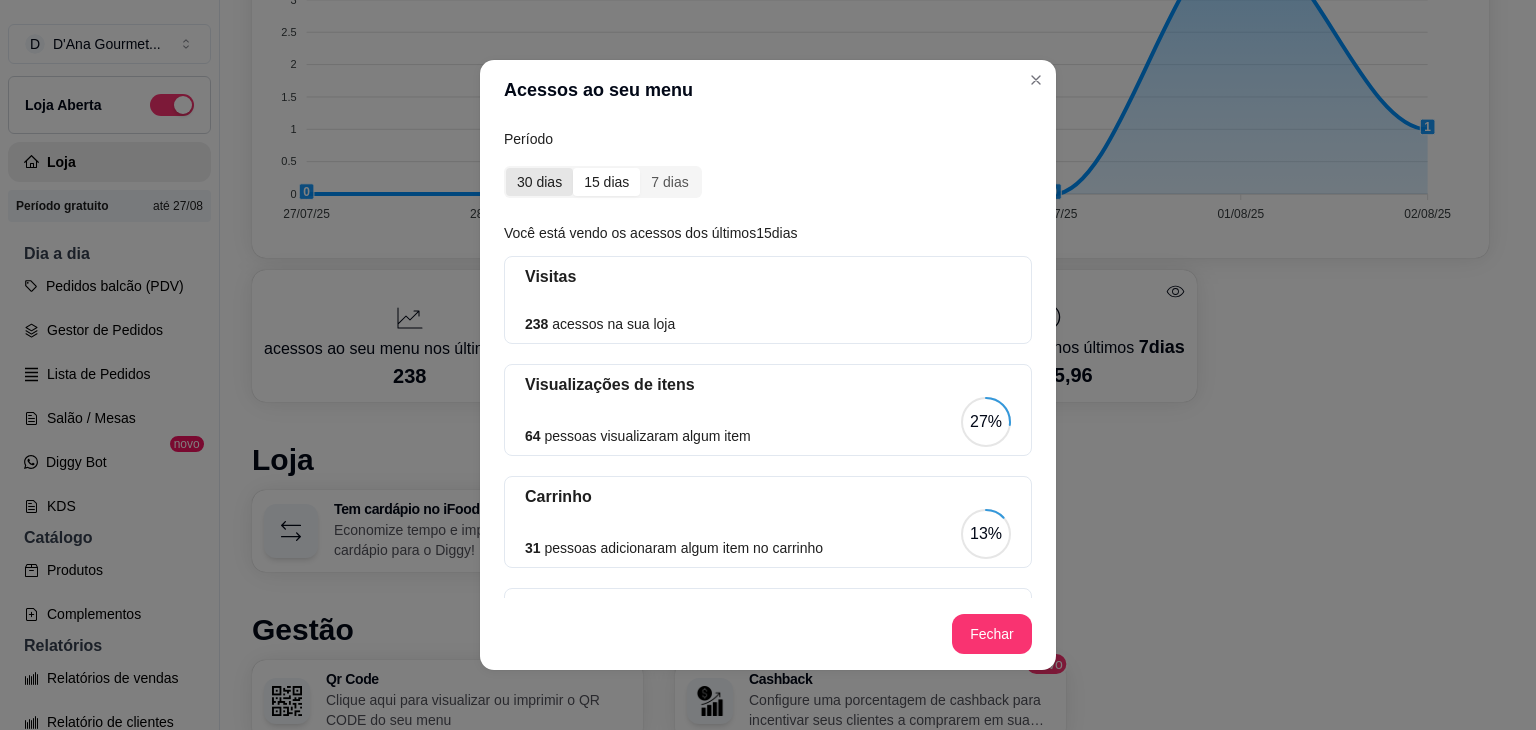 click on "30 dias" at bounding box center [539, 182] 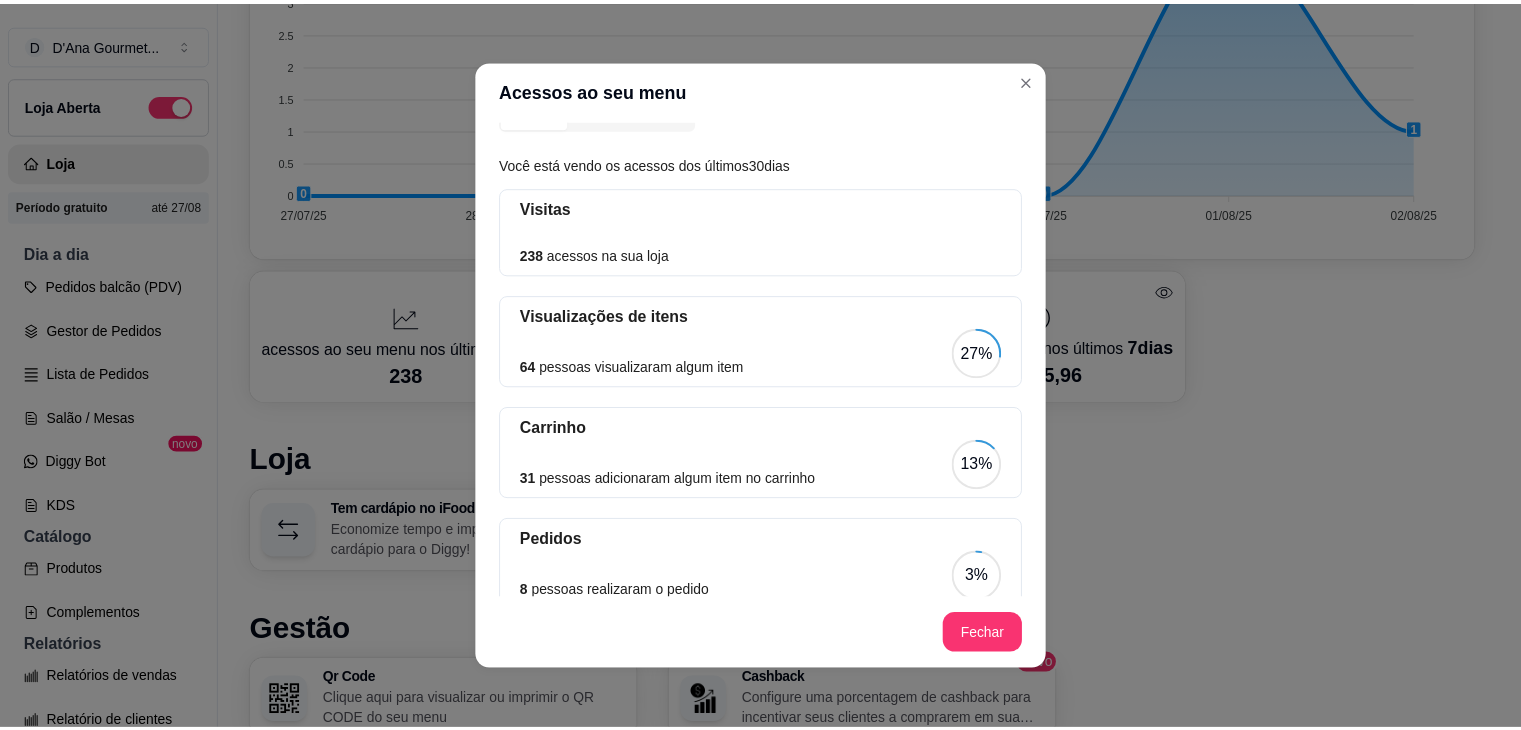 scroll, scrollTop: 108, scrollLeft: 0, axis: vertical 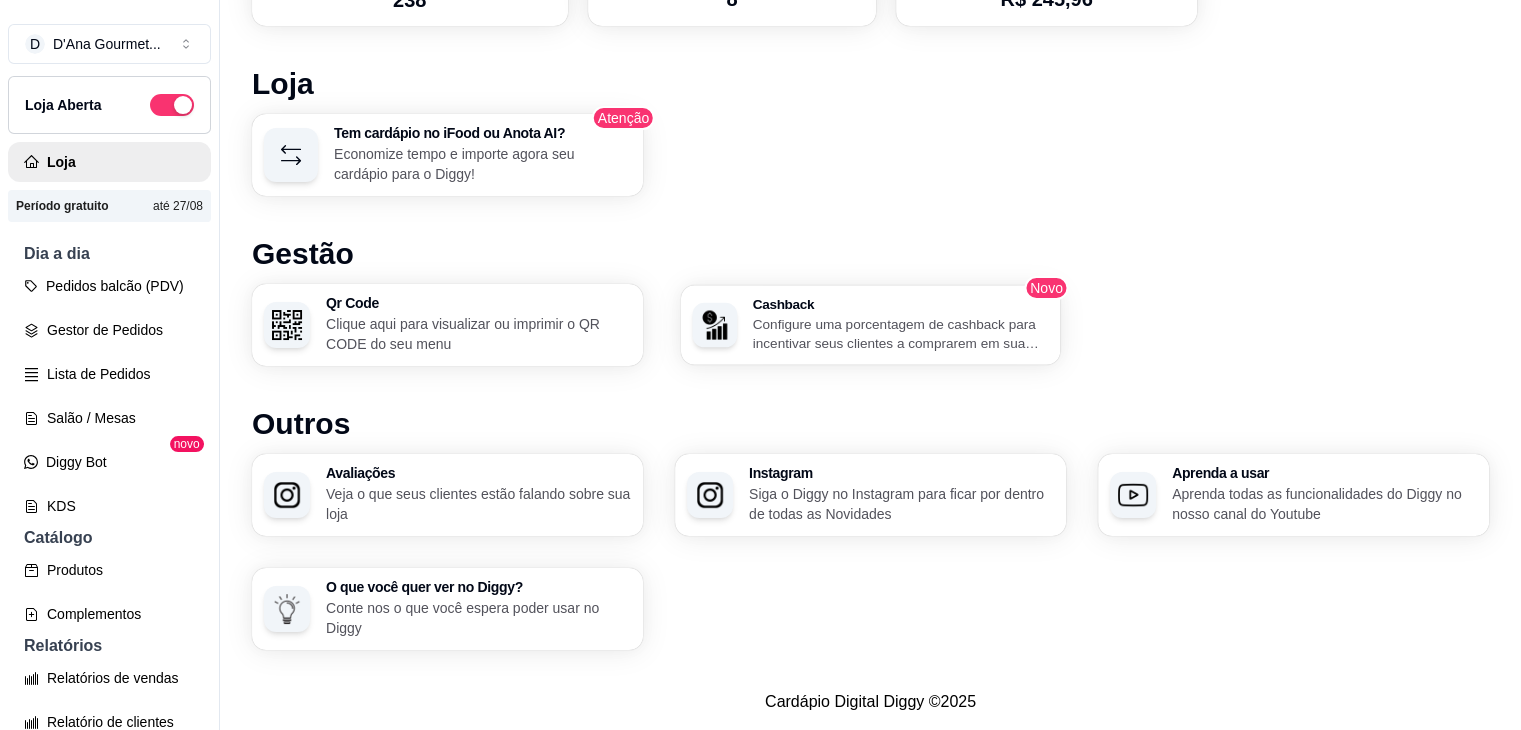 click on "Configure uma porcentagem de cashback para incentivar seus clientes a comprarem em sua loja" at bounding box center (901, 333) 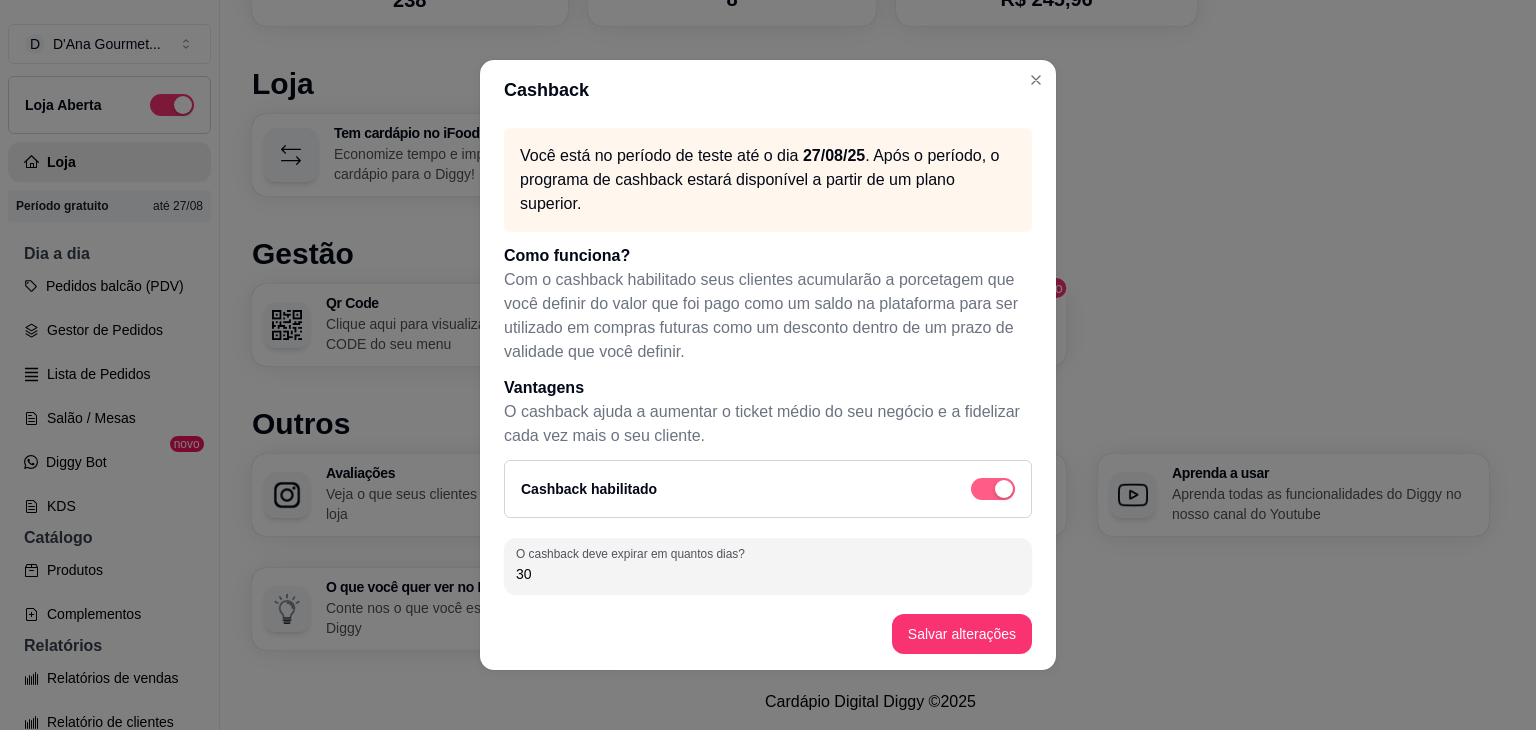 click at bounding box center (993, 489) 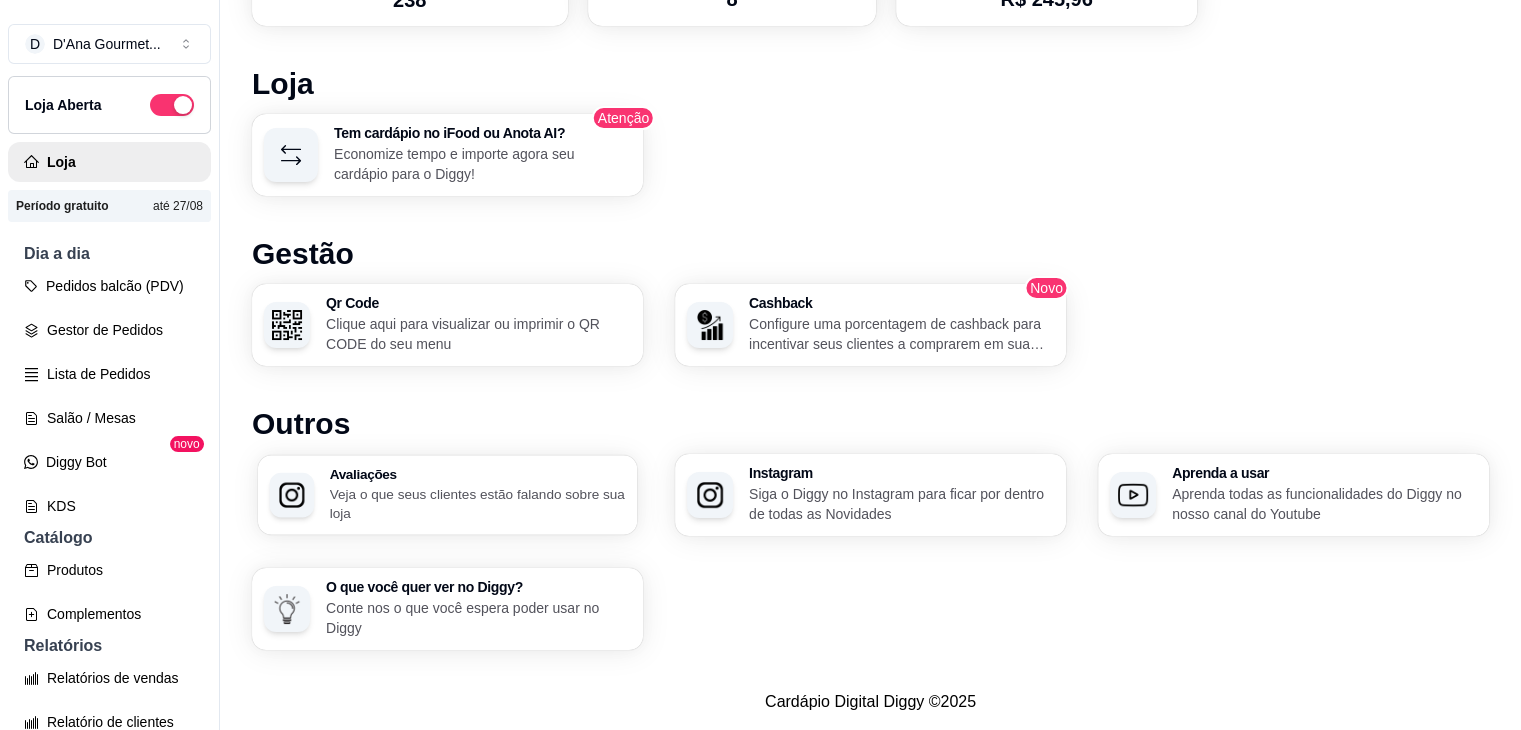 click on "Veja o que seus clientes estão falando sobre sua loja" at bounding box center (478, 503) 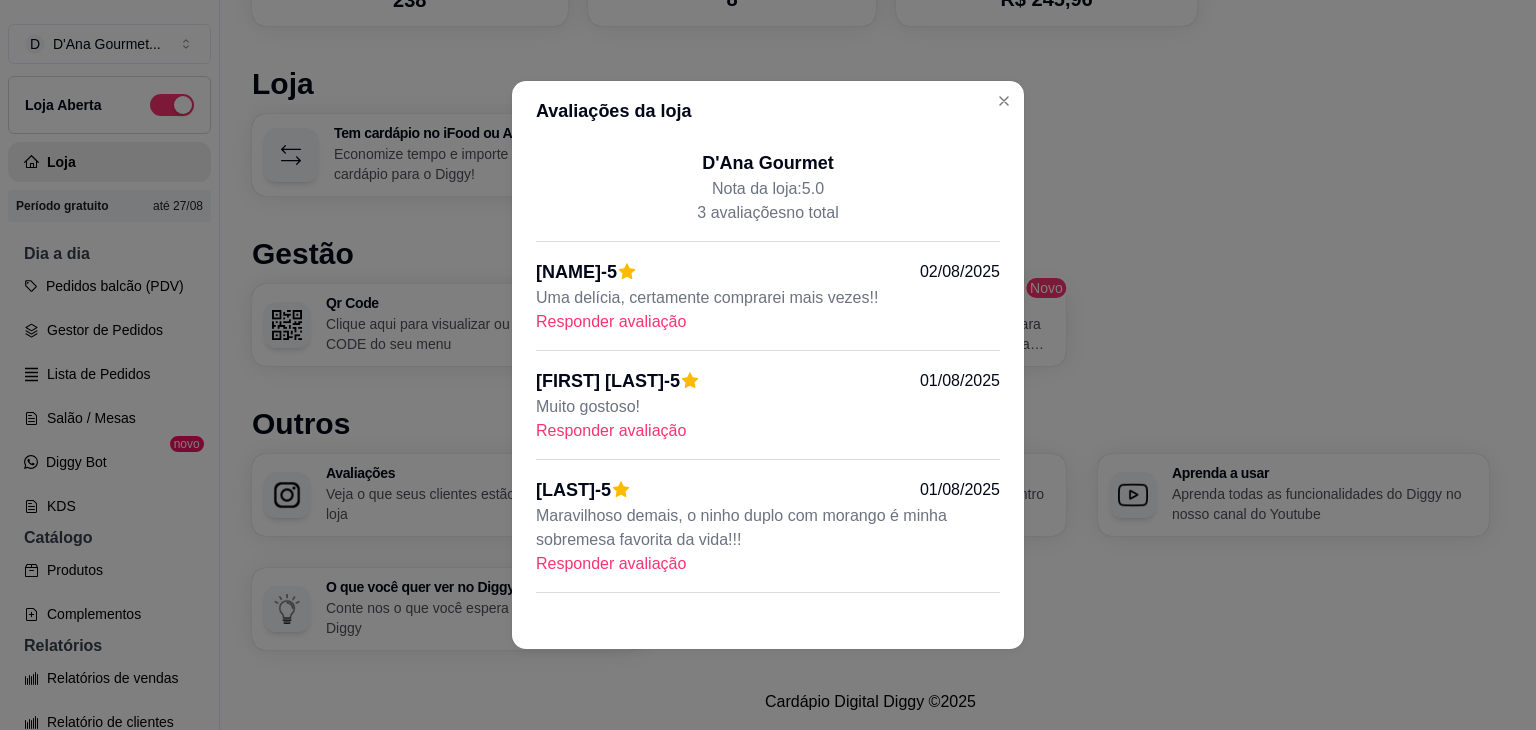 click on "Responder avaliação" at bounding box center (768, 322) 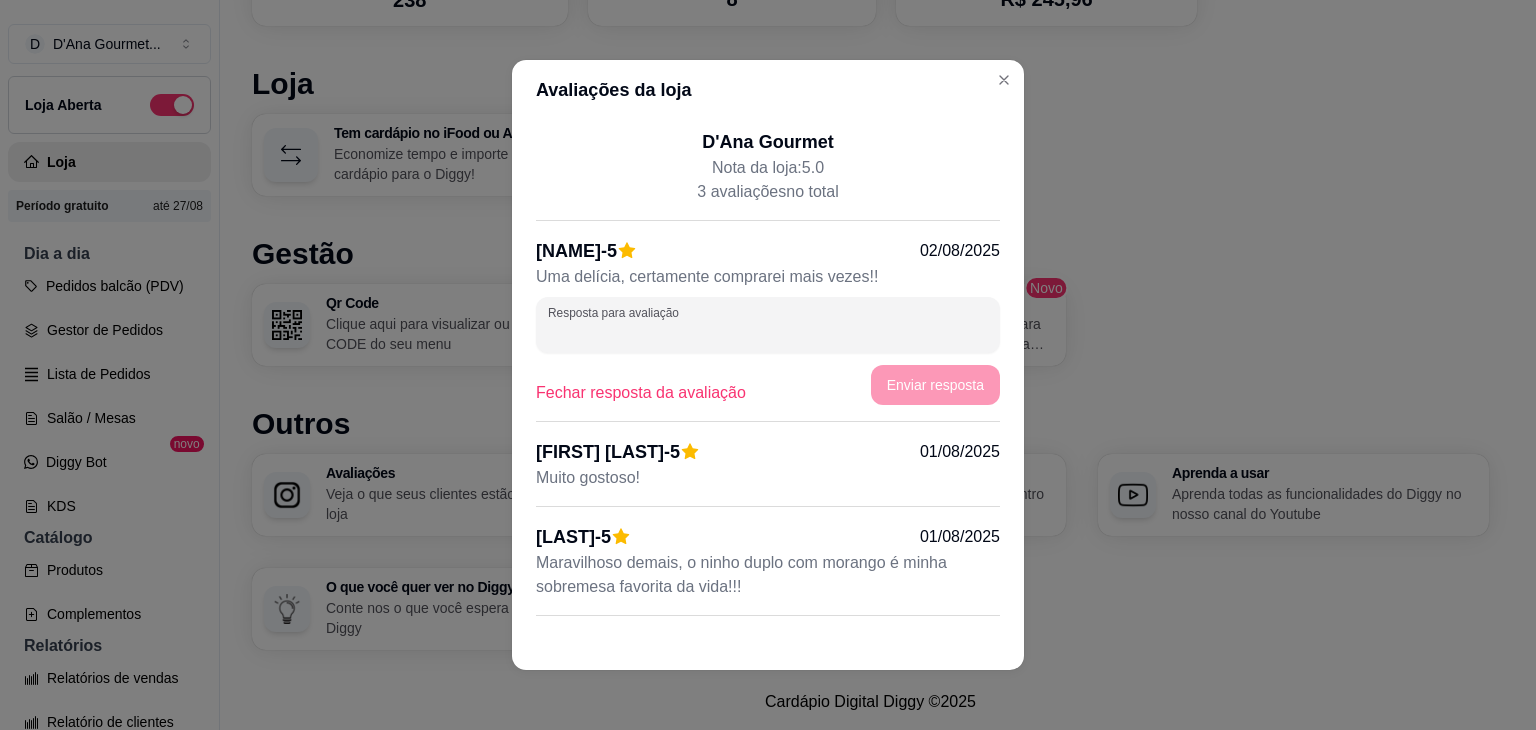 click on "Resposta para avaliação" at bounding box center (768, 333) 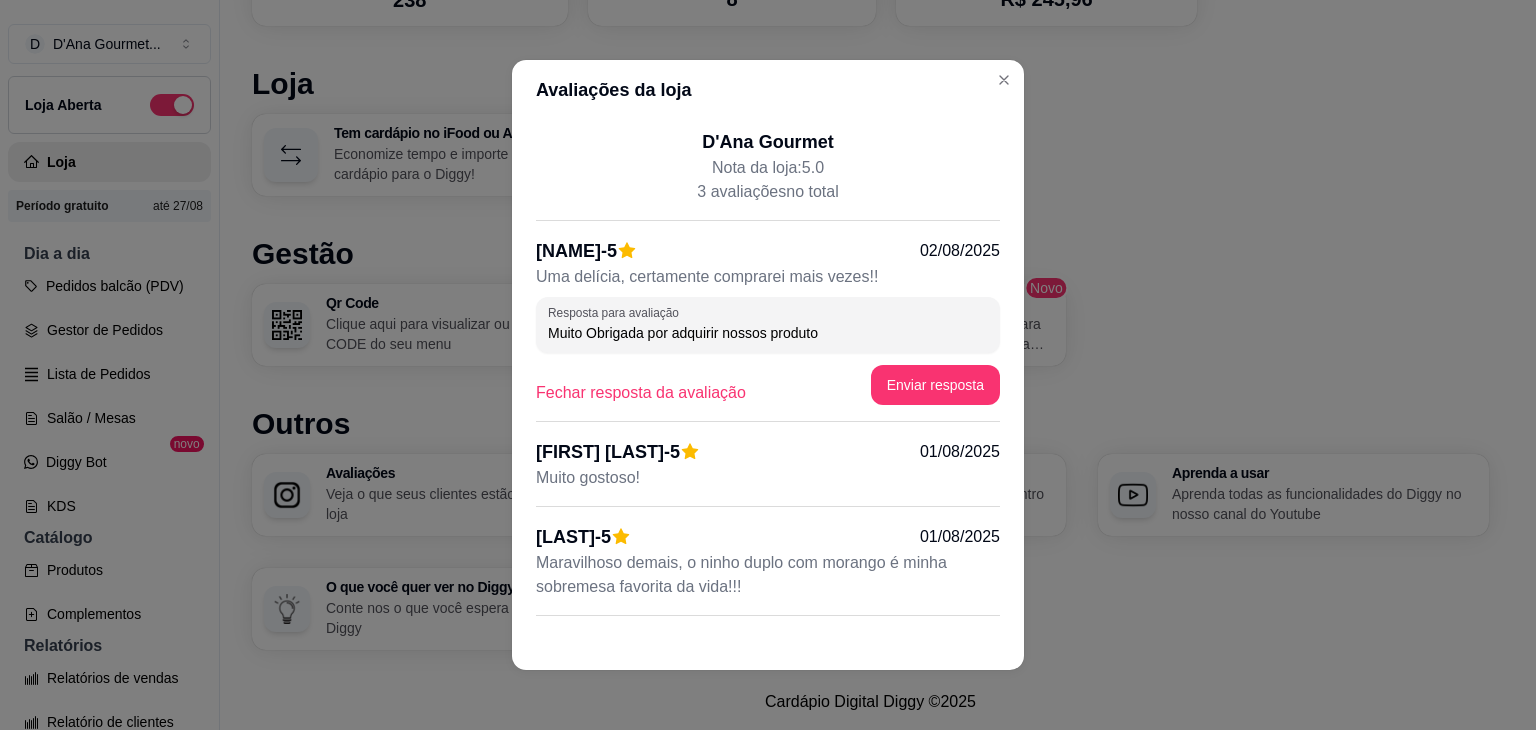 click on "Muito Obrigada por adquirir nossos produto" at bounding box center [768, 333] 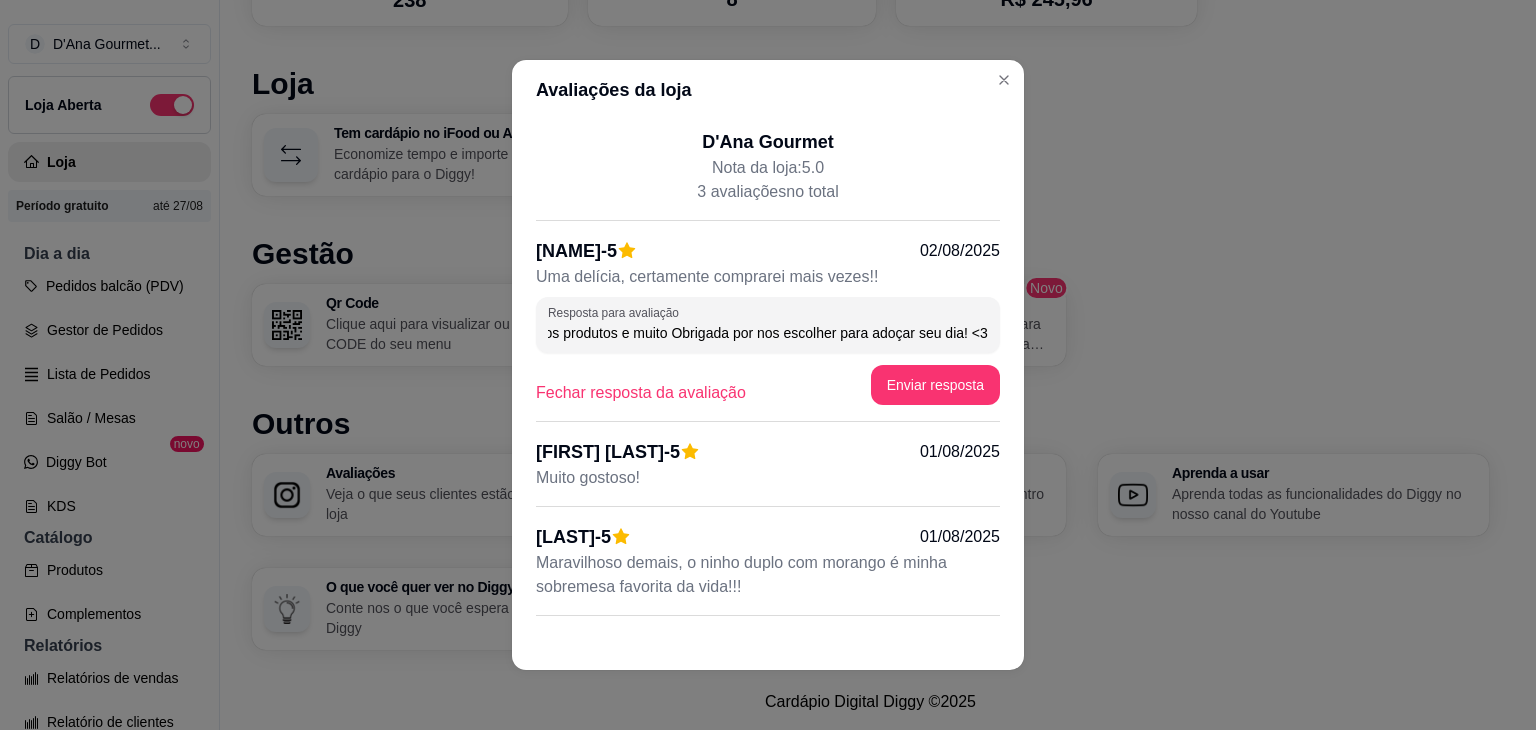 scroll, scrollTop: 0, scrollLeft: 308, axis: horizontal 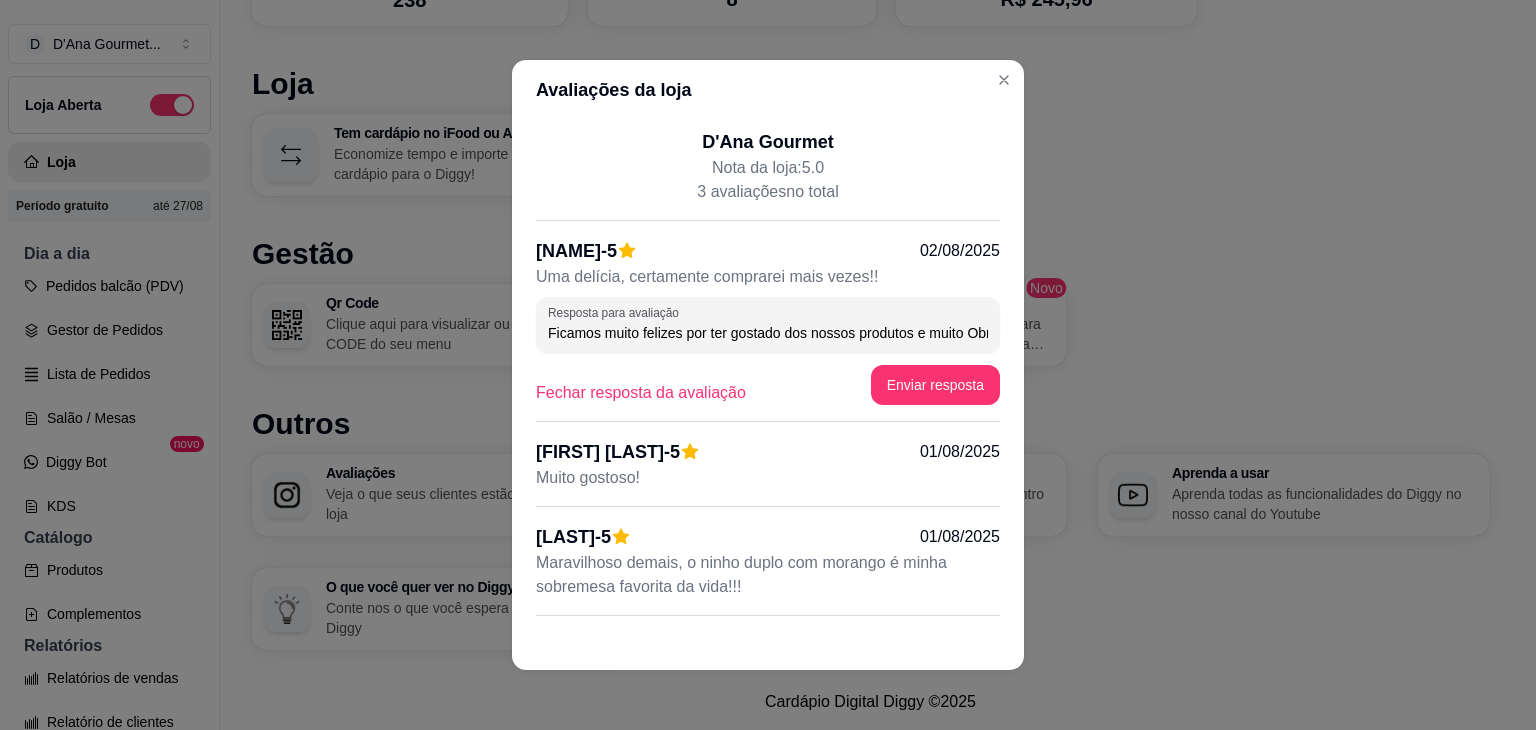 click on "Ficamos muito felizes por ter gostado dos nossos produtos e muito Obrigada por nos escolher para adoçar seu dia! <3" at bounding box center [768, 333] 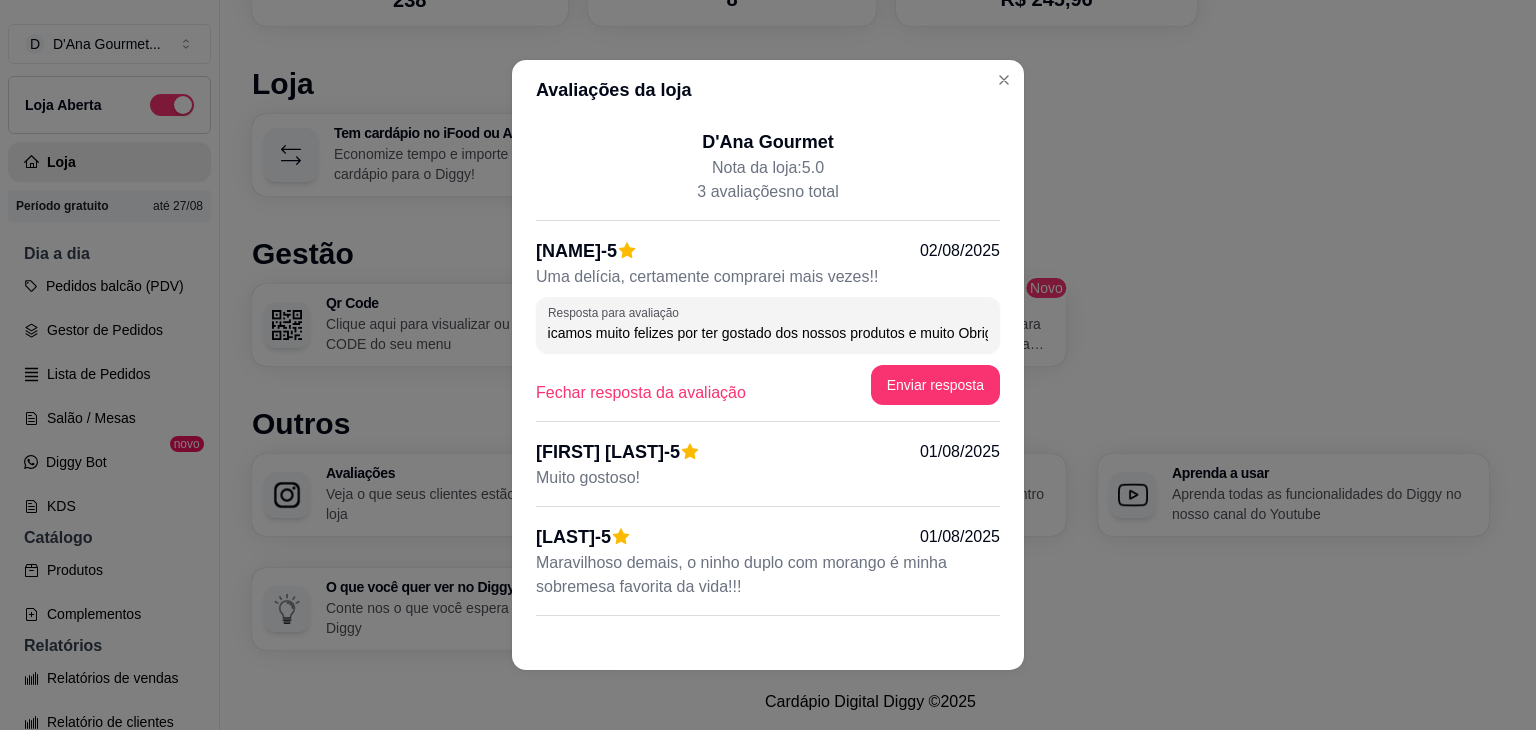 scroll, scrollTop: 0, scrollLeft: 0, axis: both 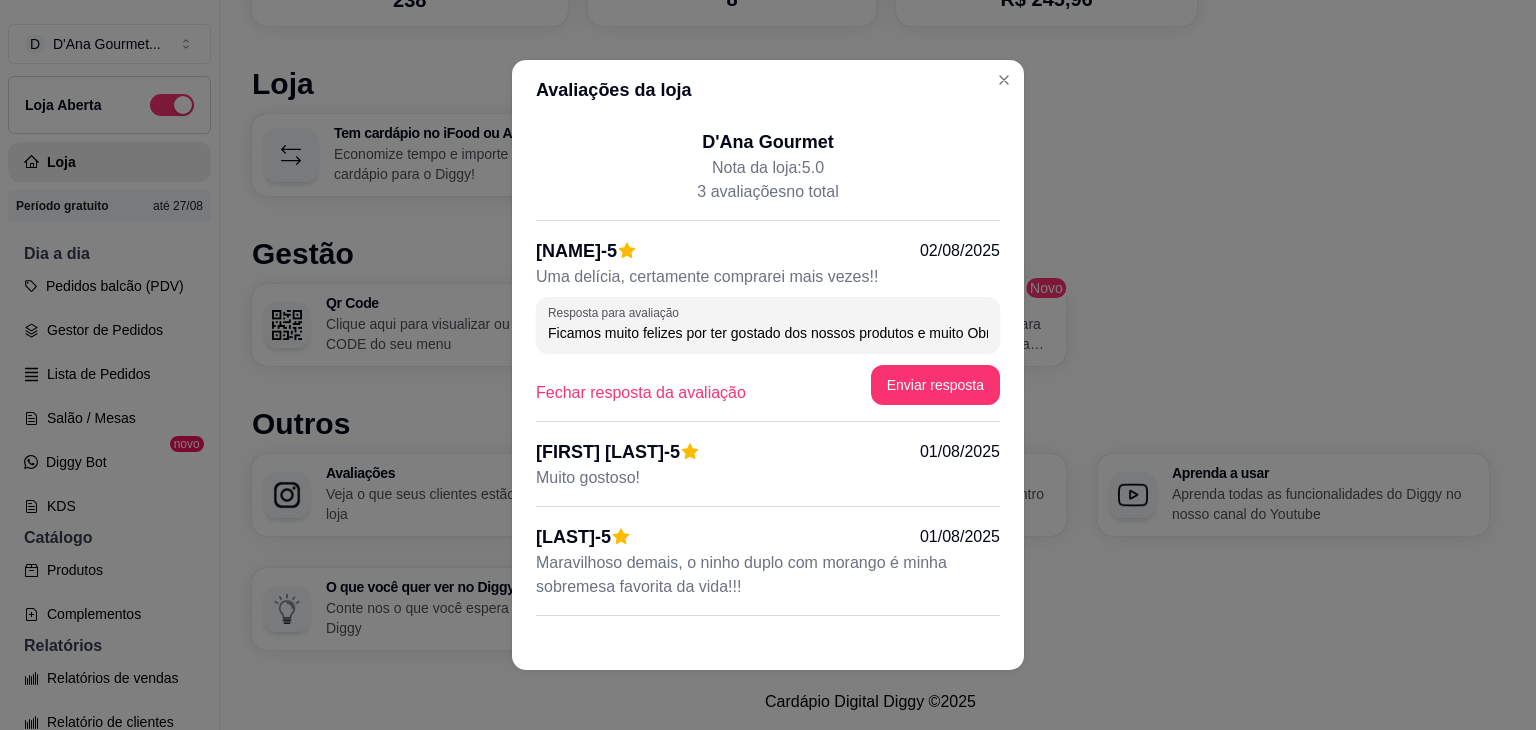 click on "Ficamos muito felizes por ter gostado dos nossos produtos e muito Obrigada por nos escolher para adoçar seu dia! <3" at bounding box center [768, 333] 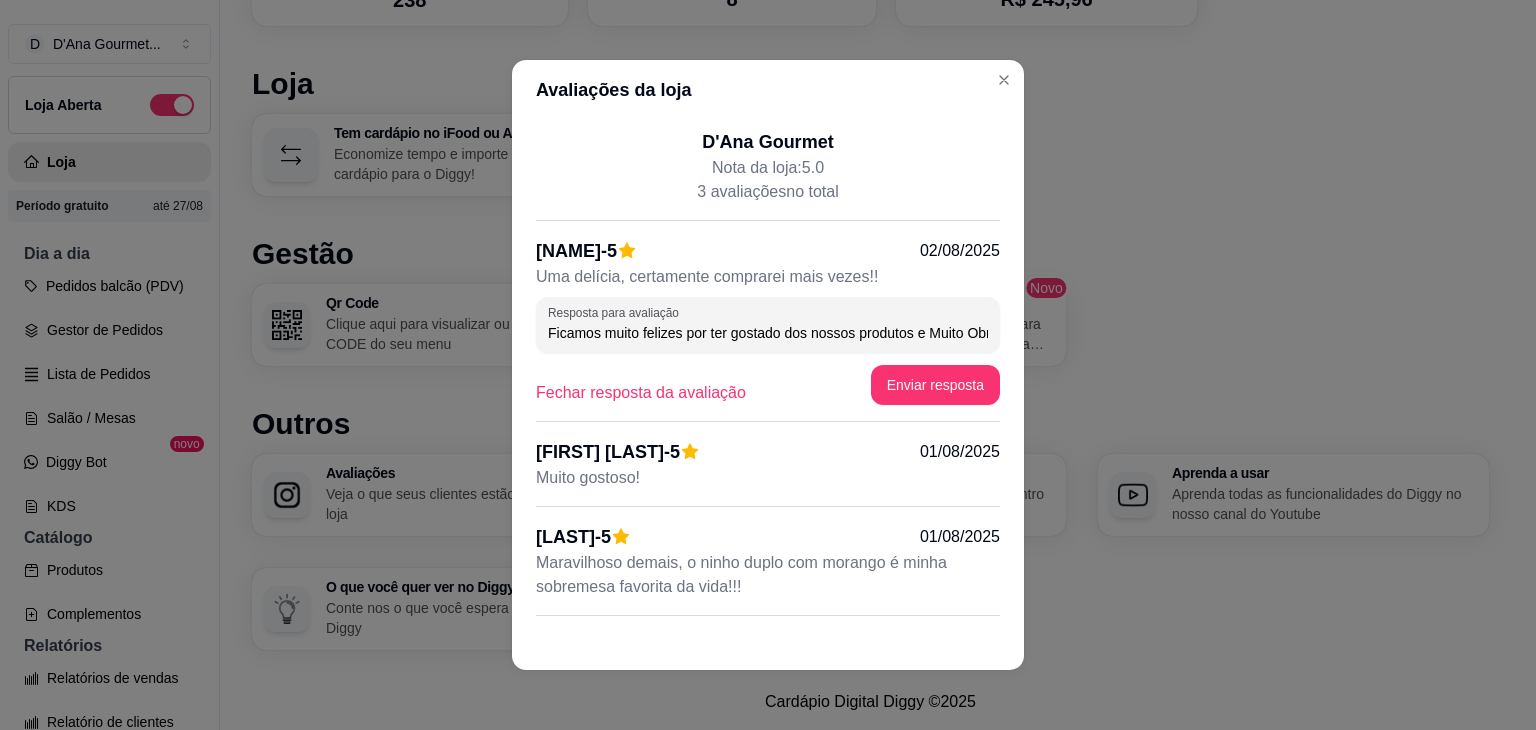 click on "Ficamos muito felizes por ter gostado dos nossos produtos e Muito Obrigada por nos escolher para adoçar seu dia! <3" at bounding box center (768, 333) 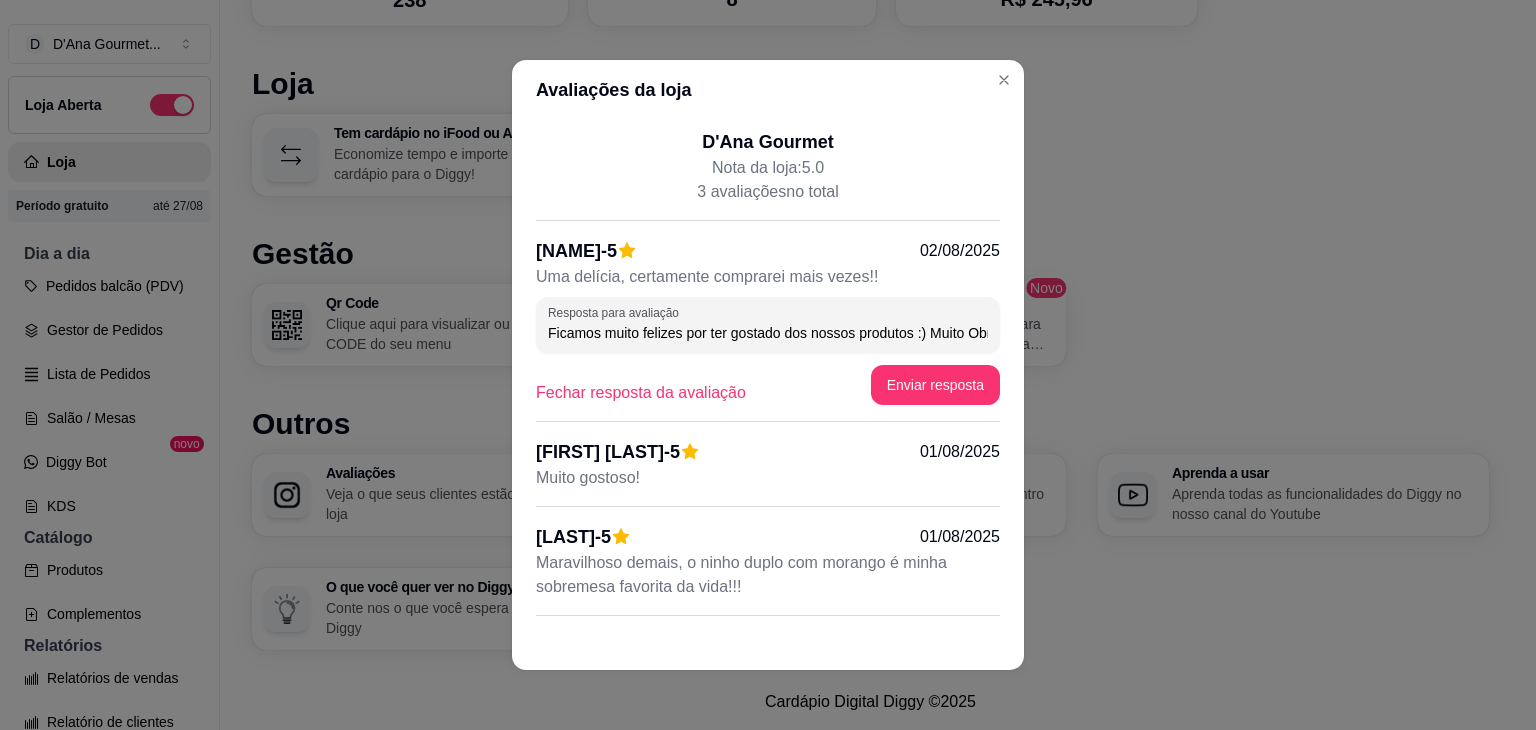 click on "Ficamos muito felizes por ter gostado dos nossos produtos :) Muito Obrigada por nos escolher para adoçar seu dia! <3" at bounding box center [768, 333] 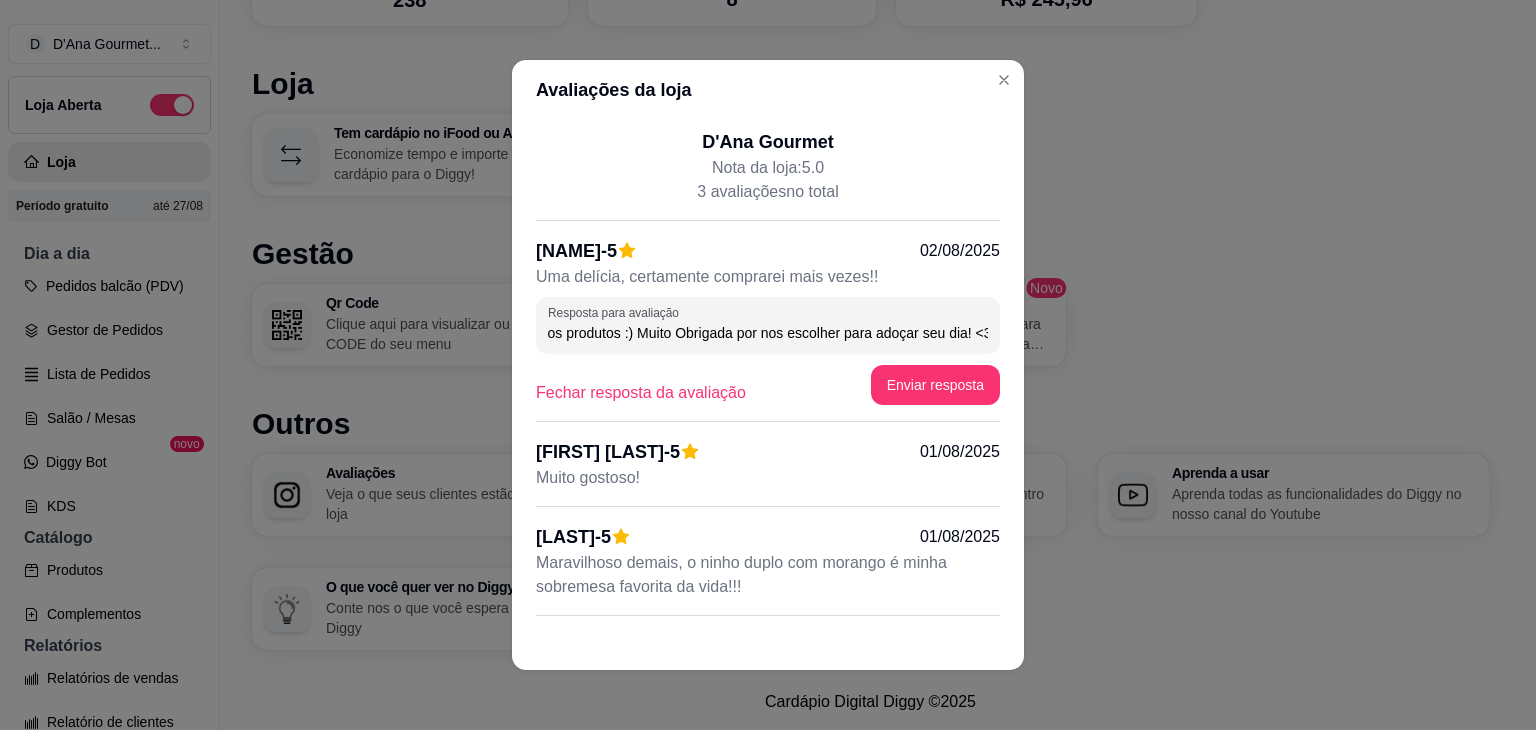 scroll, scrollTop: 0, scrollLeft: 309, axis: horizontal 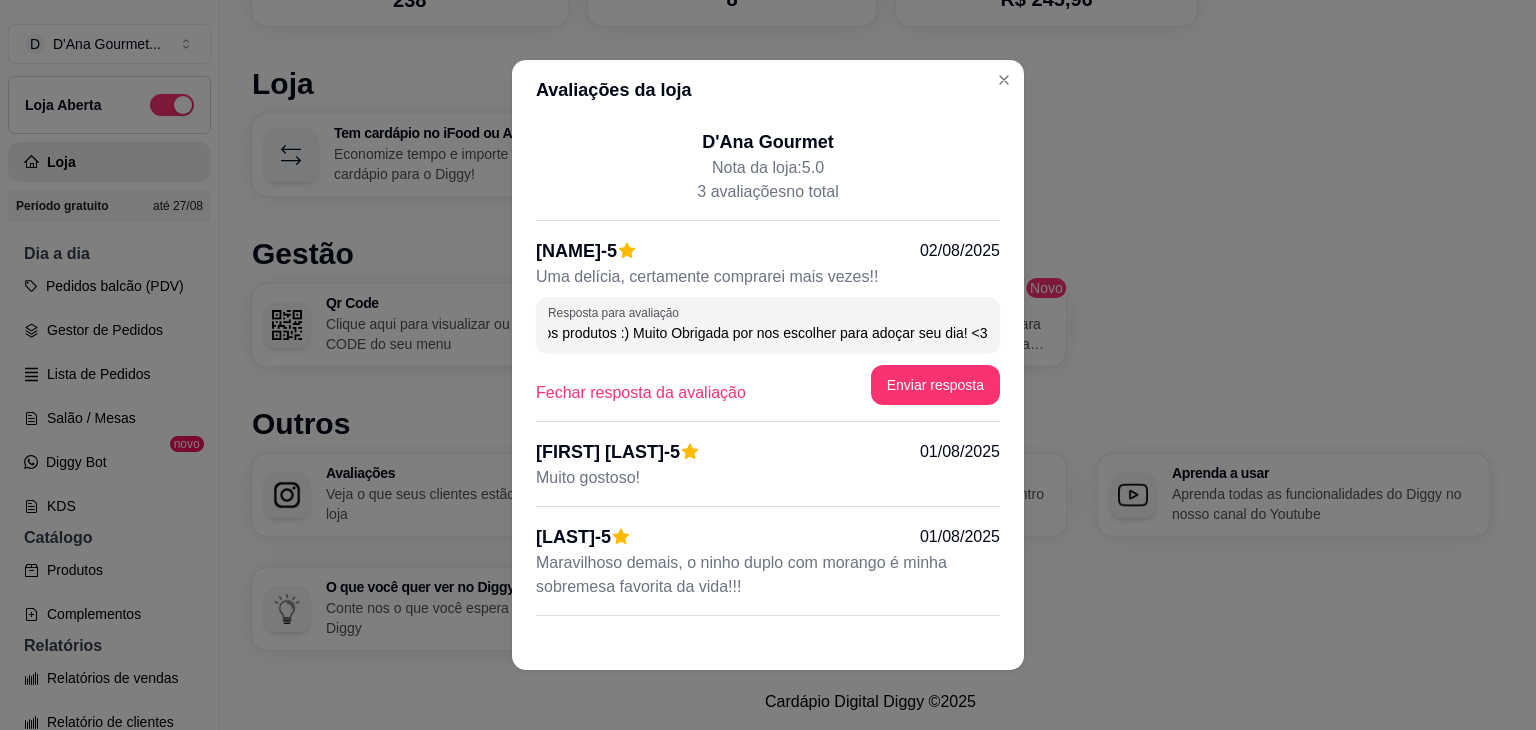 type on "Ficamos muito felizes por ter gostado dos nossos produtos :) Muito Obrigada por nos escolher para adoçar seu dia! <3" 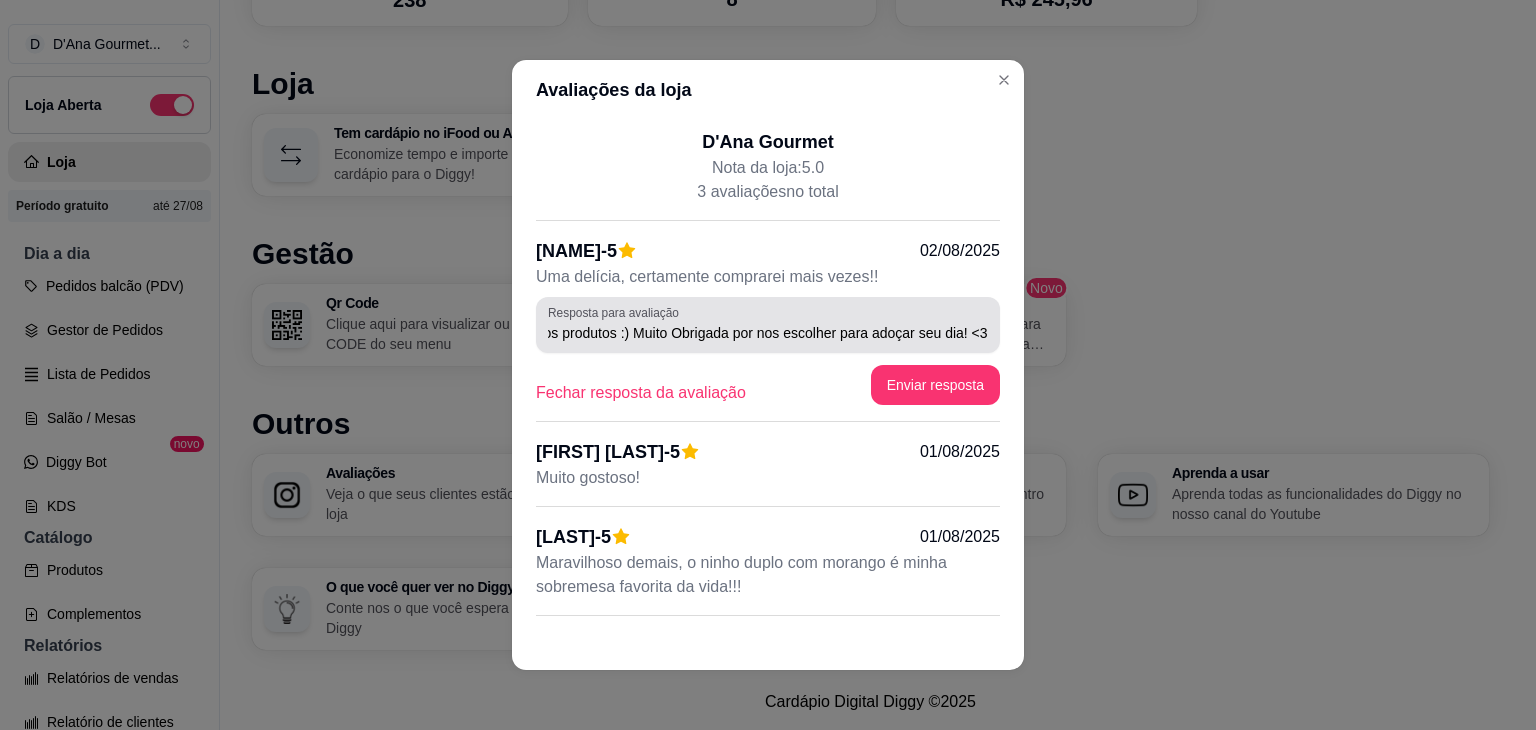 scroll, scrollTop: 0, scrollLeft: 0, axis: both 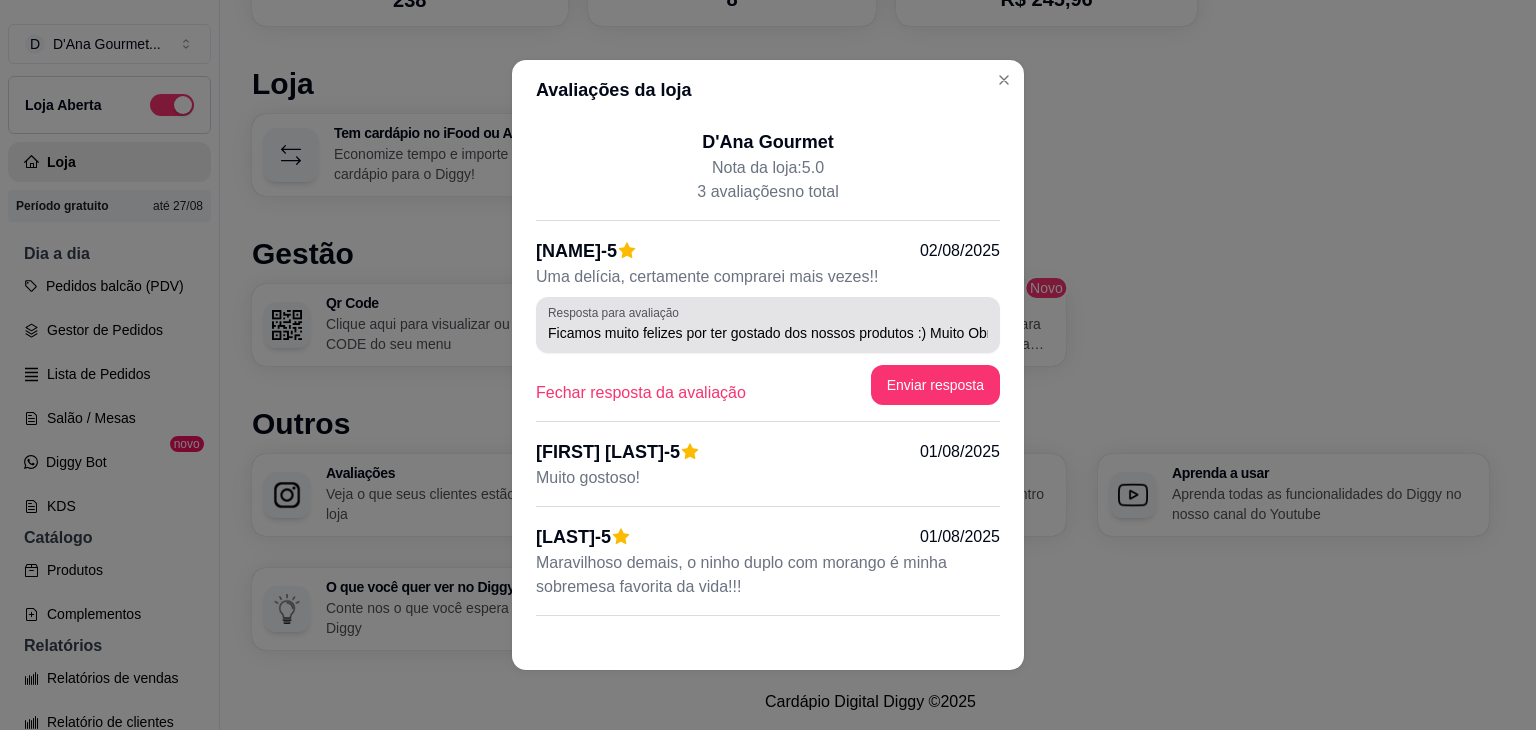 click on "Resposta para avaliação Ficamos muito felizes por ter gostado dos nossos produtos :) Muito Obrigada por nos escolher para adoçar seu dia! <3" at bounding box center [768, 325] 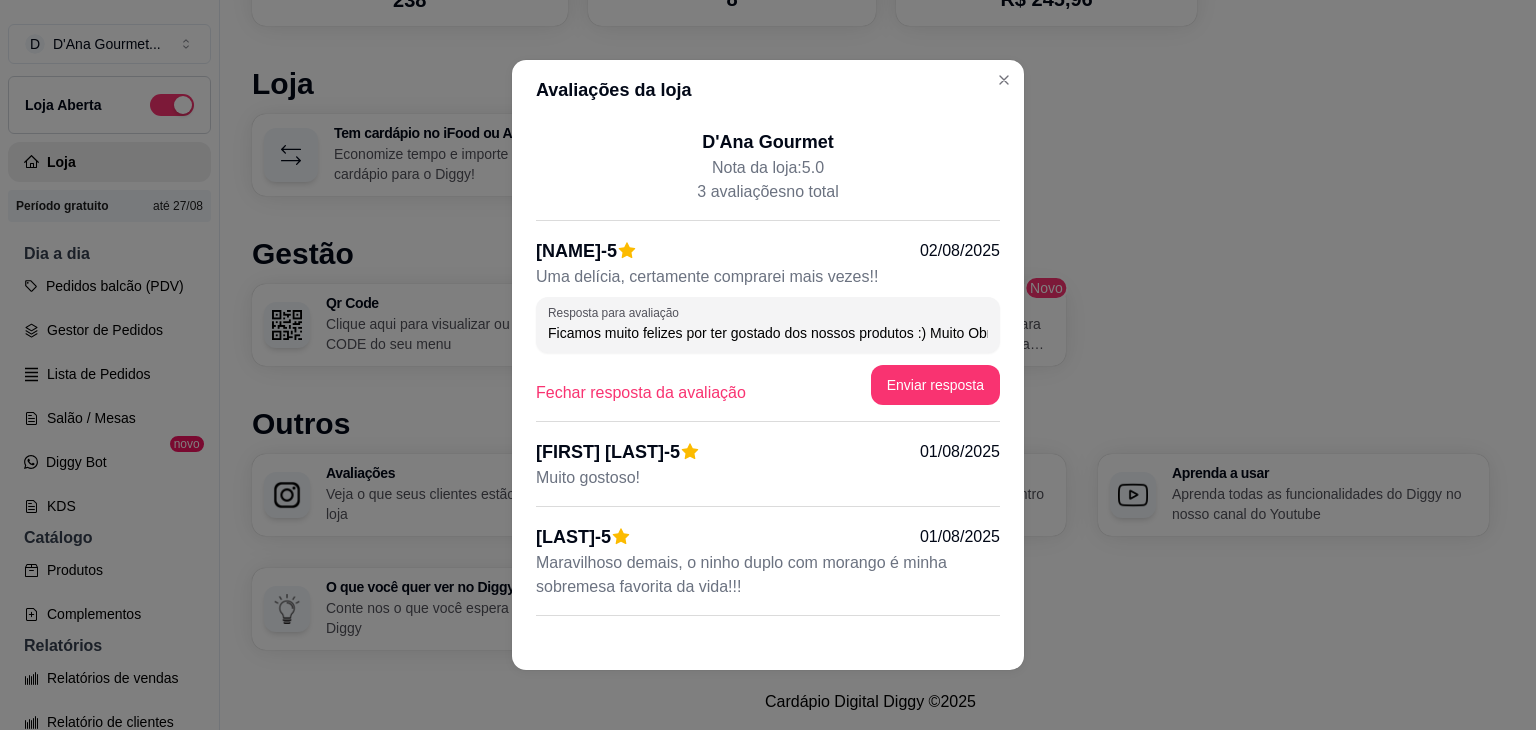 scroll, scrollTop: 0, scrollLeft: 309, axis: horizontal 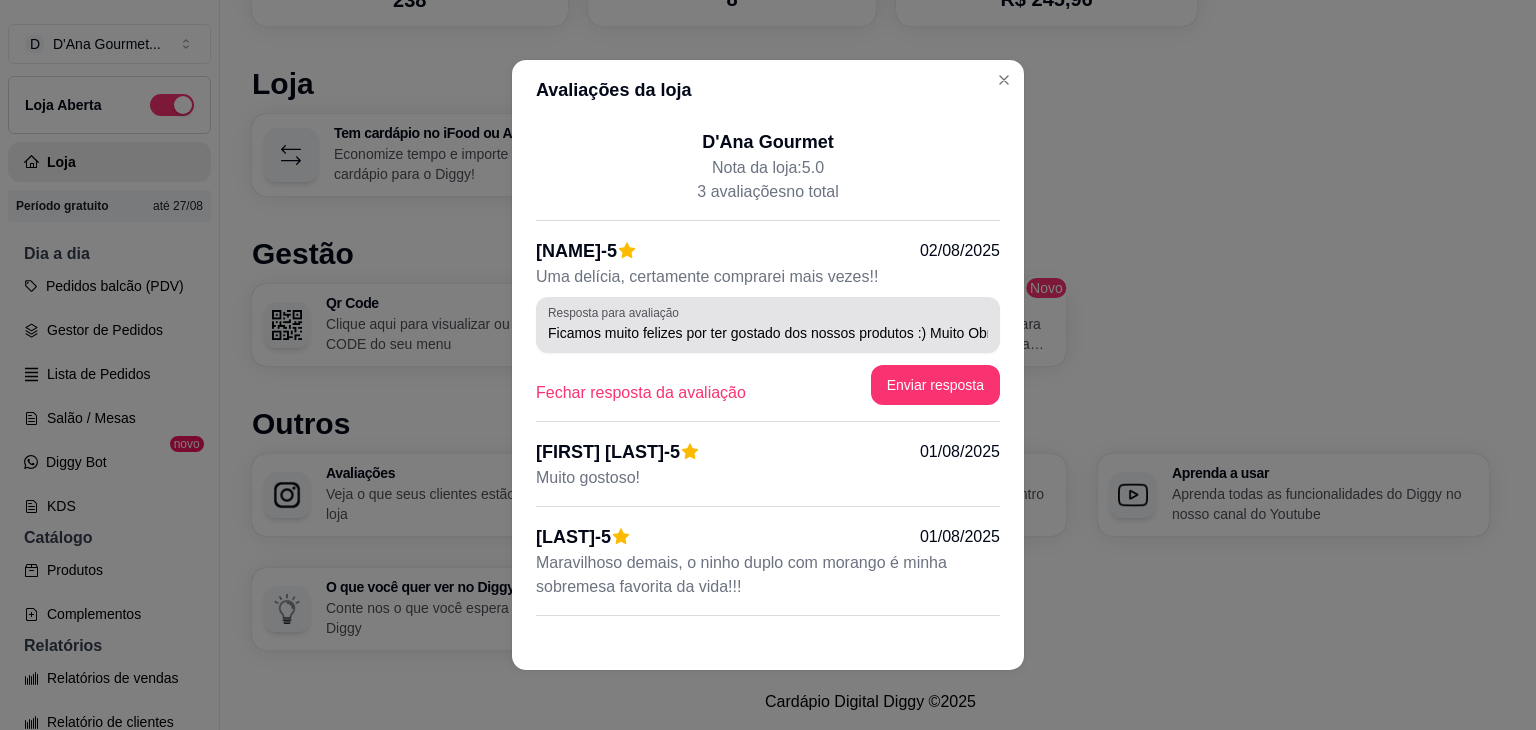 click on "Resposta para avaliação Ficamos muito felizes por ter gostado dos nossos produtos :) Muito Obrigada por nos escolher para adoçar seu dia! <3" at bounding box center (768, 325) 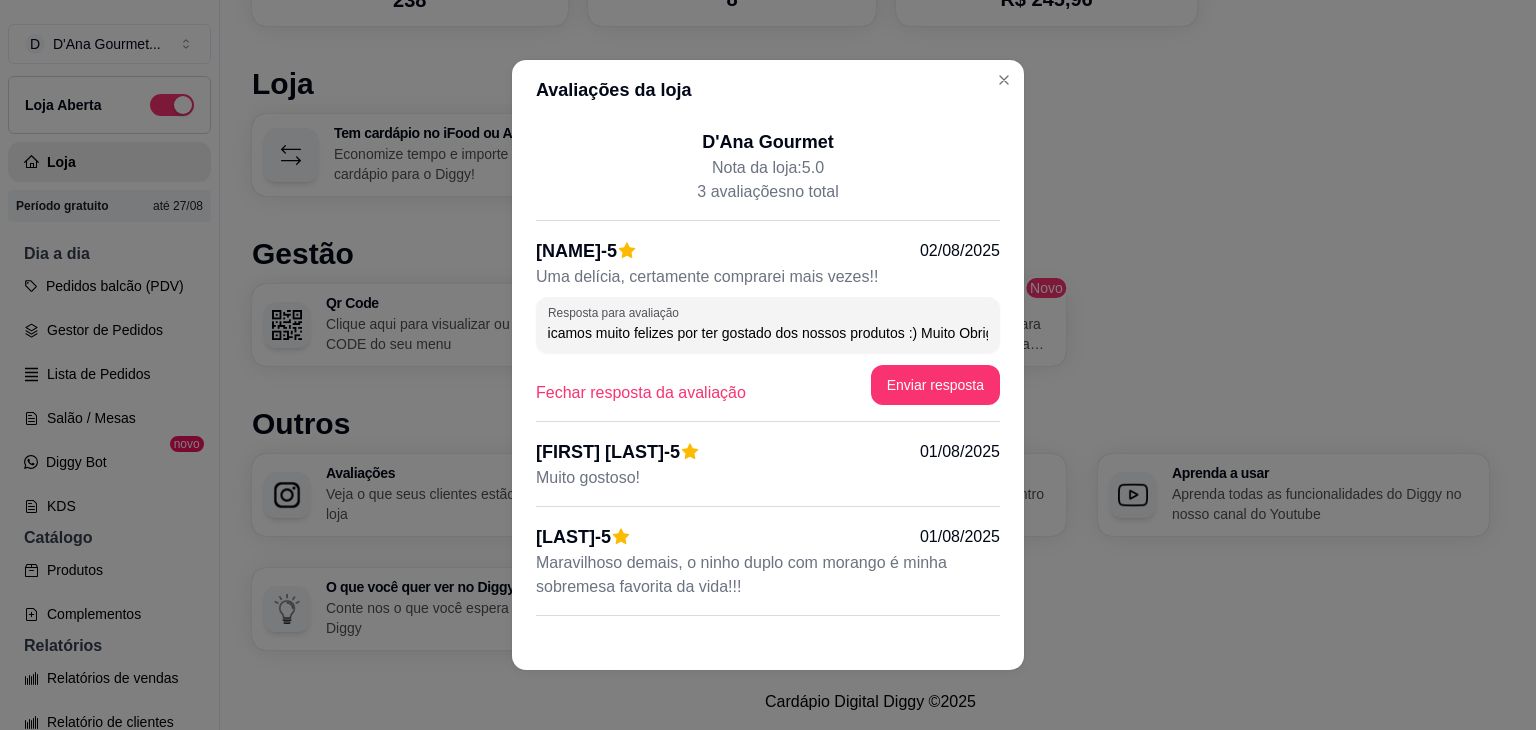 scroll, scrollTop: 0, scrollLeft: 0, axis: both 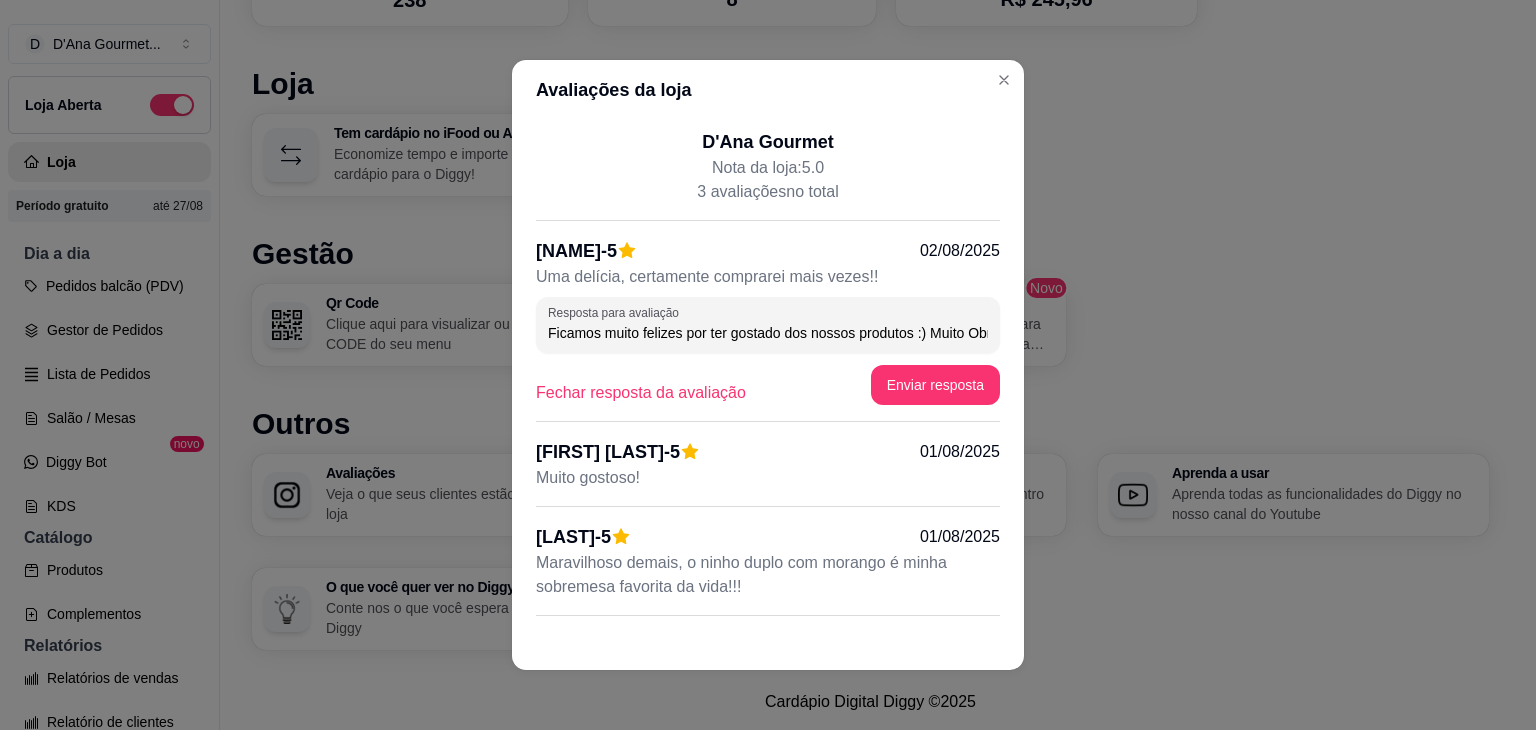 click on "Fechar resposta da avaliação Enviar resposta" at bounding box center (768, 379) 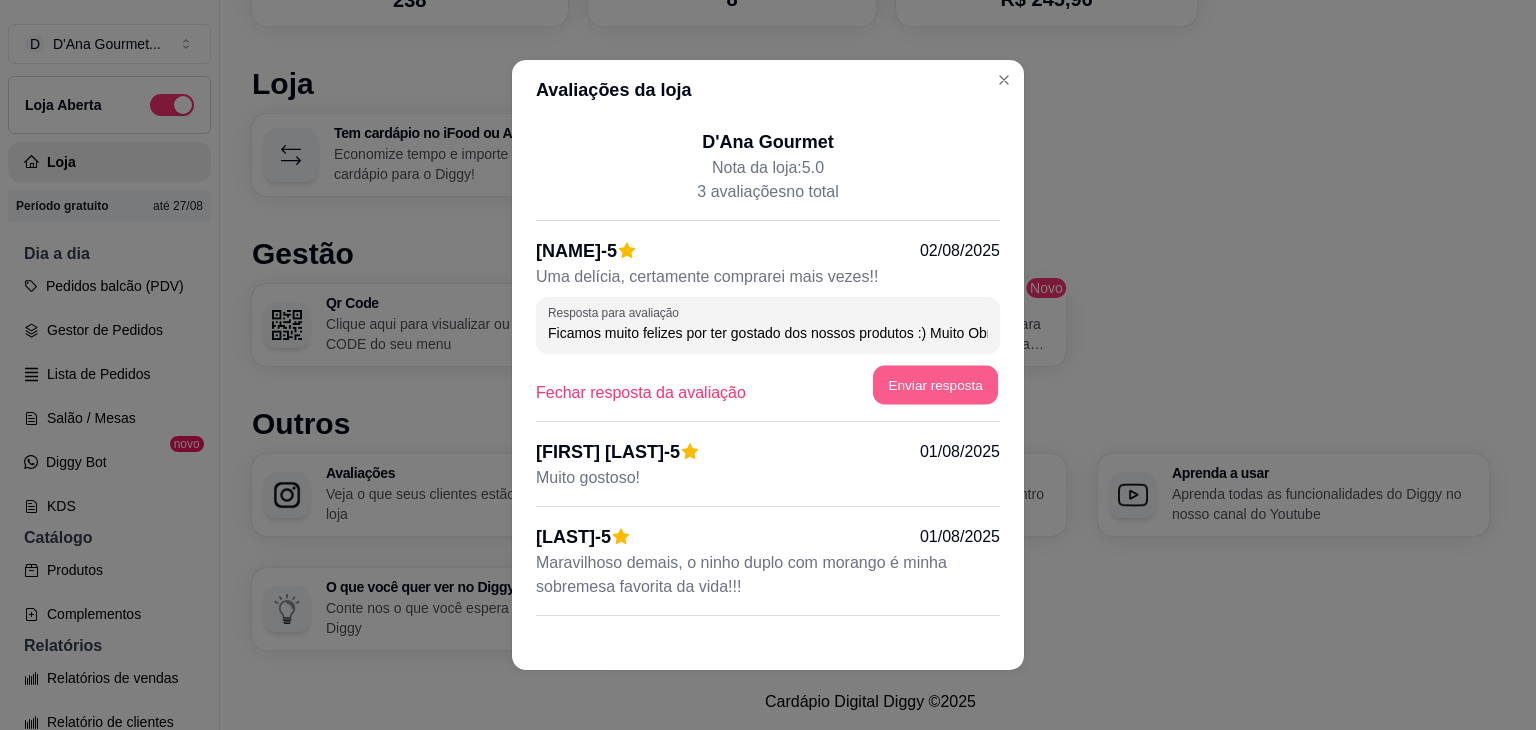 click on "Enviar resposta" at bounding box center [935, 385] 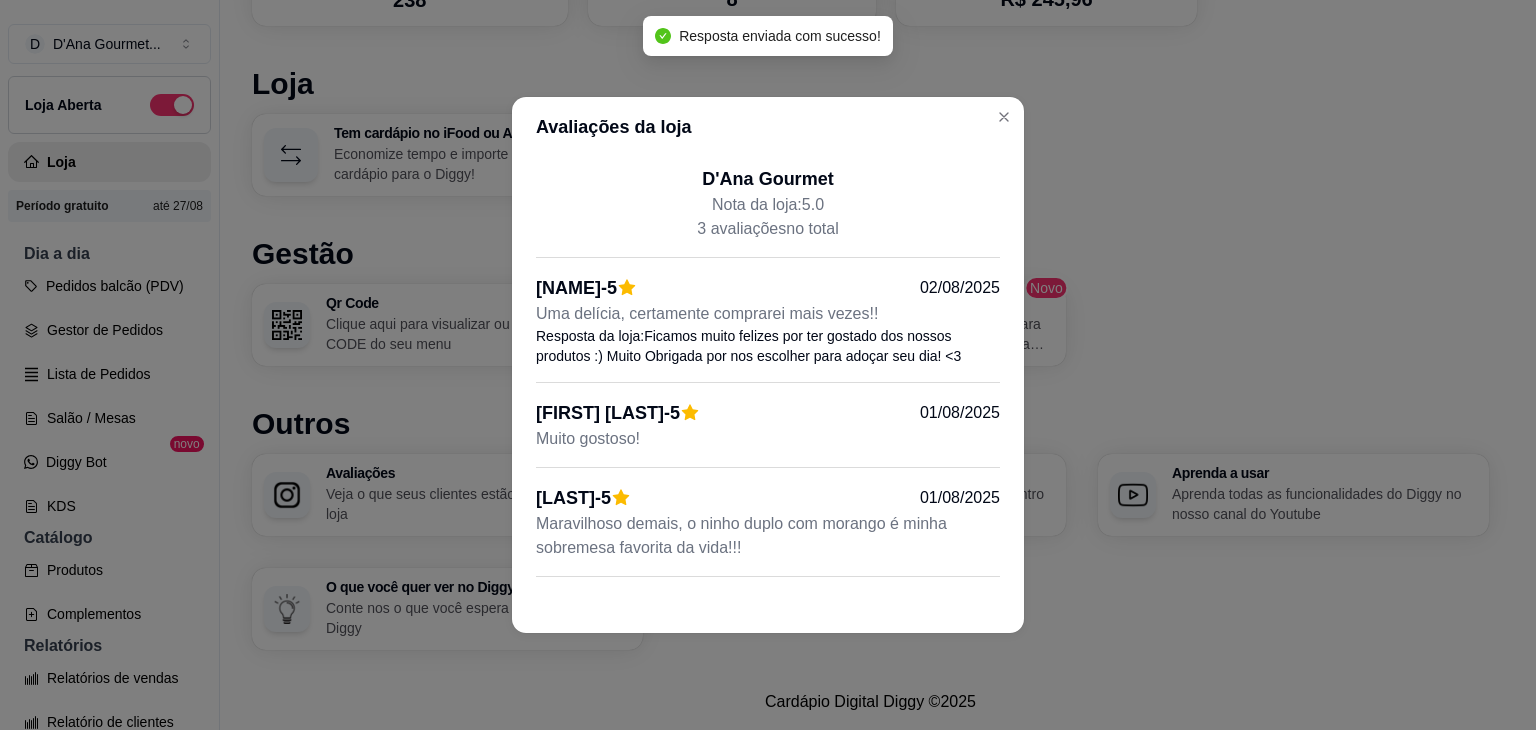 click on "[FIRST] [LAST]   -  5 01/08/2025 Muito gostoso!" at bounding box center (768, 433) 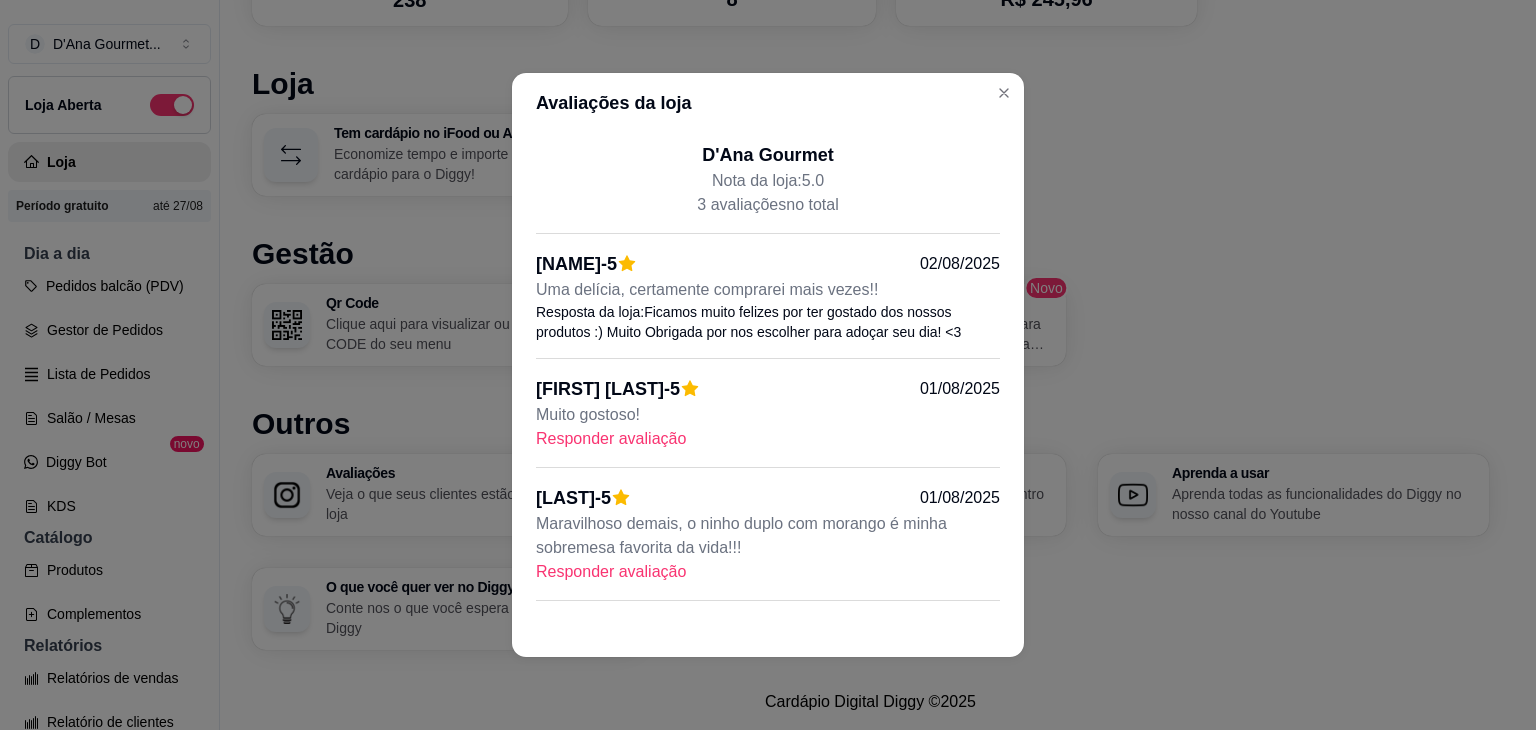 click on "Joyce Ferreira Lopes Fausto   -  5 01/08/2025 Muito gostoso! Responder avaliação" at bounding box center (768, 421) 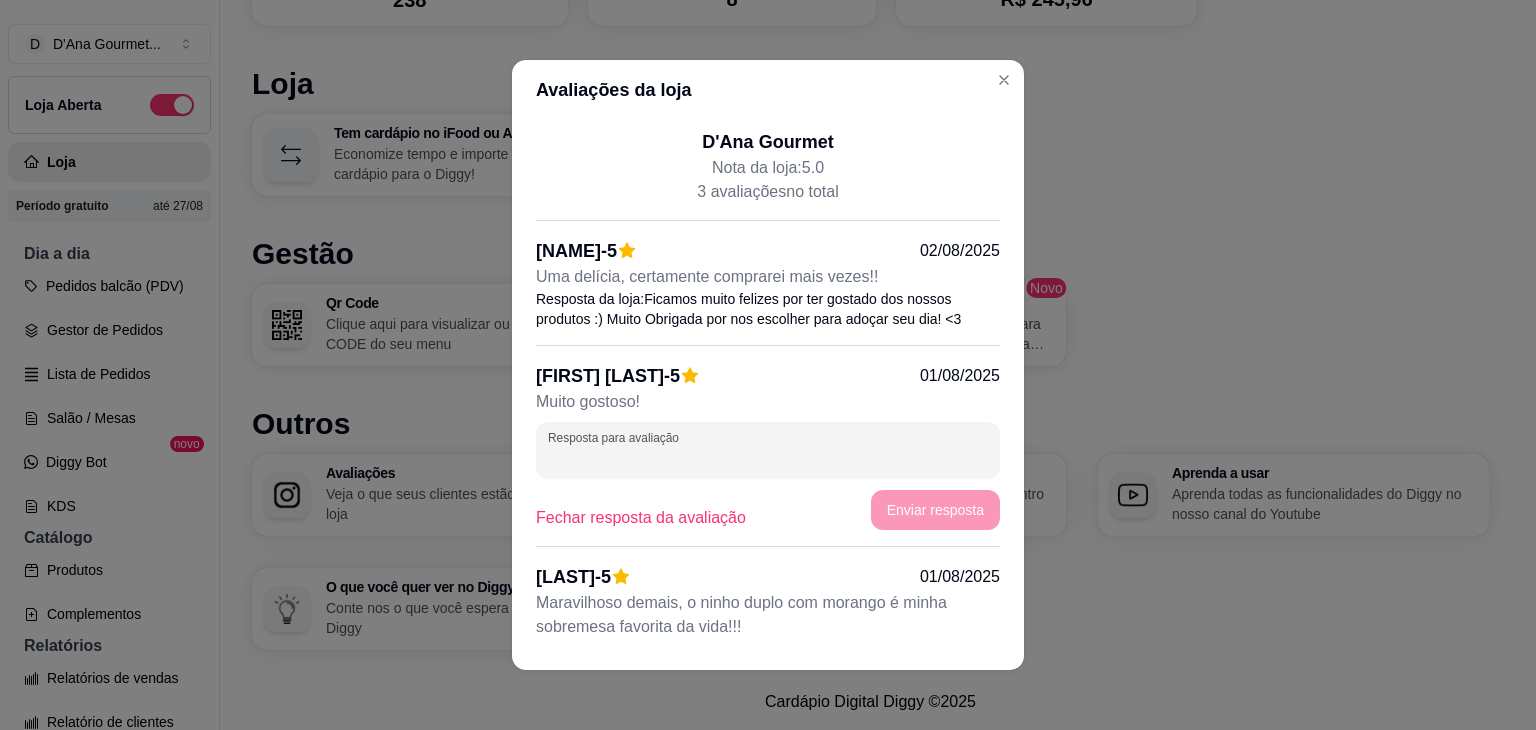 click on "Resposta para avaliação" at bounding box center [768, 458] 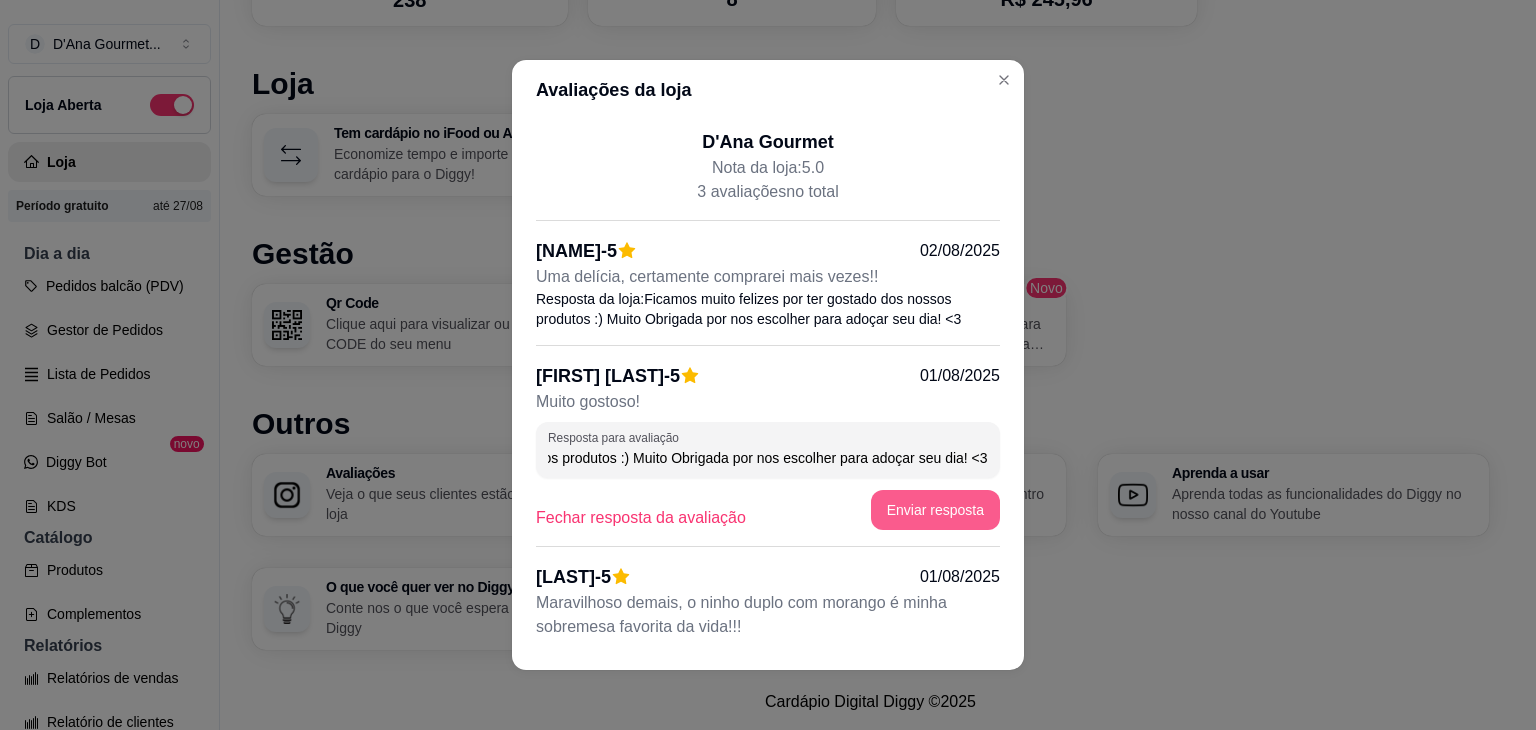 scroll, scrollTop: 0, scrollLeft: 309, axis: horizontal 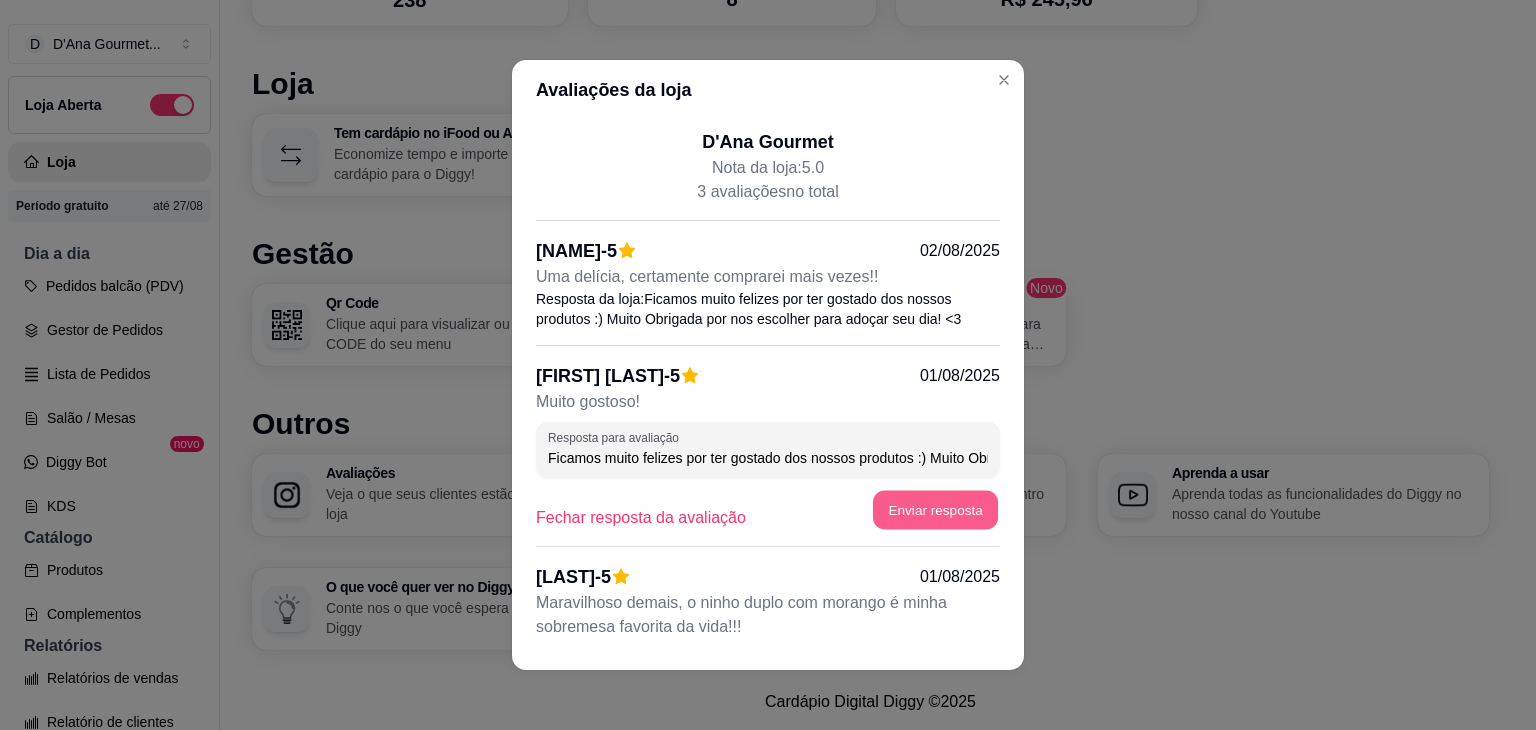 click on "Enviar resposta" at bounding box center (935, 510) 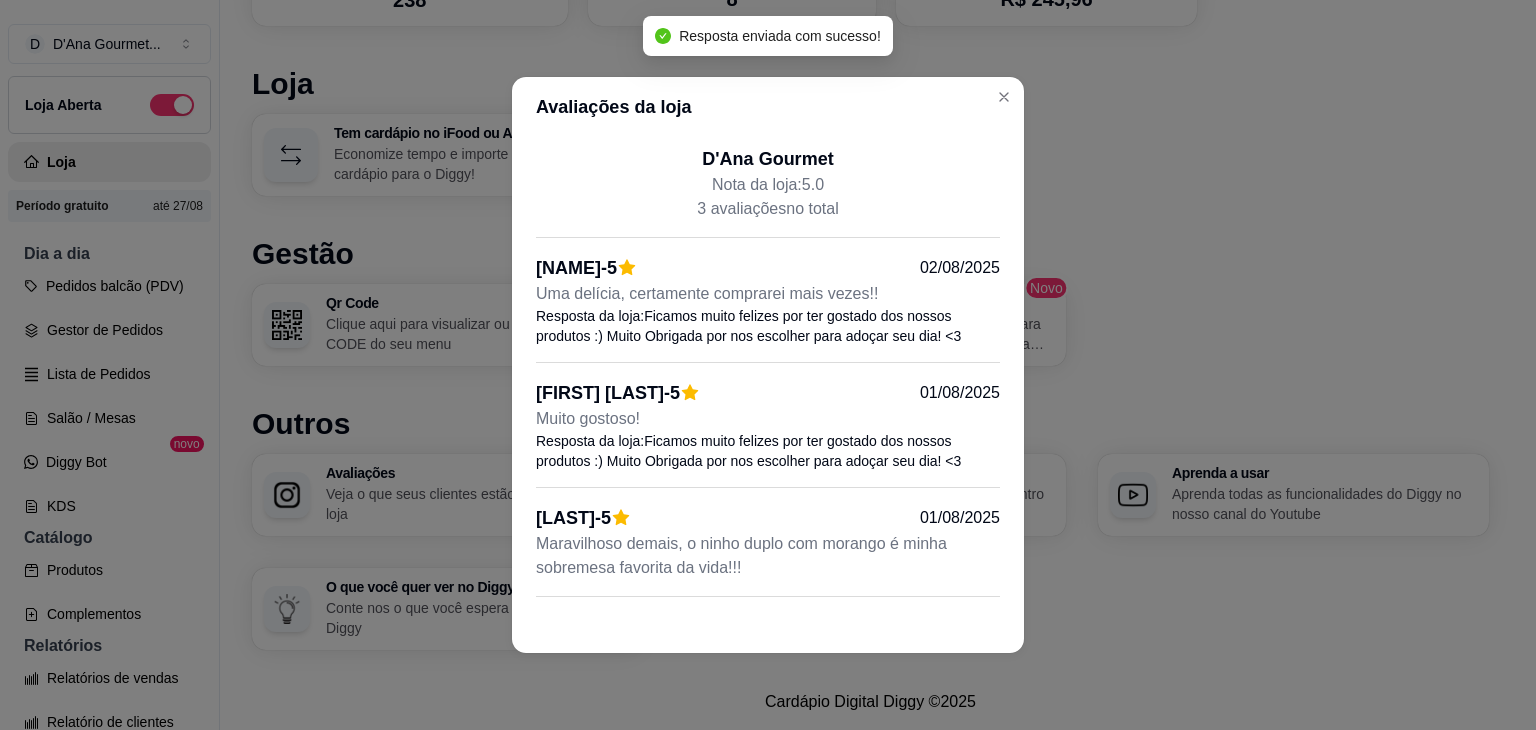 click on "Maravilhoso demais, o ninho duplo com morango é minha sobremesa favorita da vida!!!" at bounding box center [768, 556] 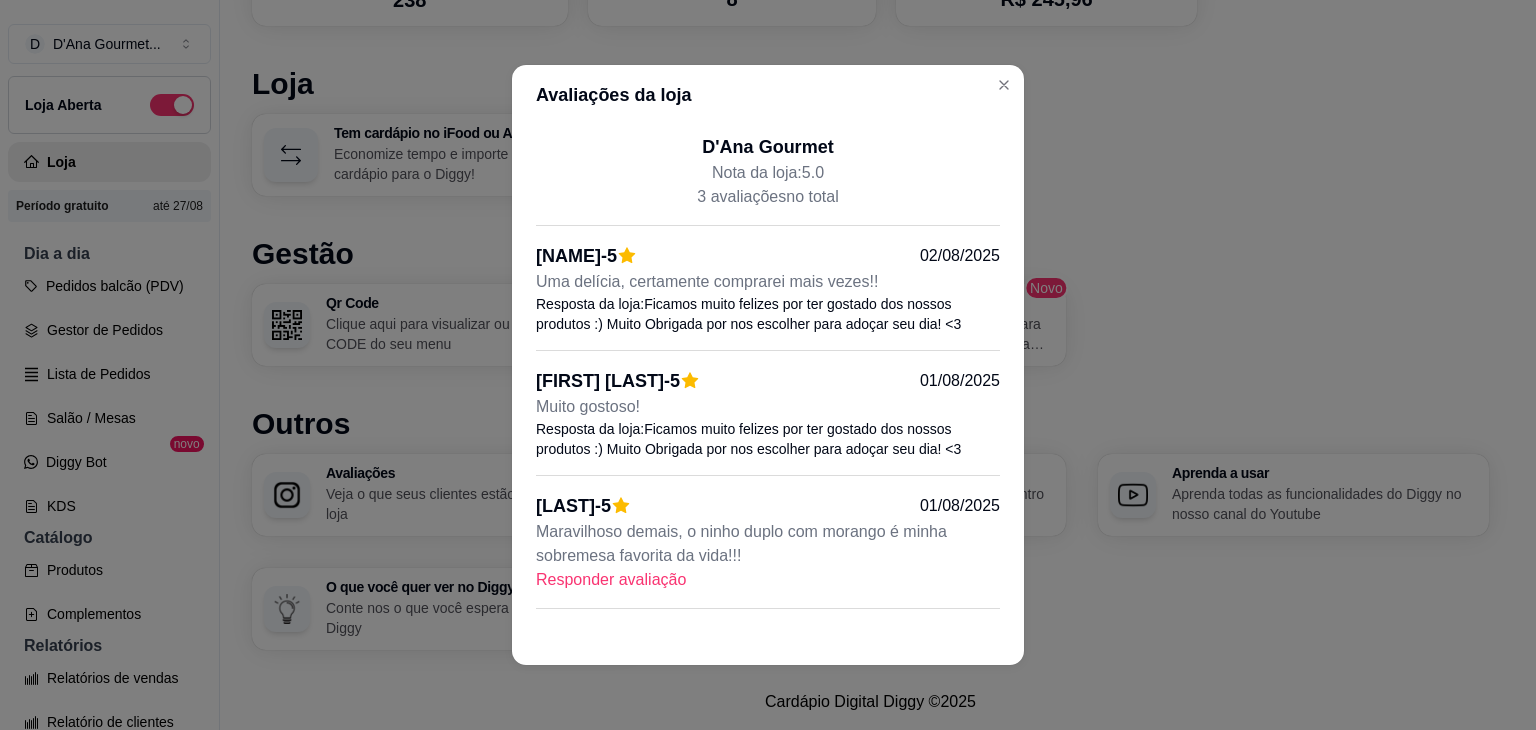 click on "Responder avaliação" at bounding box center (768, 580) 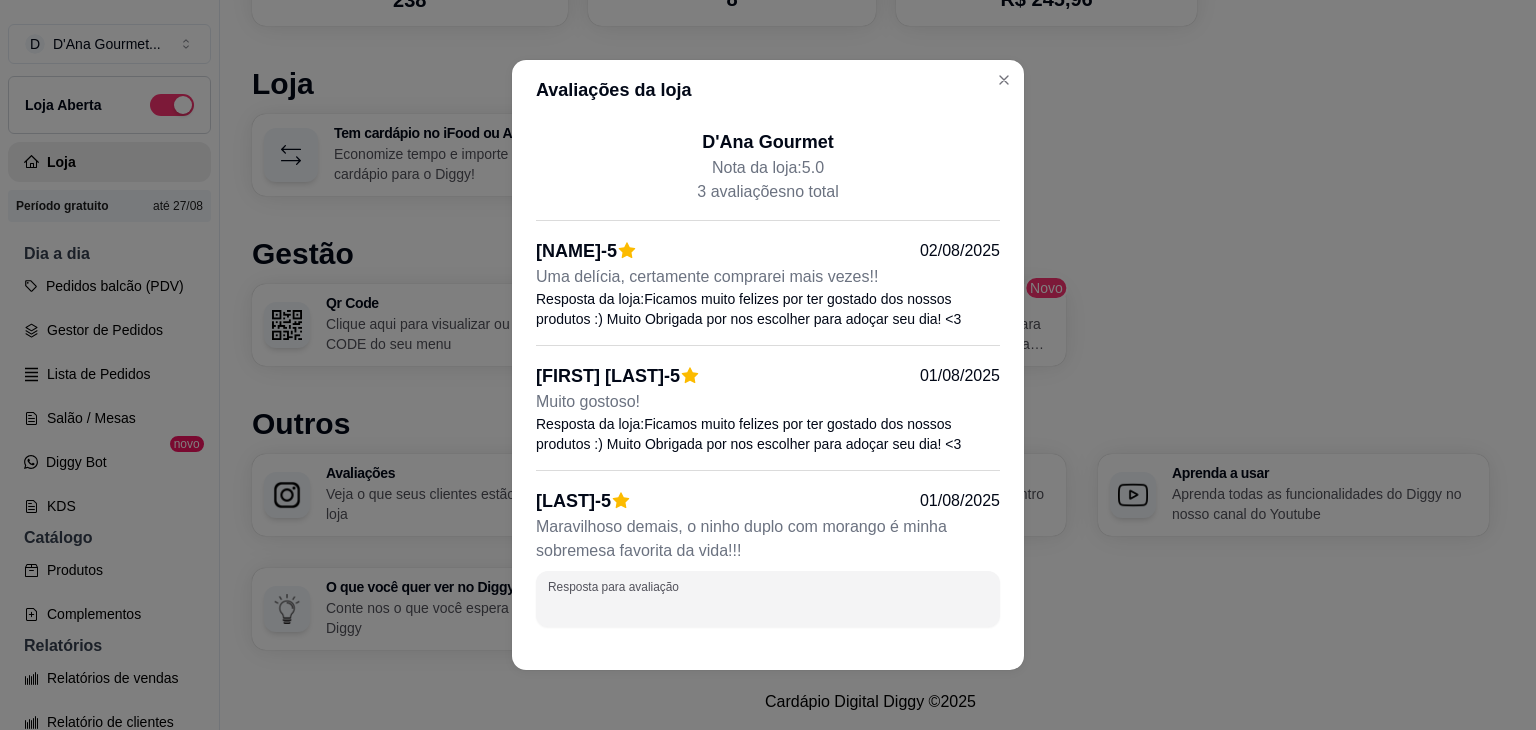 click on "Resposta para avaliação" at bounding box center [768, 607] 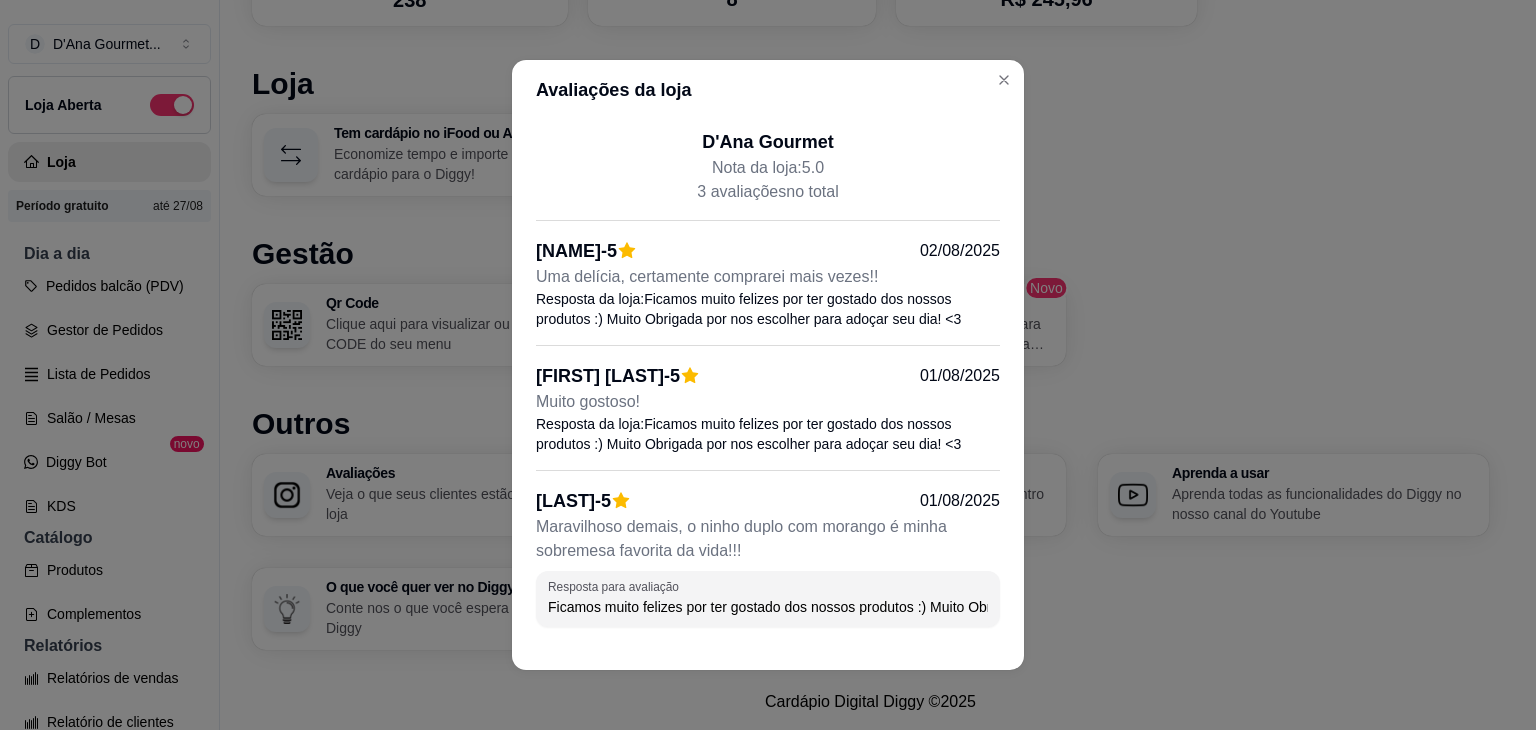 scroll, scrollTop: 0, scrollLeft: 309, axis: horizontal 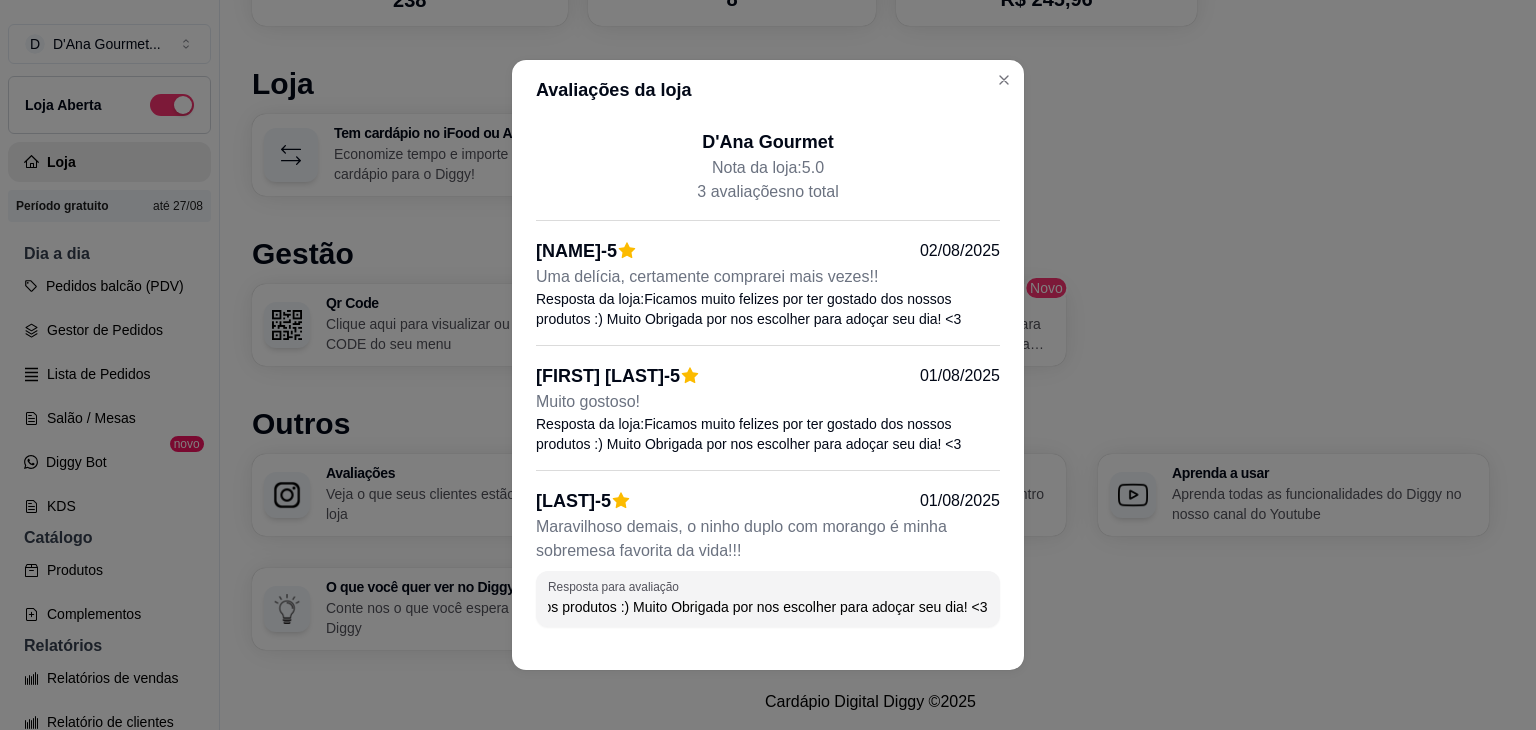type on "Ficamos muito felizes por ter gostado dos nossos produtos :) Muito Obrigada por nos escolher para adoçar seu dia! <3" 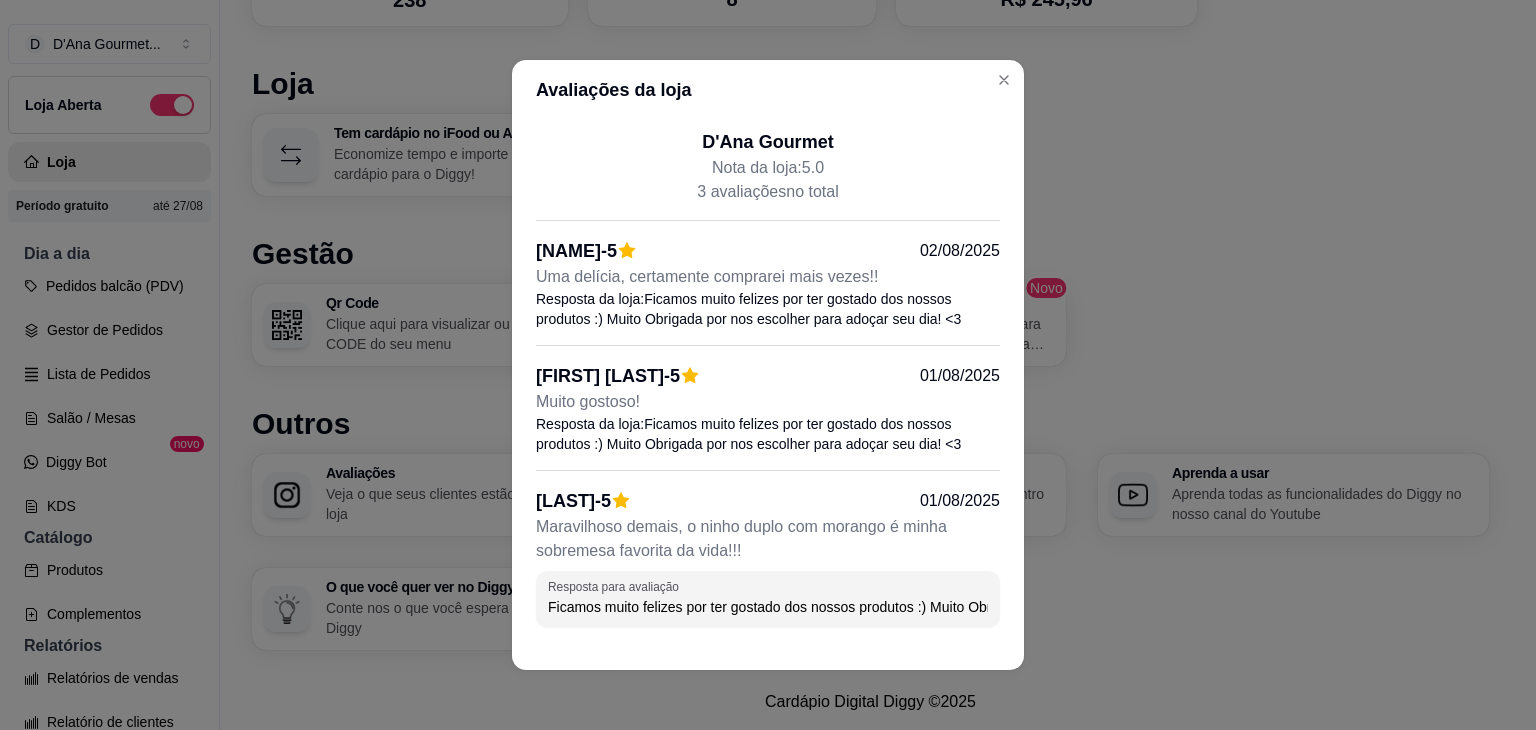 scroll, scrollTop: 82, scrollLeft: 0, axis: vertical 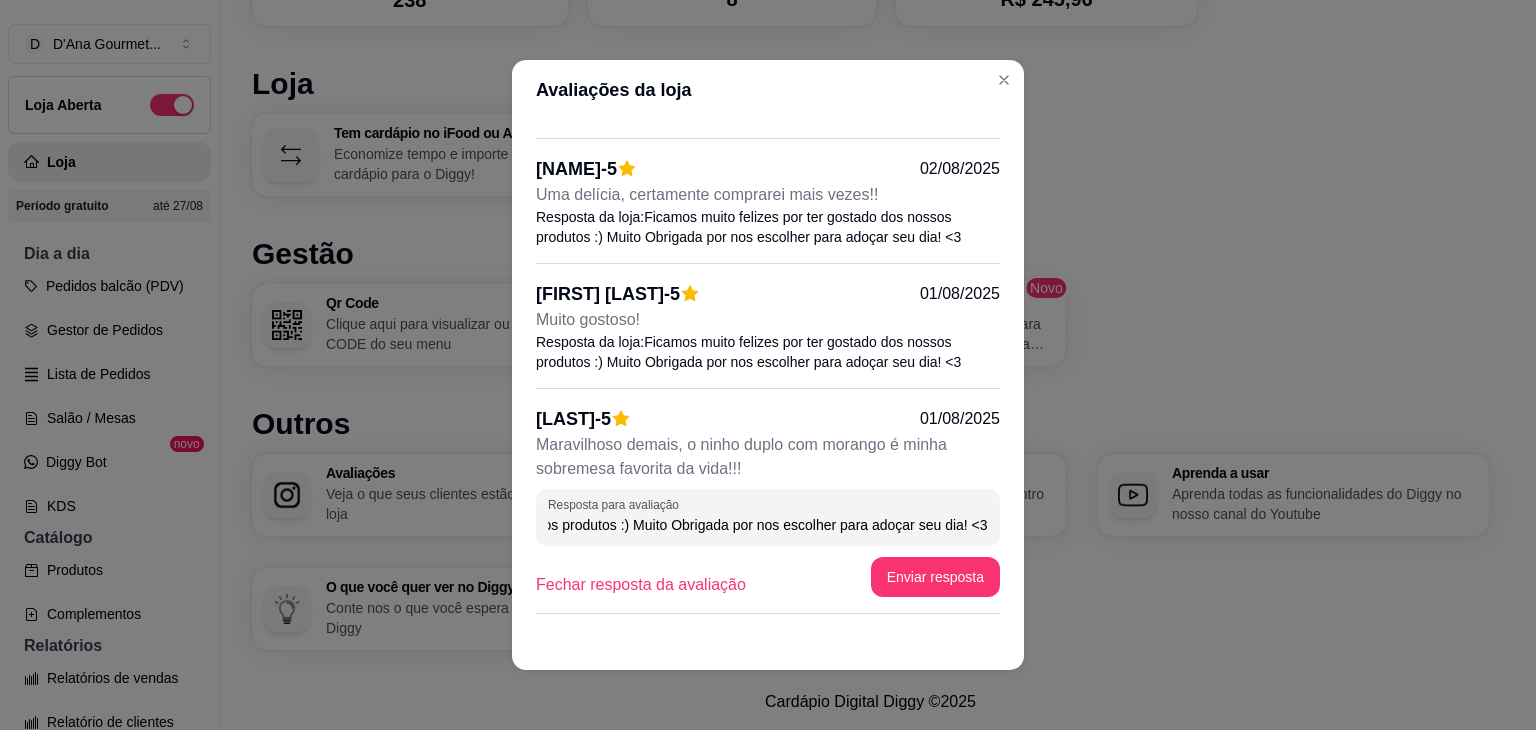 drag, startPoint x: 540, startPoint y: 521, endPoint x: 1041, endPoint y: 522, distance: 501.001 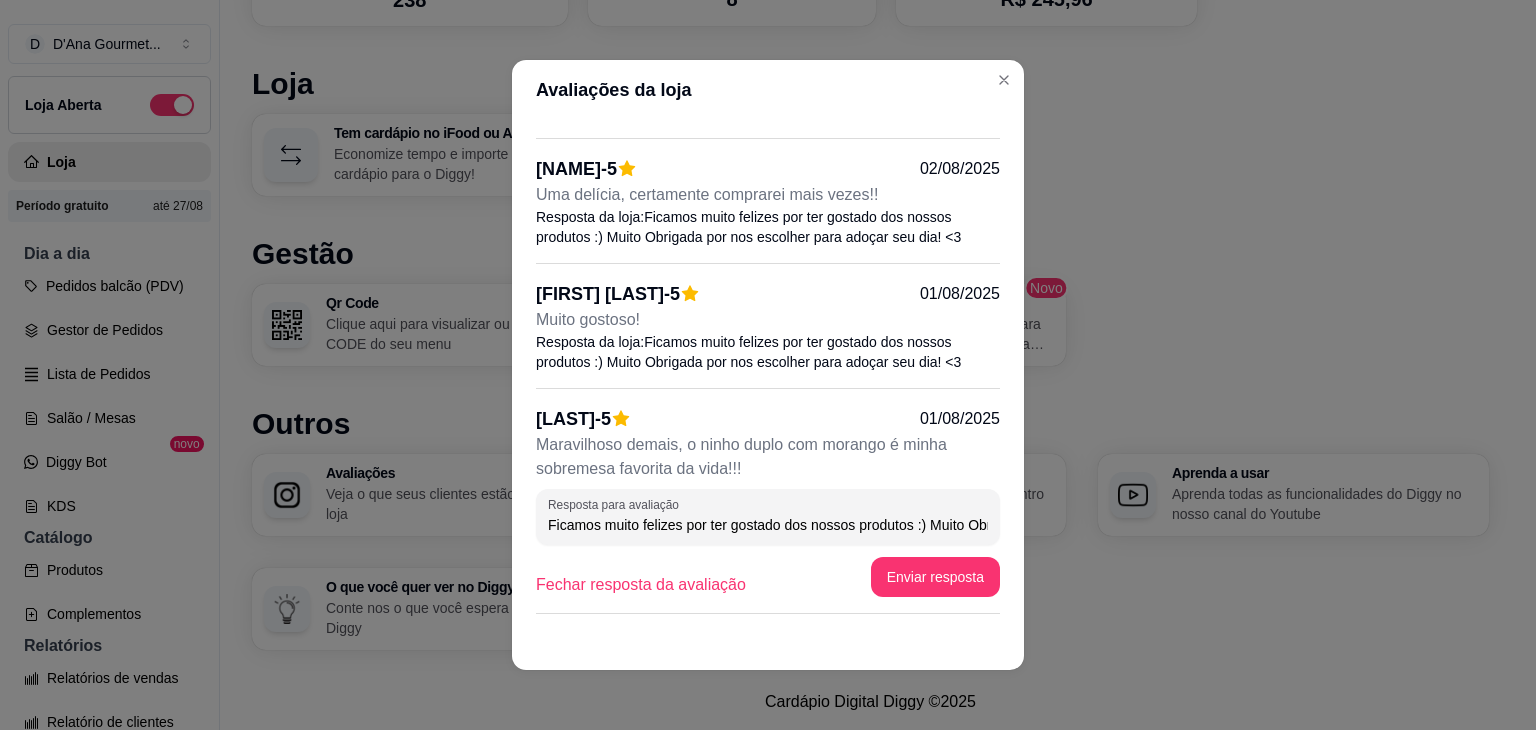 drag, startPoint x: 962, startPoint y: 526, endPoint x: 439, endPoint y: 573, distance: 525.1076 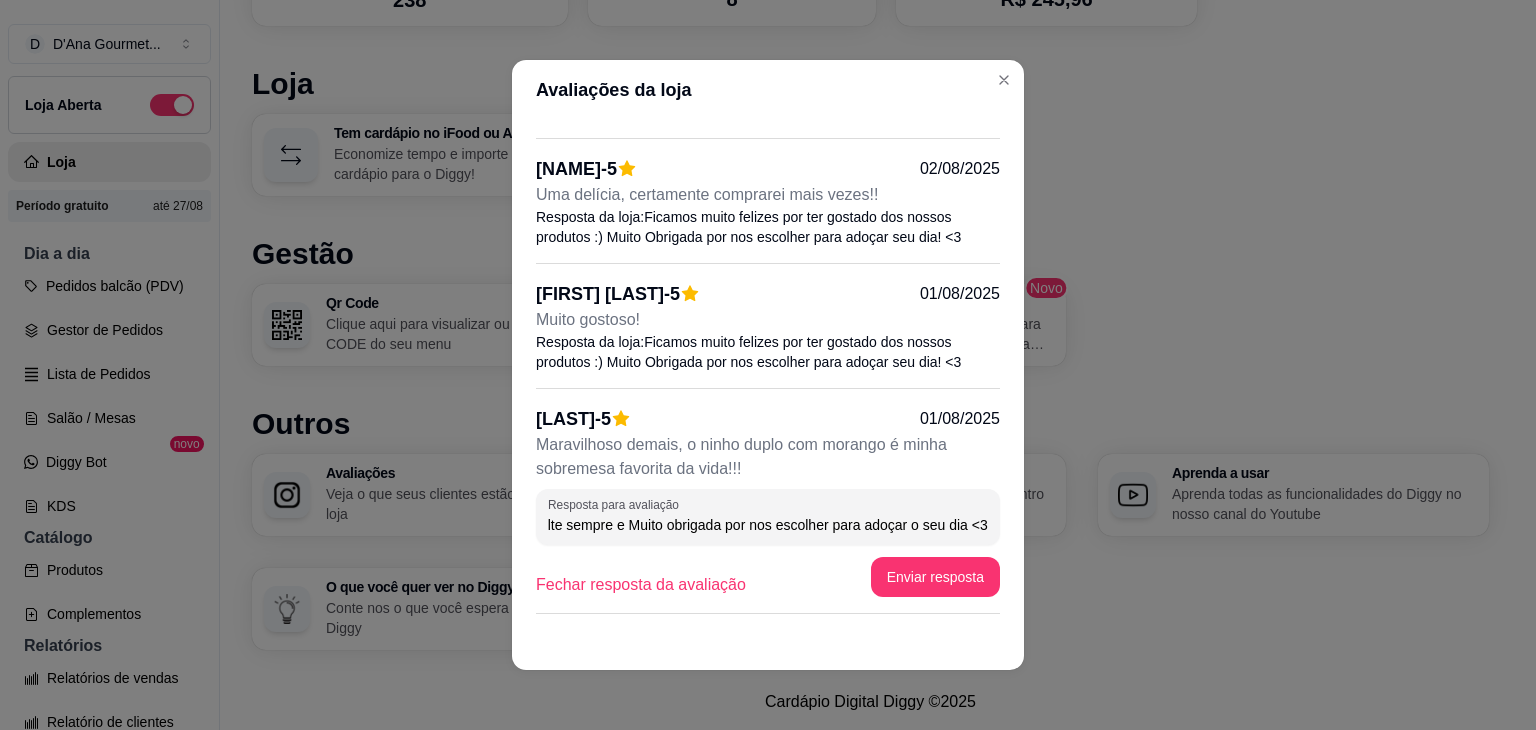 scroll, scrollTop: 0, scrollLeft: 924, axis: horizontal 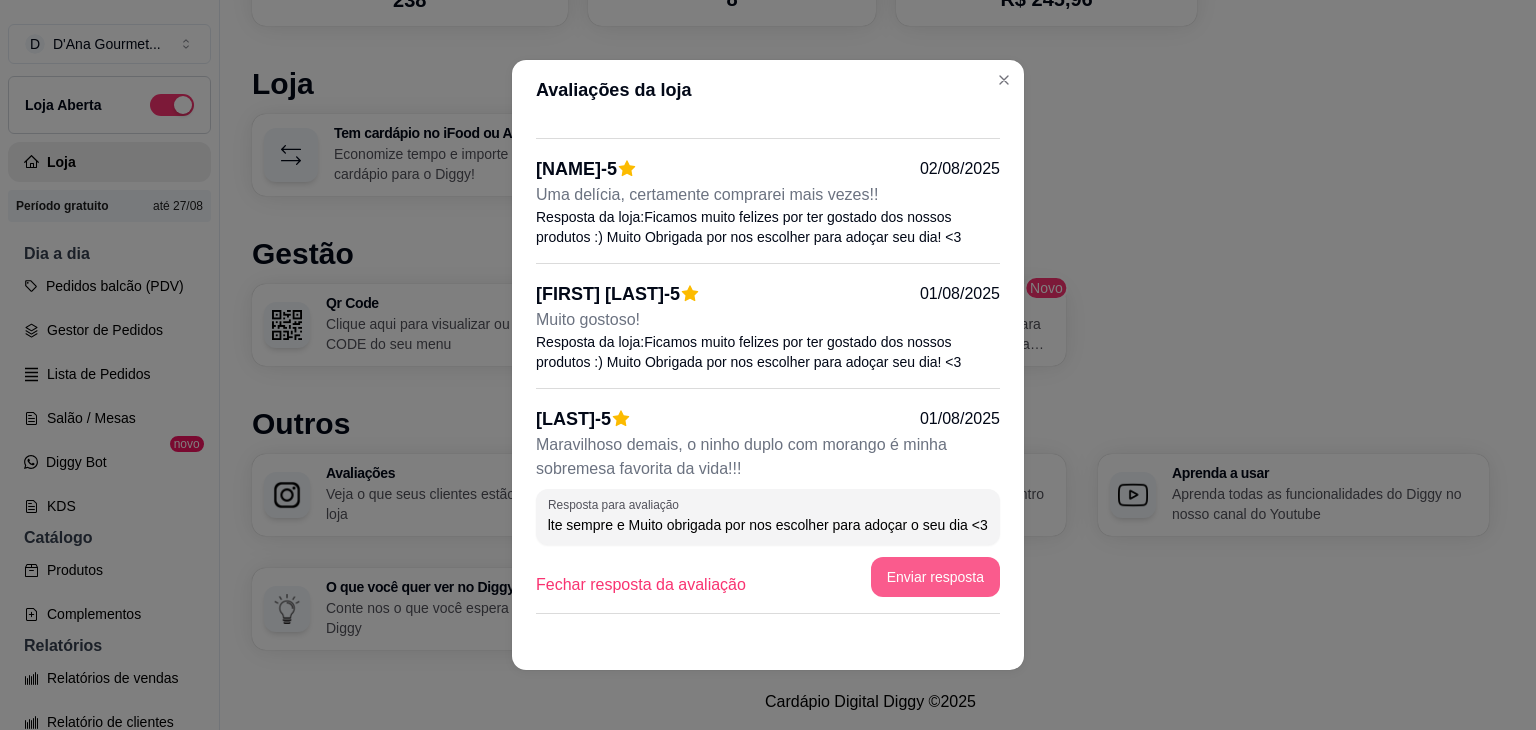 type on "AAH muito obrigada!! Ficamos muito felizes que tenha gostado dos nossos produtos e do nosso queridinho de ninho duplo com morangos !!! :) Volte sempre e Muito obrigada por nos escolher para adoçar o seu dia <3" 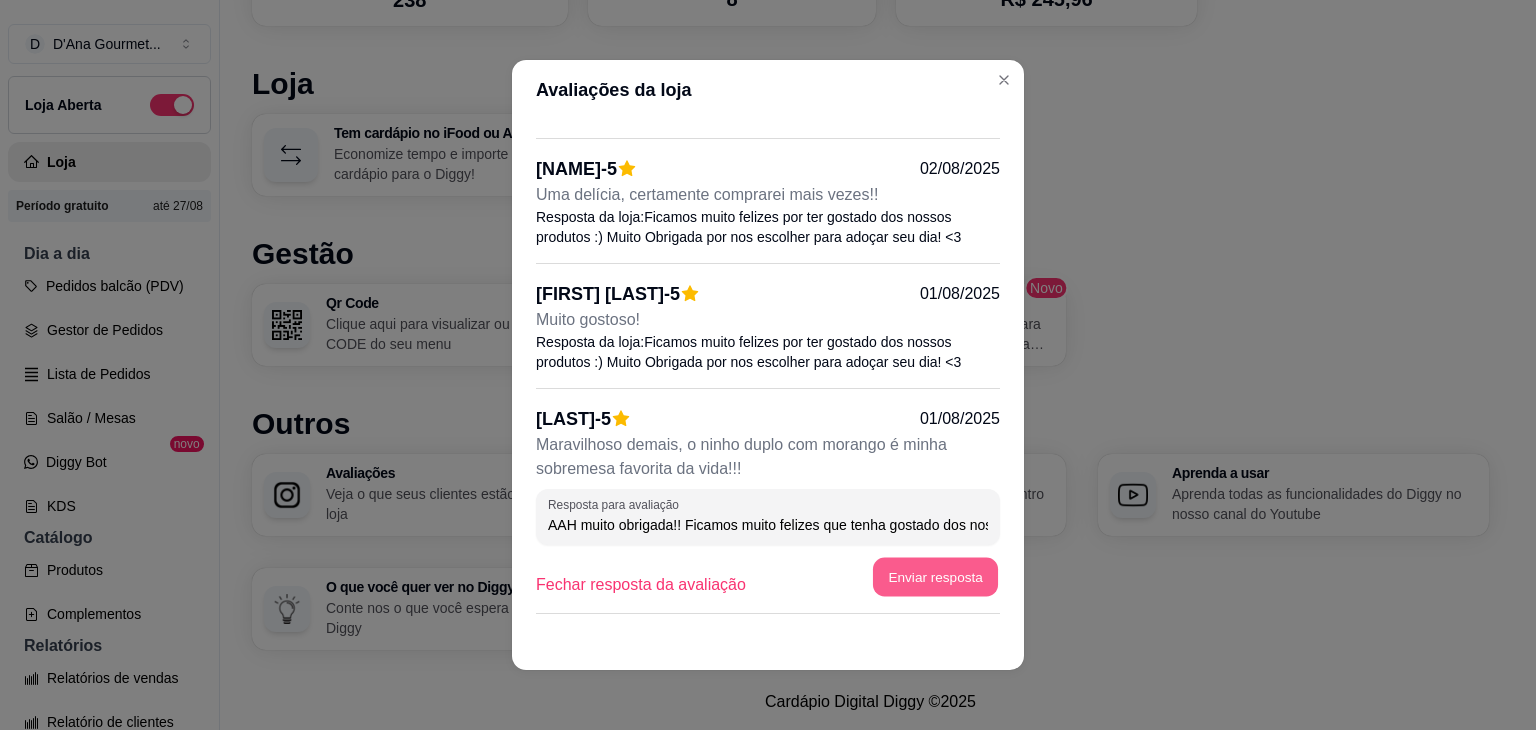 click on "Enviar resposta" at bounding box center [935, 577] 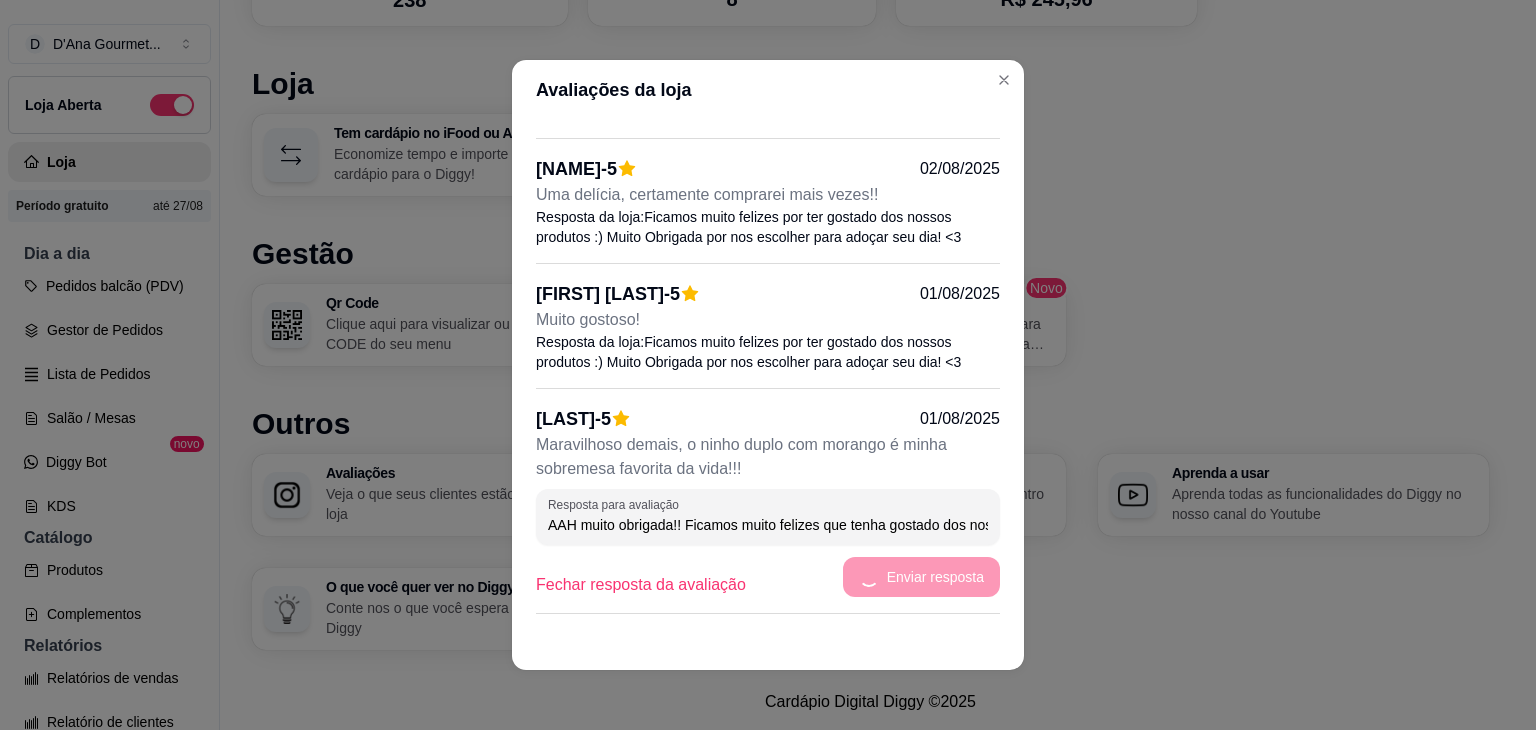 scroll, scrollTop: 46, scrollLeft: 0, axis: vertical 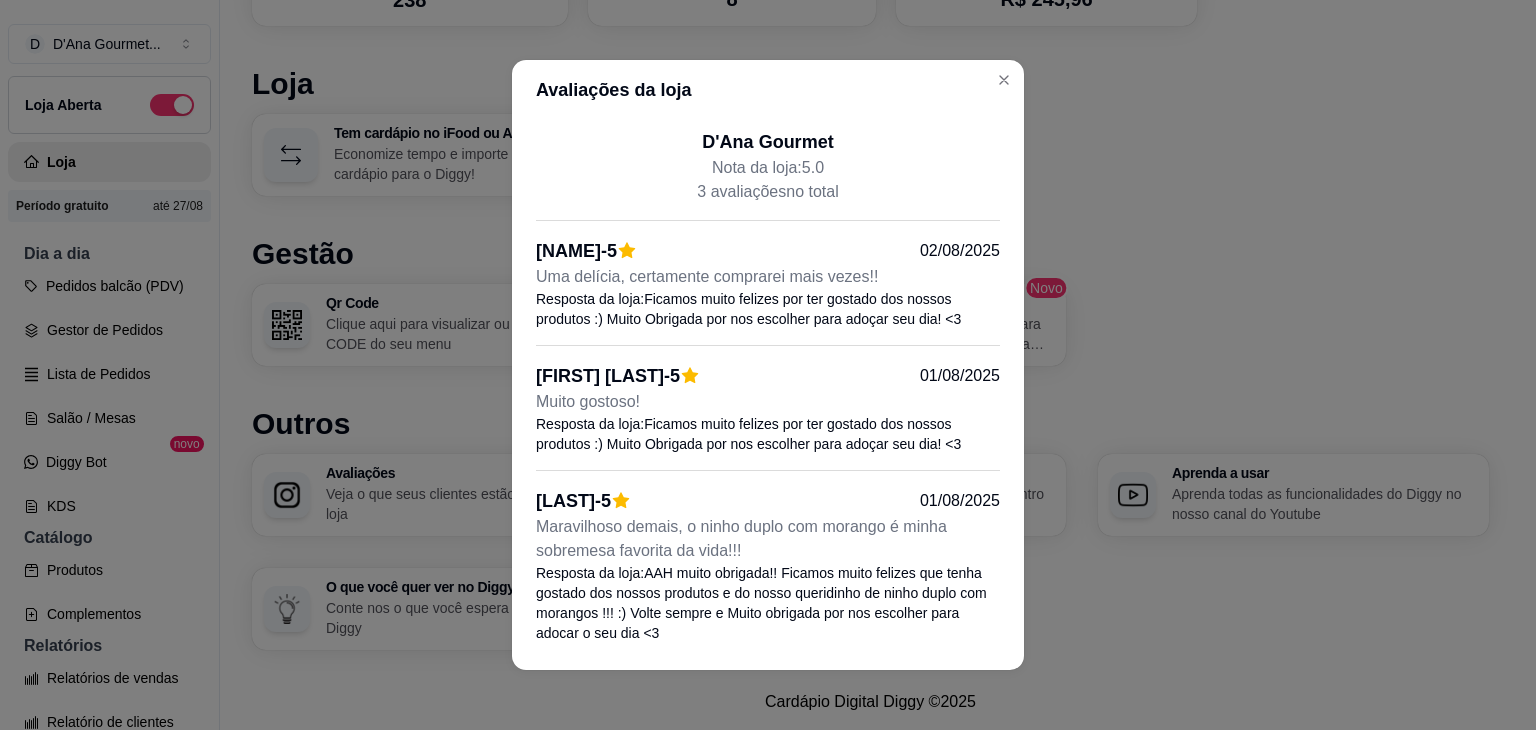 click on "Avaliações da loja" at bounding box center (768, 90) 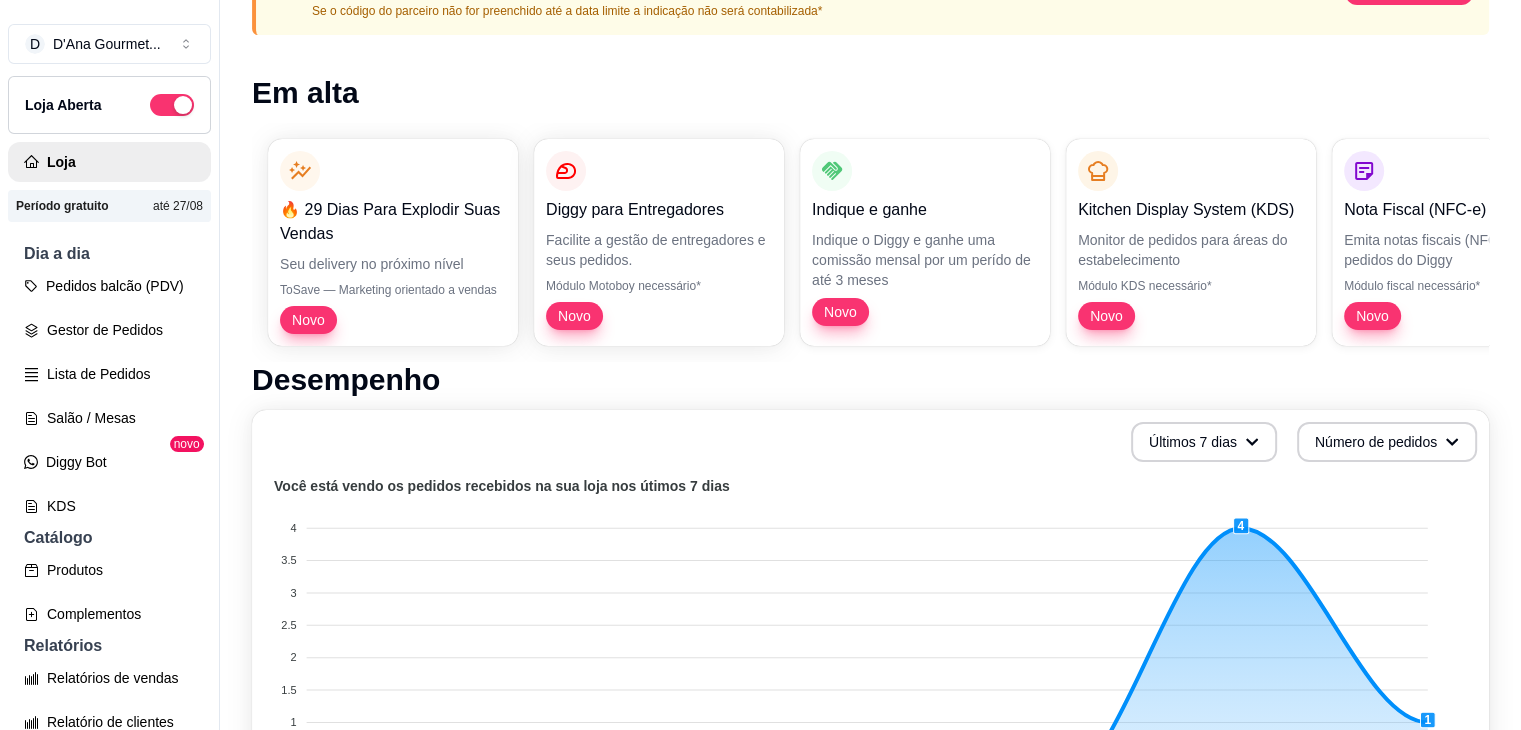 scroll, scrollTop: 174, scrollLeft: 0, axis: vertical 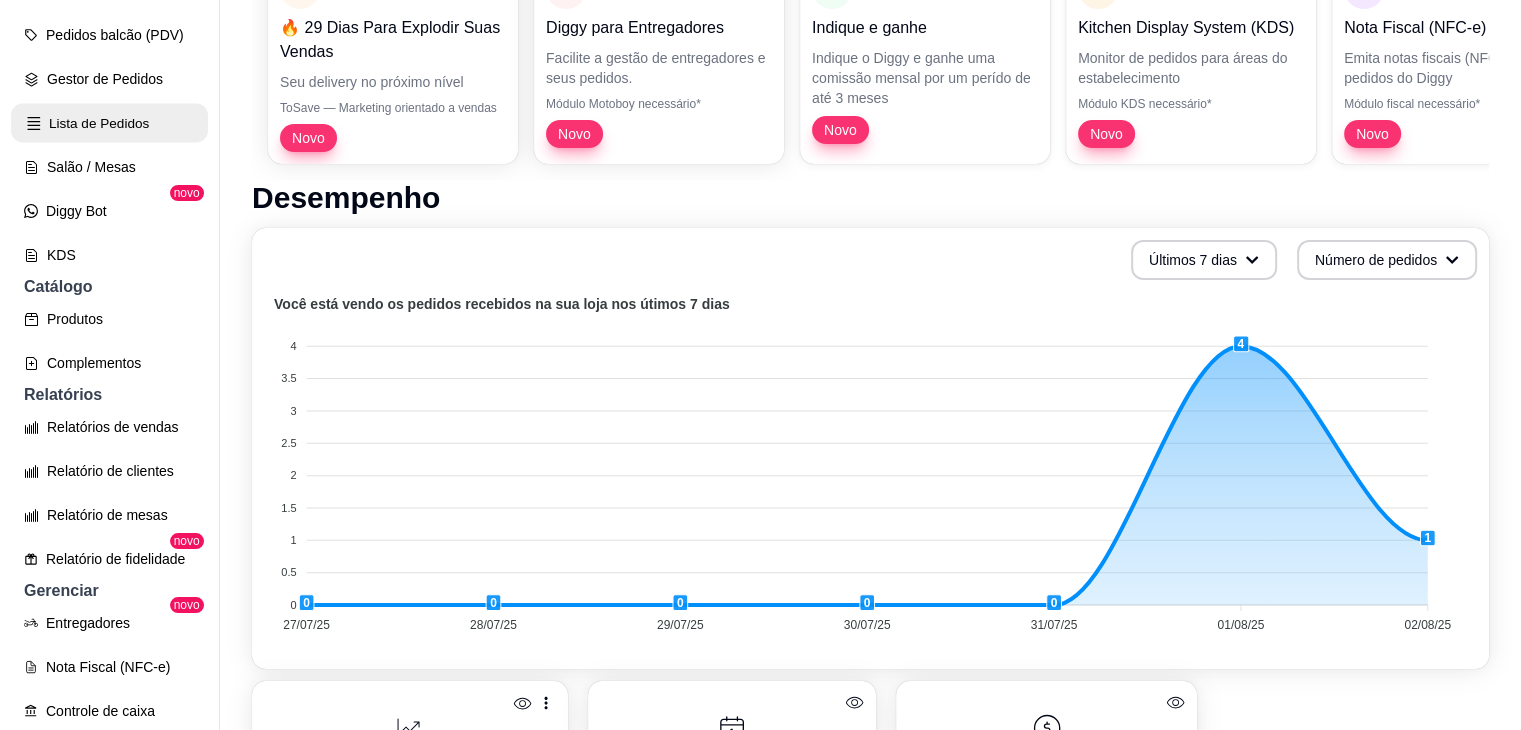 click on "Lista de Pedidos" at bounding box center (109, 123) 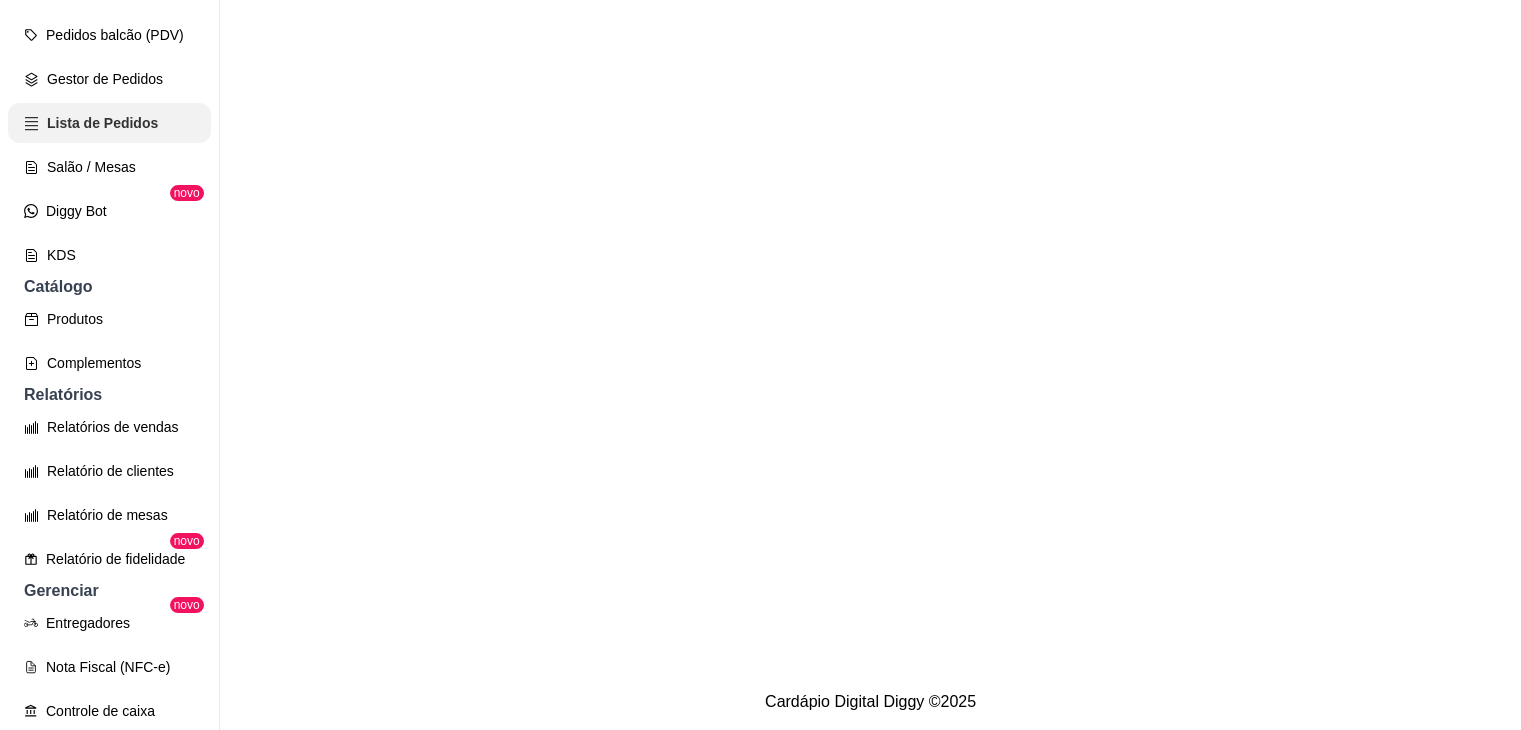 scroll, scrollTop: 0, scrollLeft: 0, axis: both 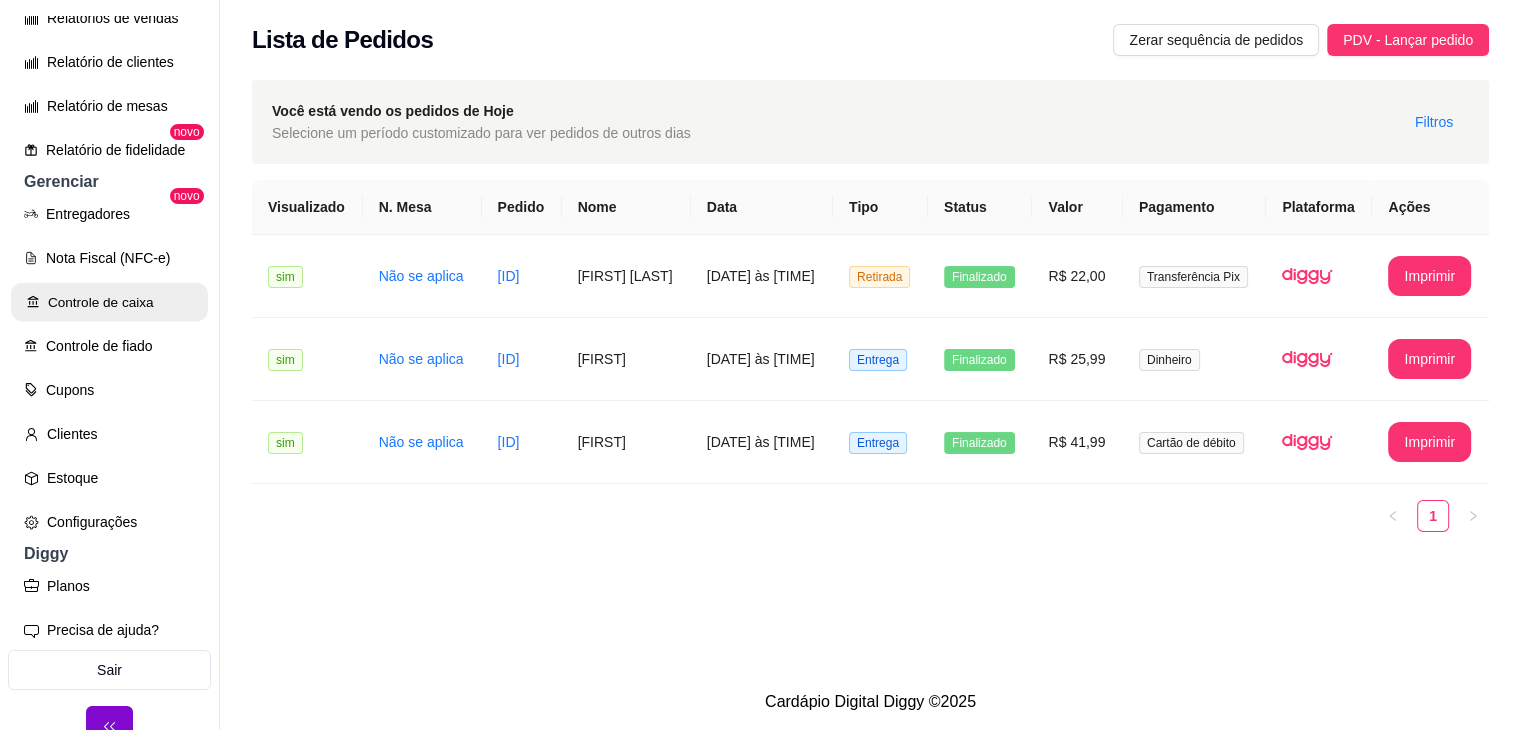 click on "Controle de caixa" at bounding box center [109, 302] 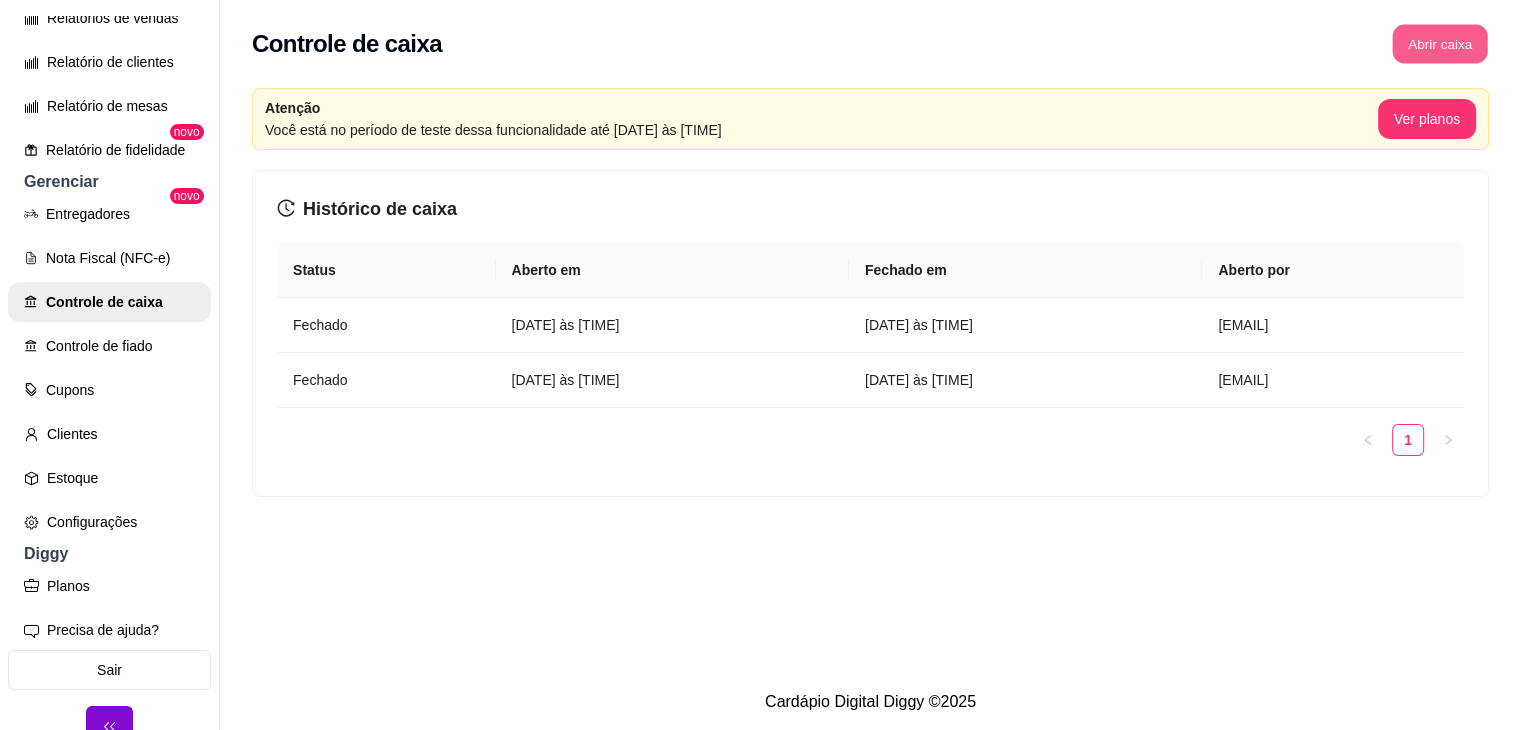 click on "Abrir caixa" at bounding box center (1439, 44) 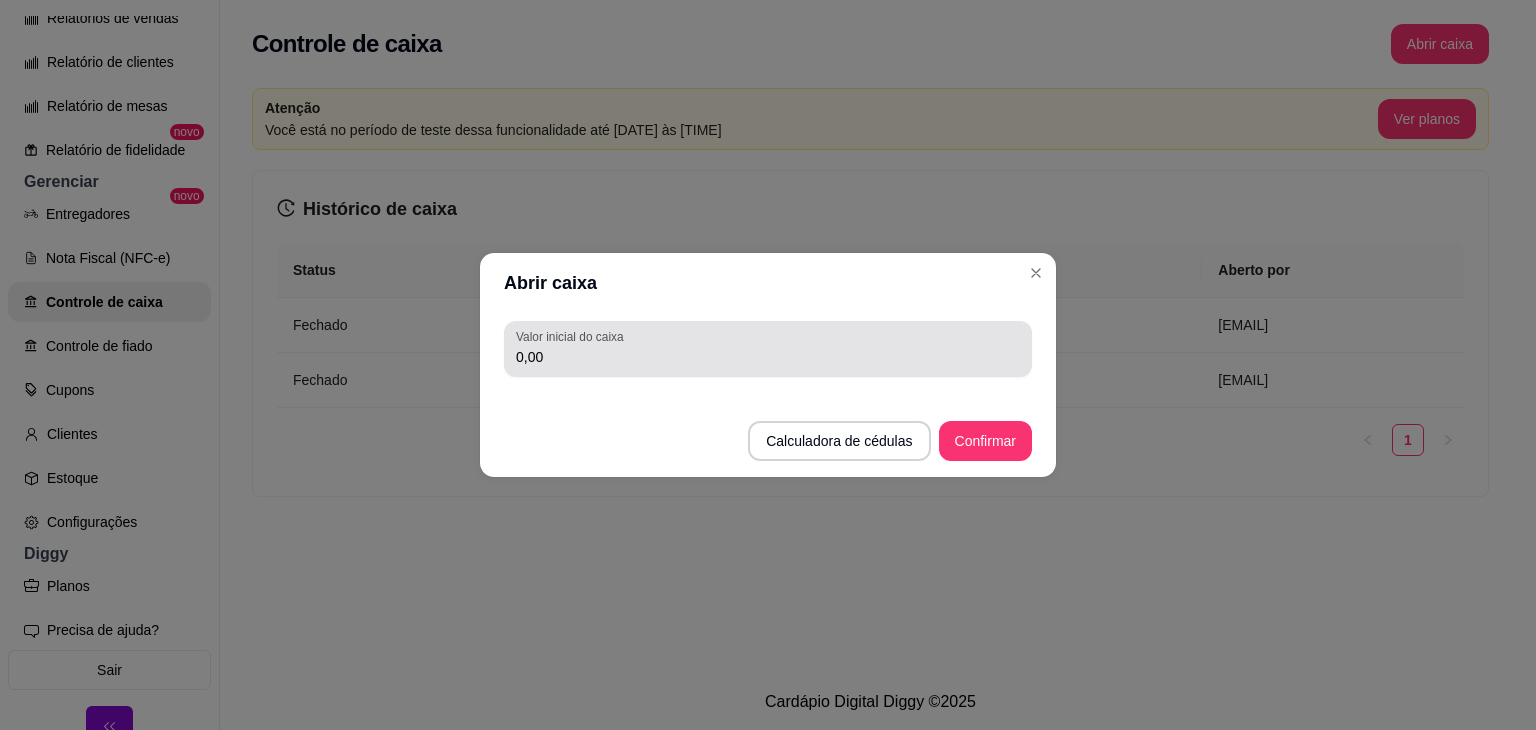 click on "0,00" at bounding box center [768, 349] 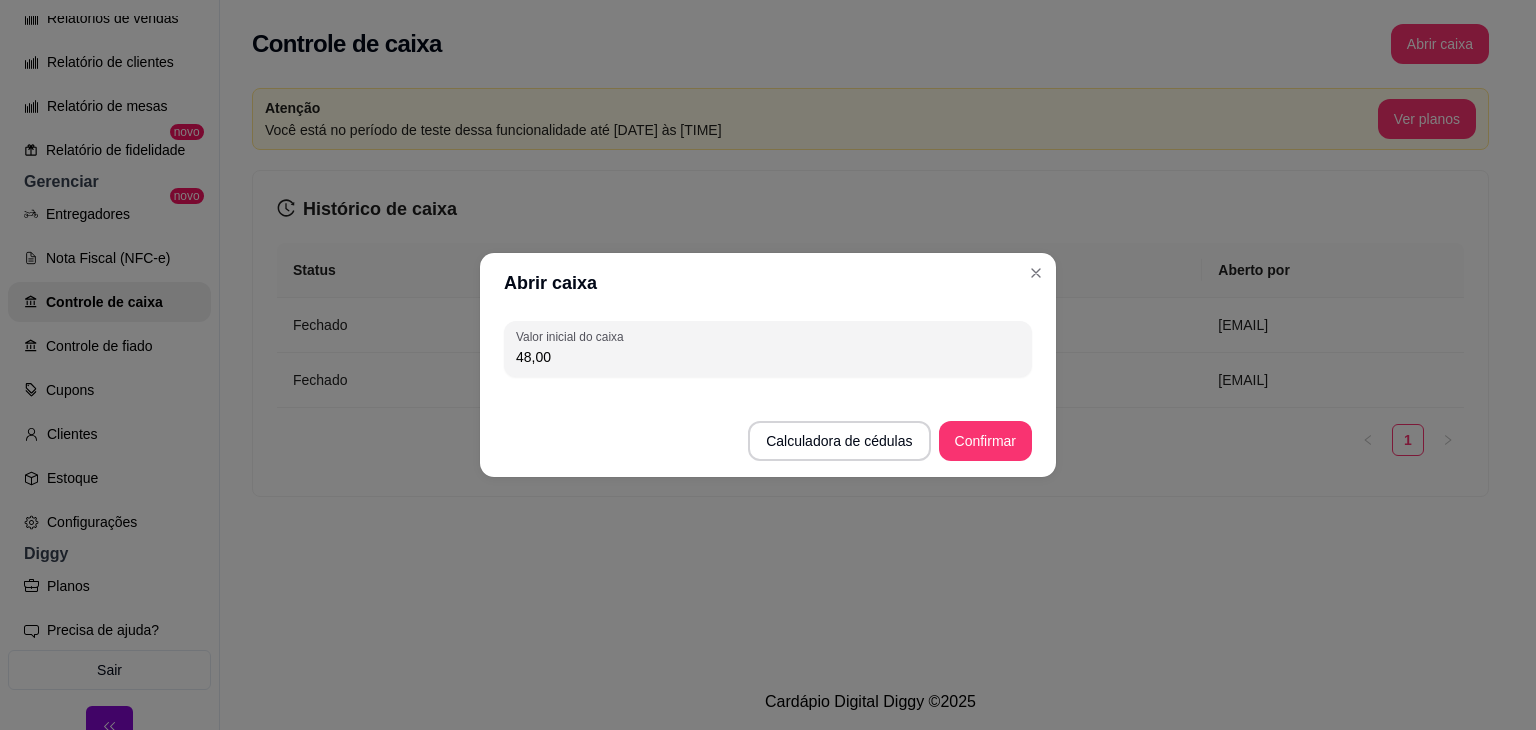 type on "48,00" 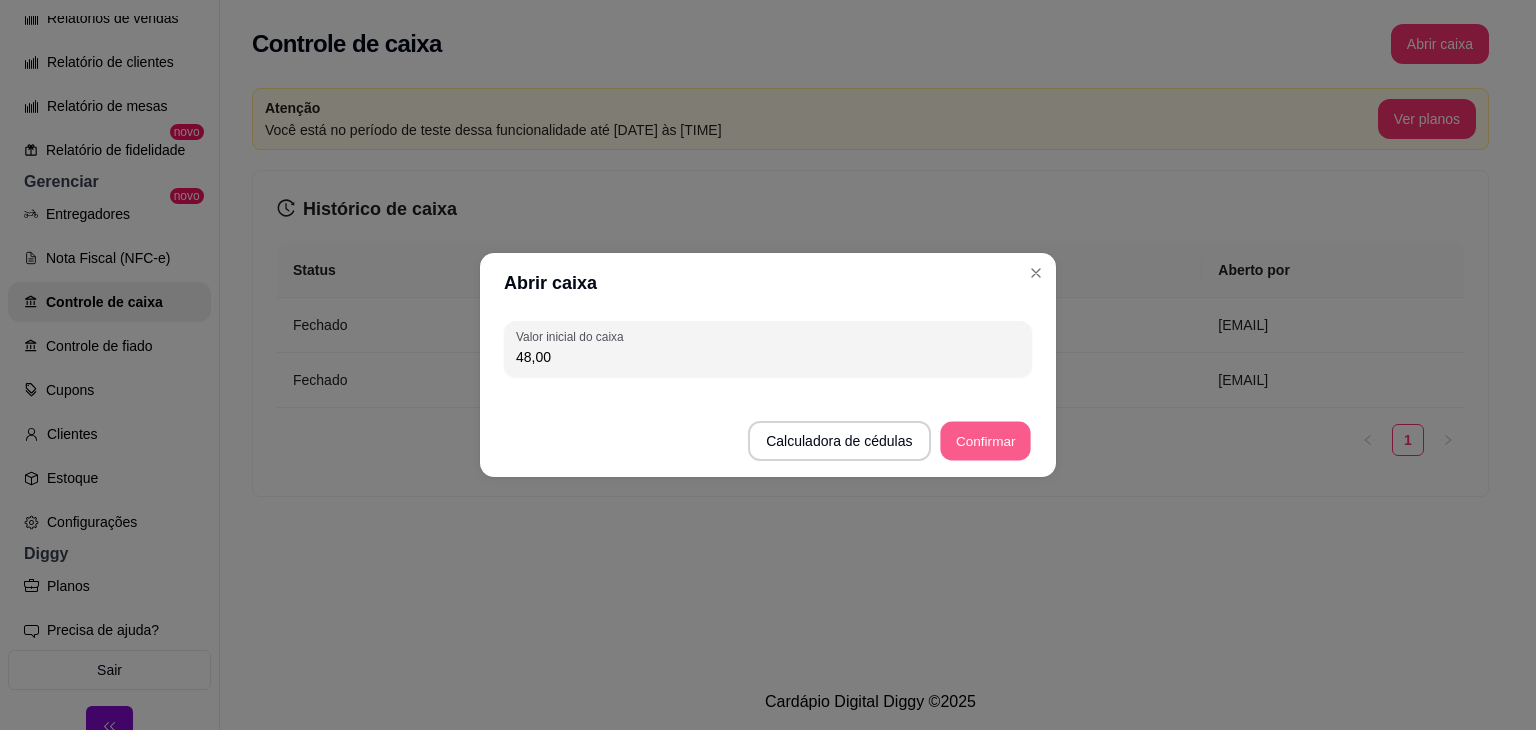 click on "Confirmar" at bounding box center (985, 441) 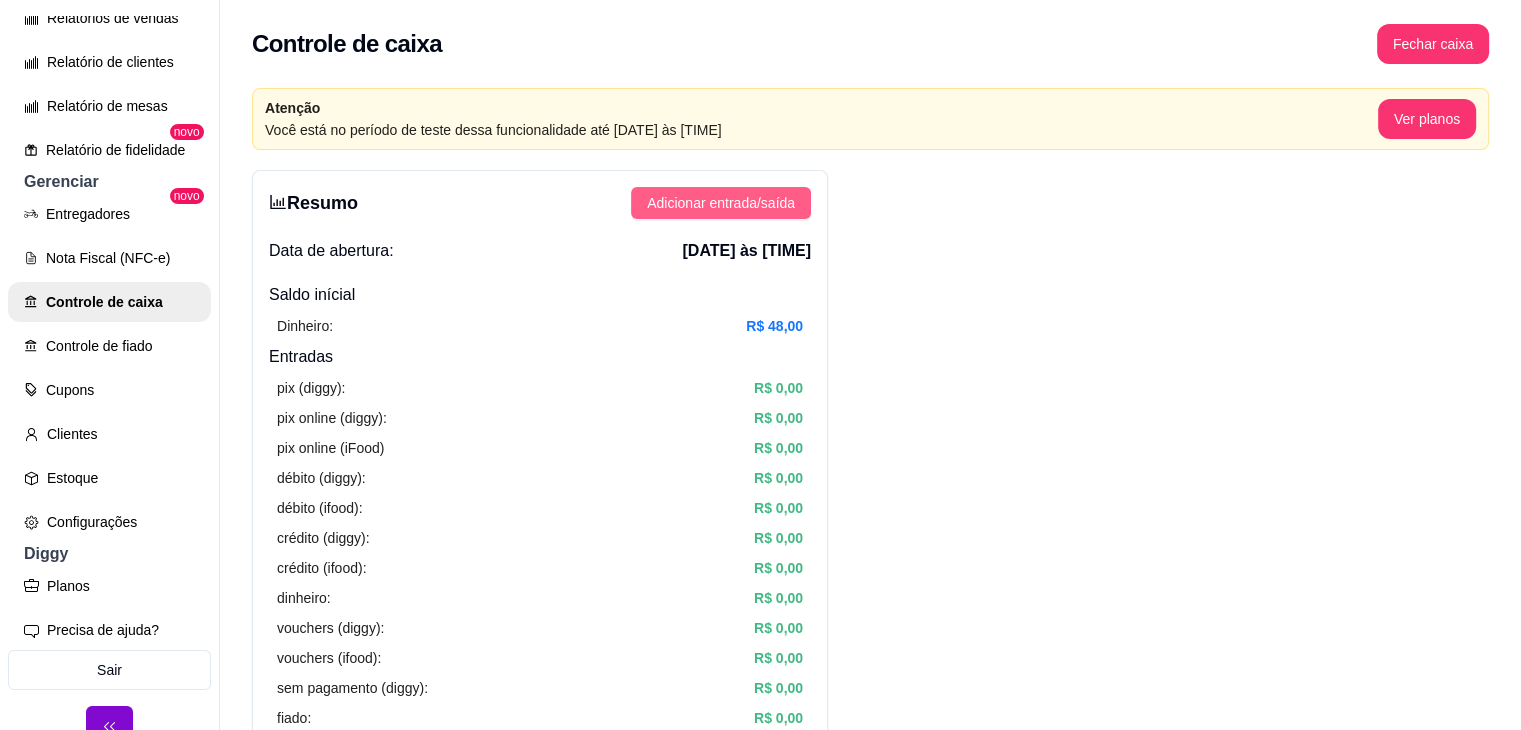 click on "Adicionar entrada/saída" at bounding box center (721, 203) 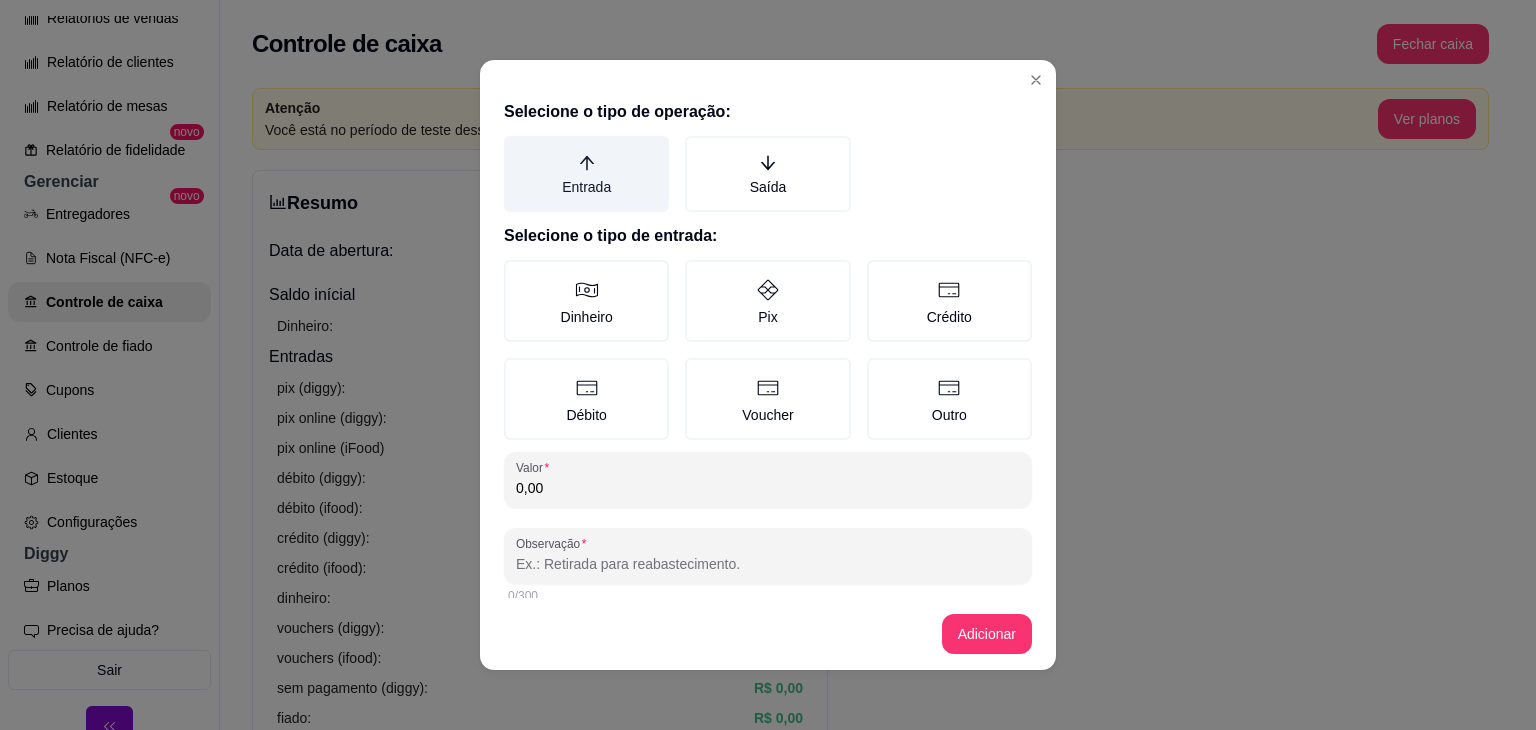 click on "Entrada" at bounding box center (586, 174) 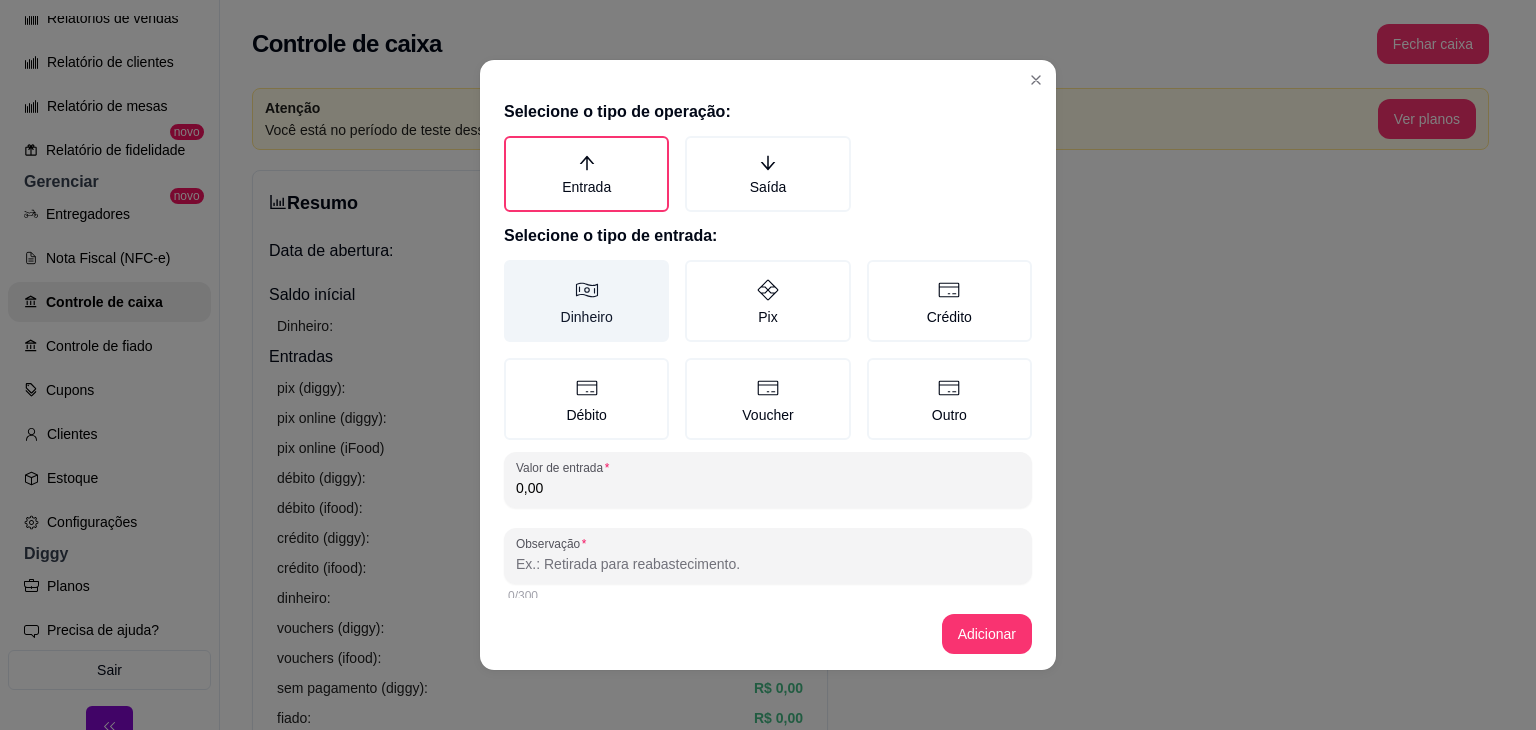 click on "Dinheiro" at bounding box center [586, 301] 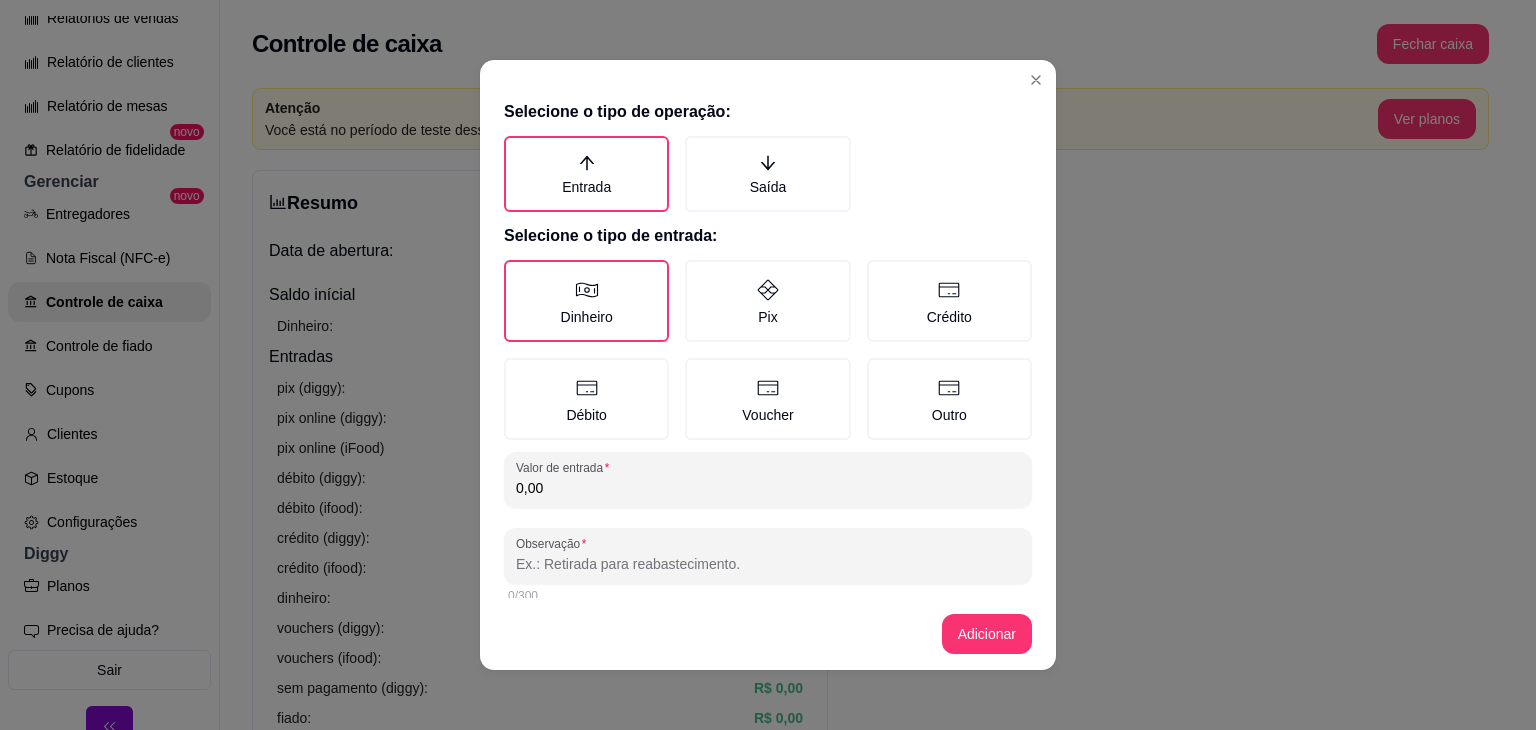 click on "0,00" at bounding box center [768, 488] 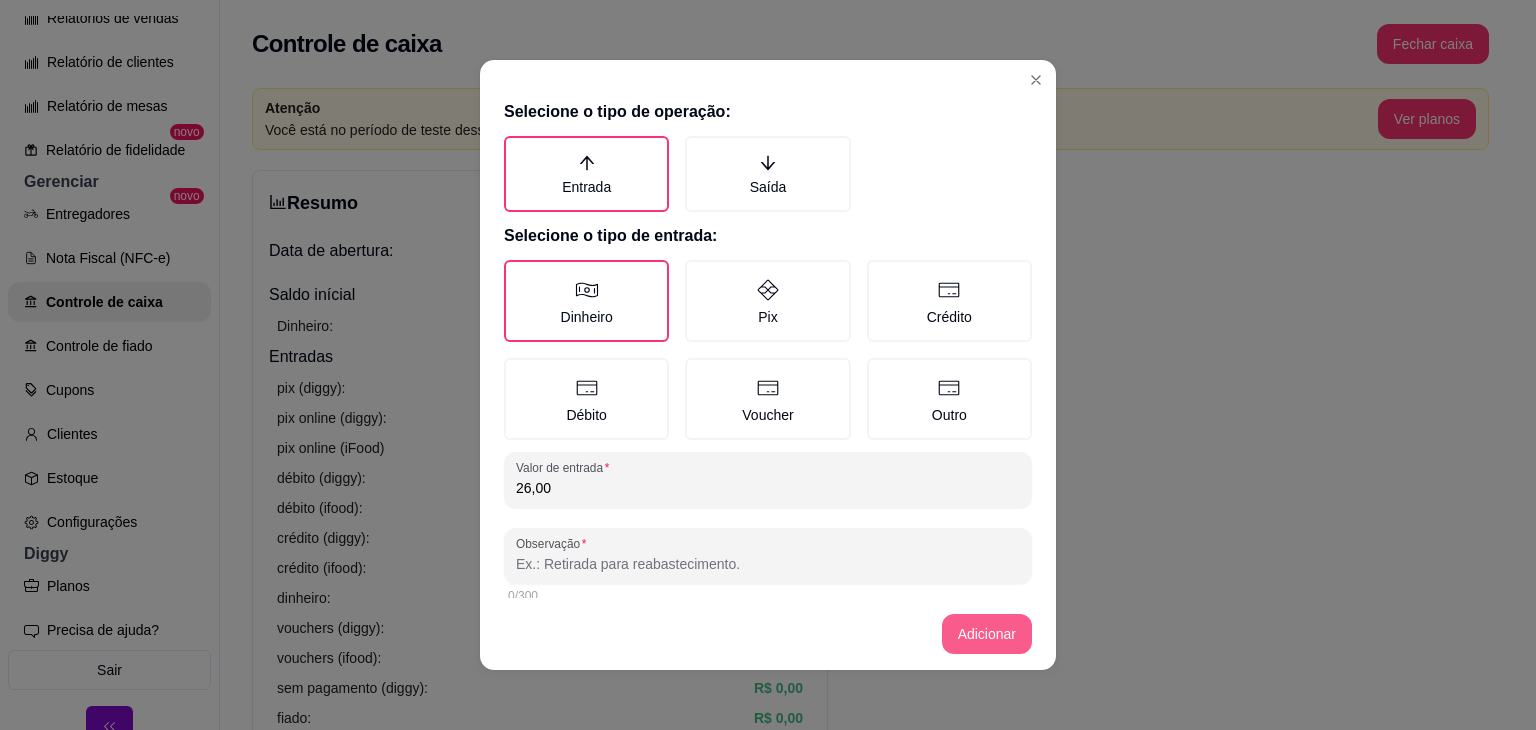type on "26,00" 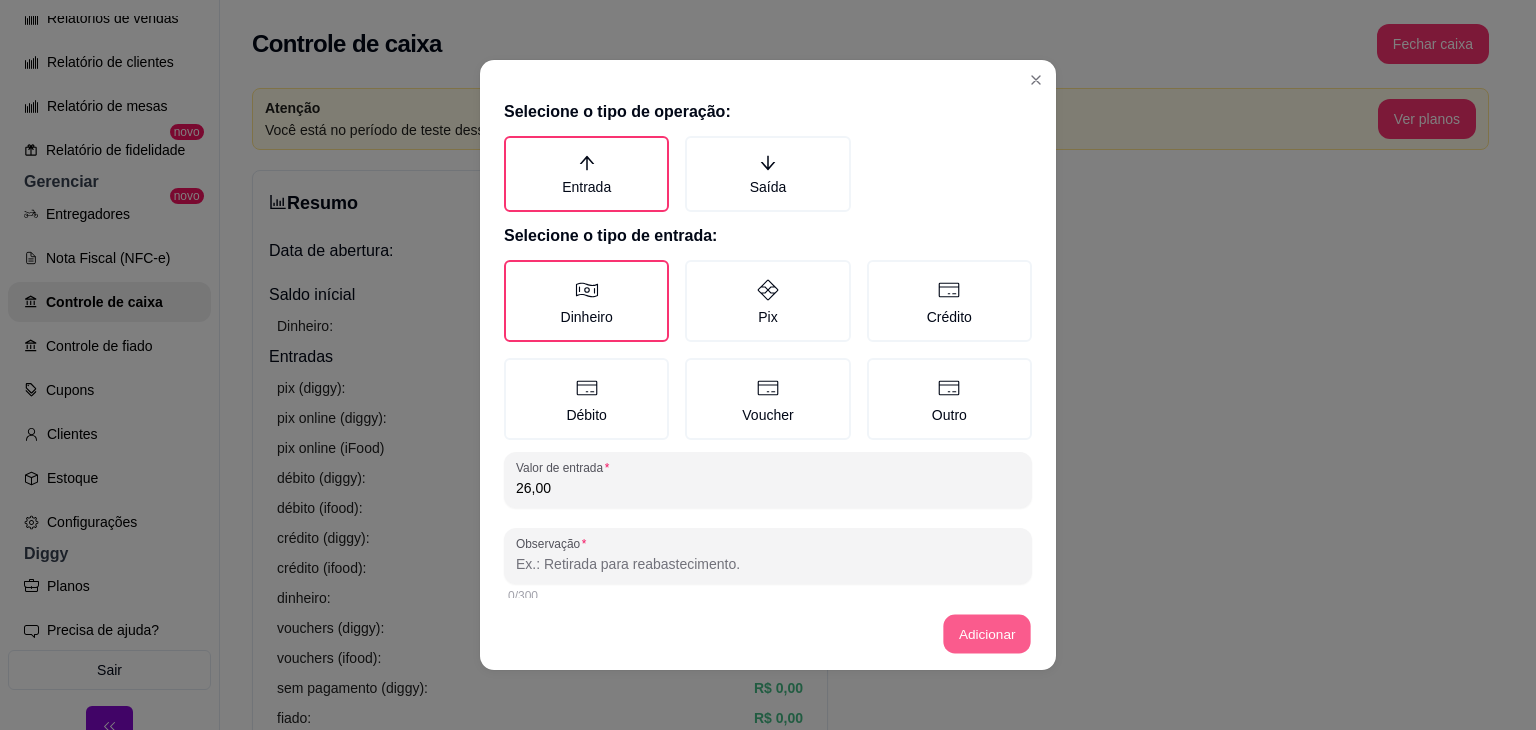 click on "Adicionar" at bounding box center (987, 634) 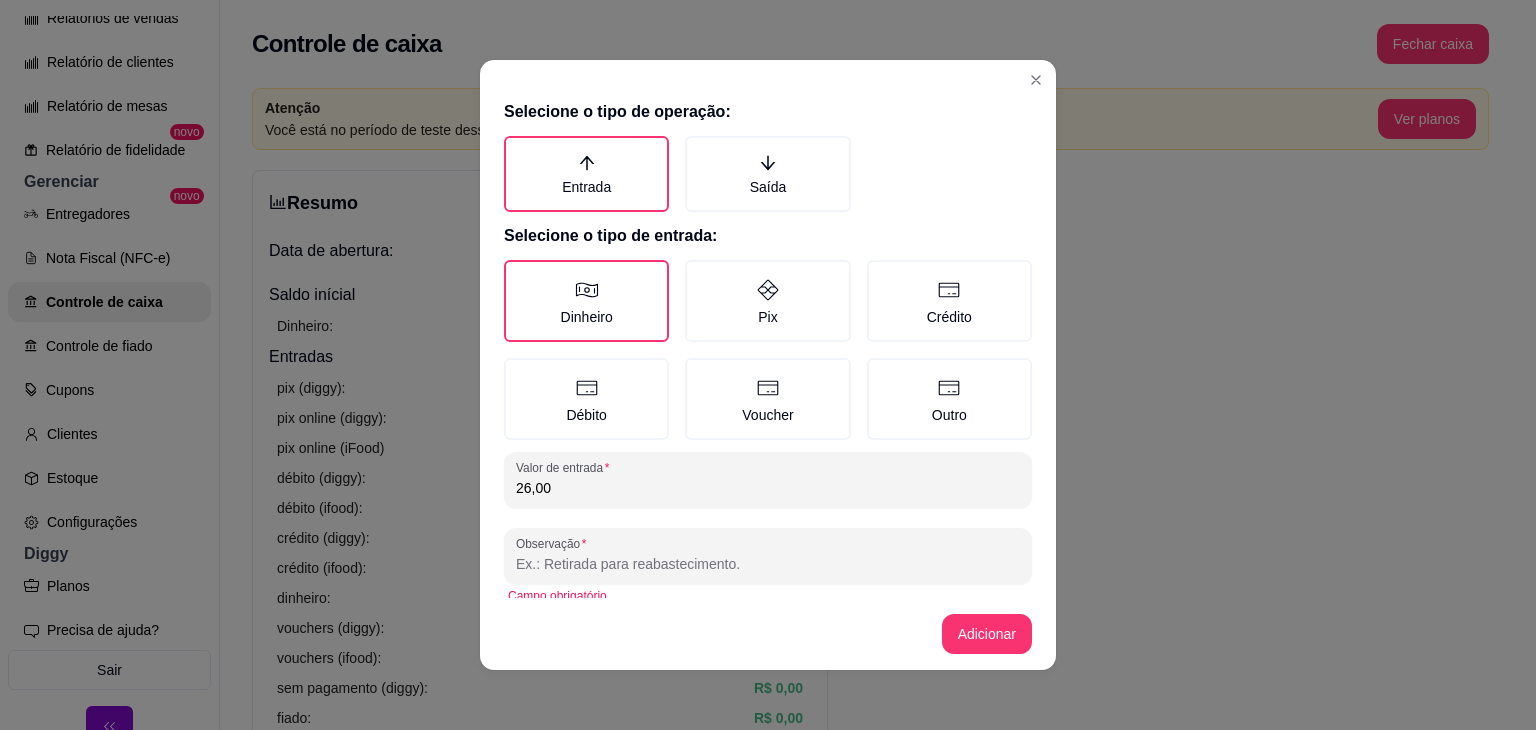 click on "Observação" at bounding box center (768, 564) 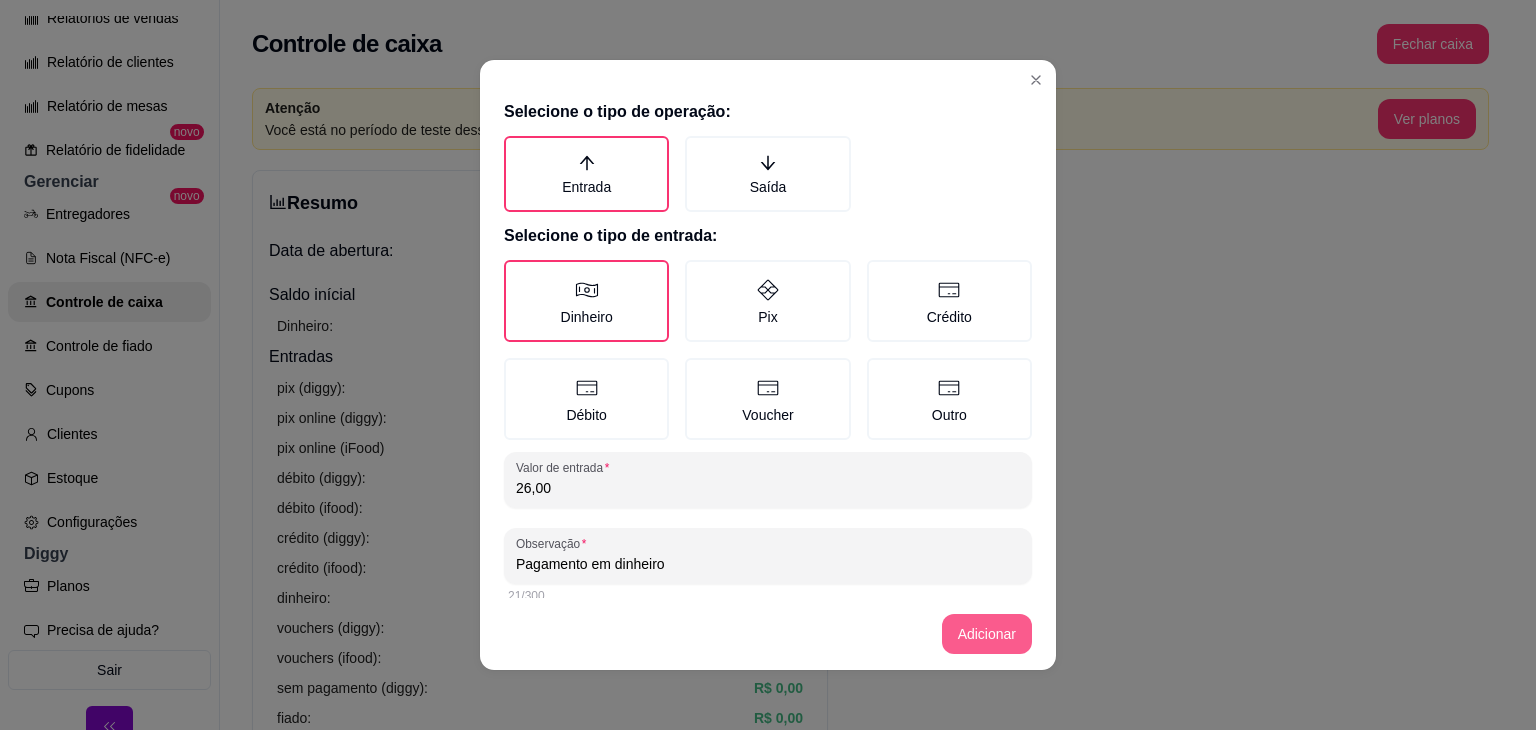 type on "Pagamento em dinheiro" 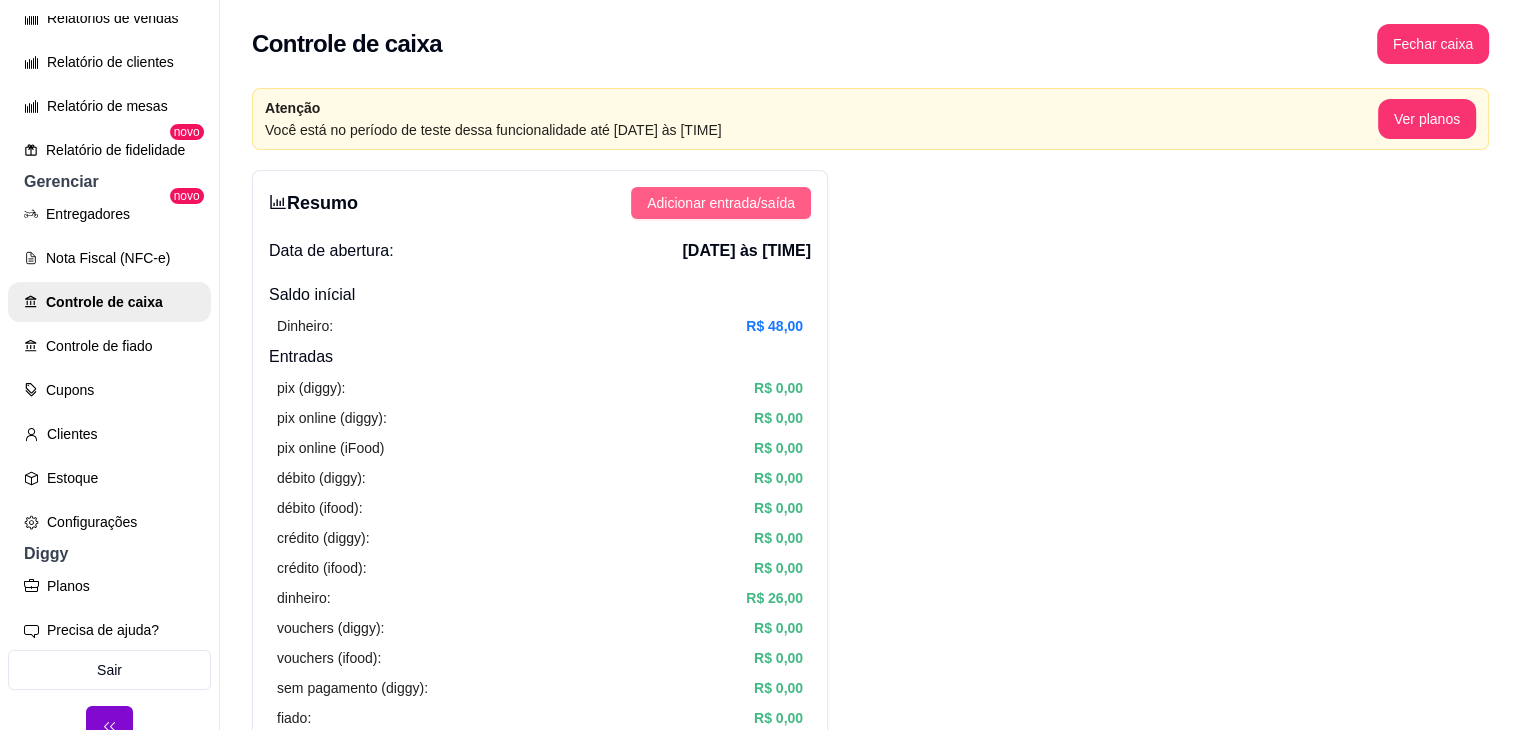 click on "Adicionar entrada/saída" at bounding box center (721, 203) 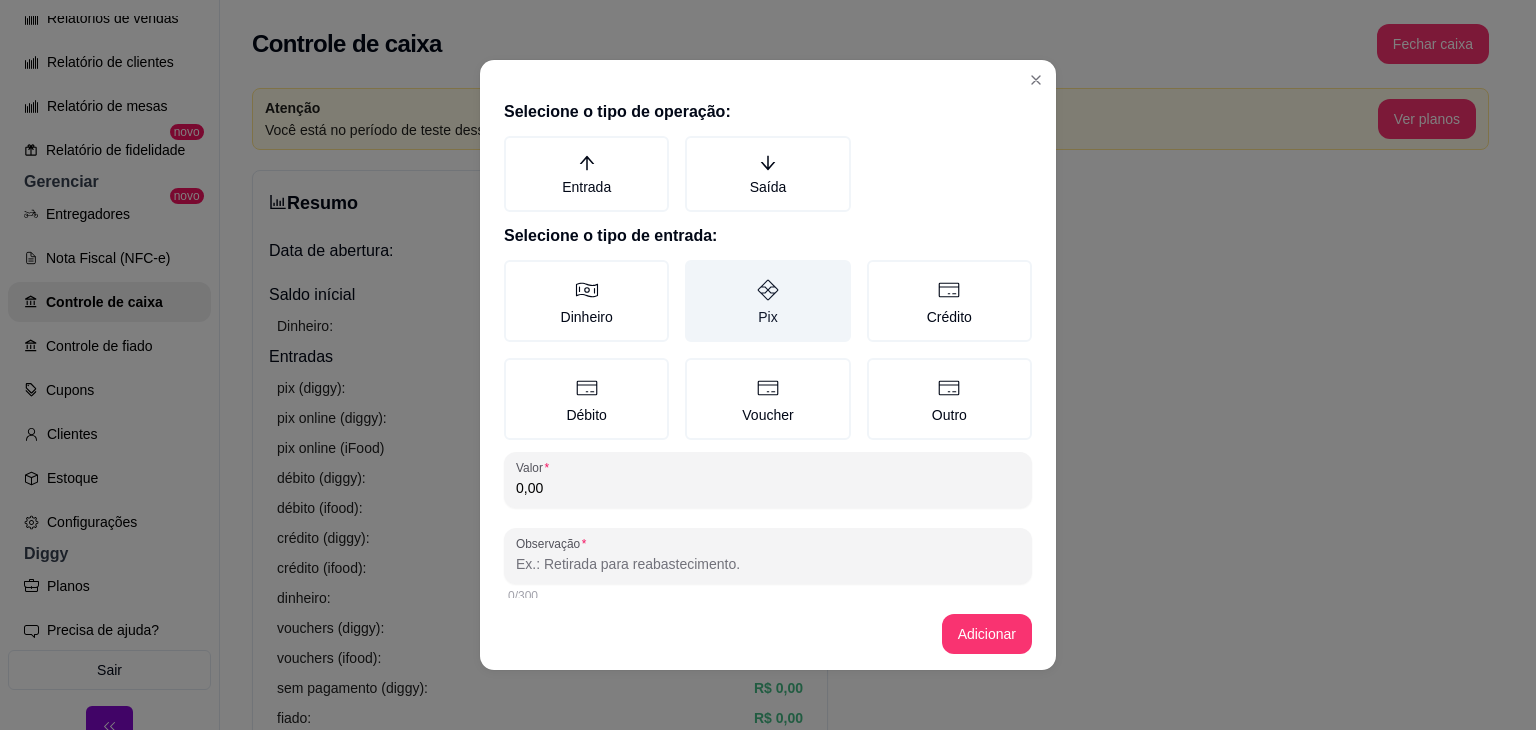 click 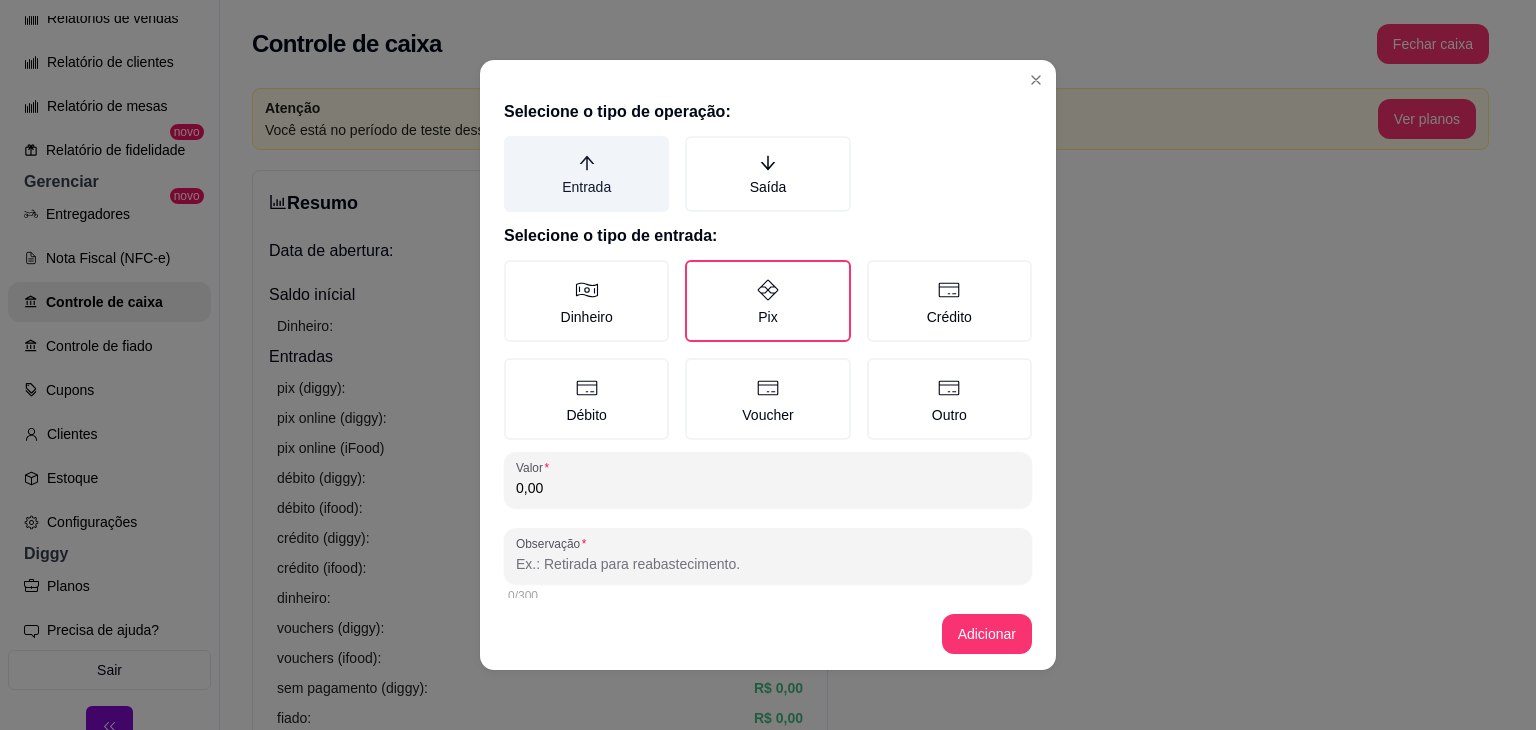 click on "Entrada" at bounding box center (586, 174) 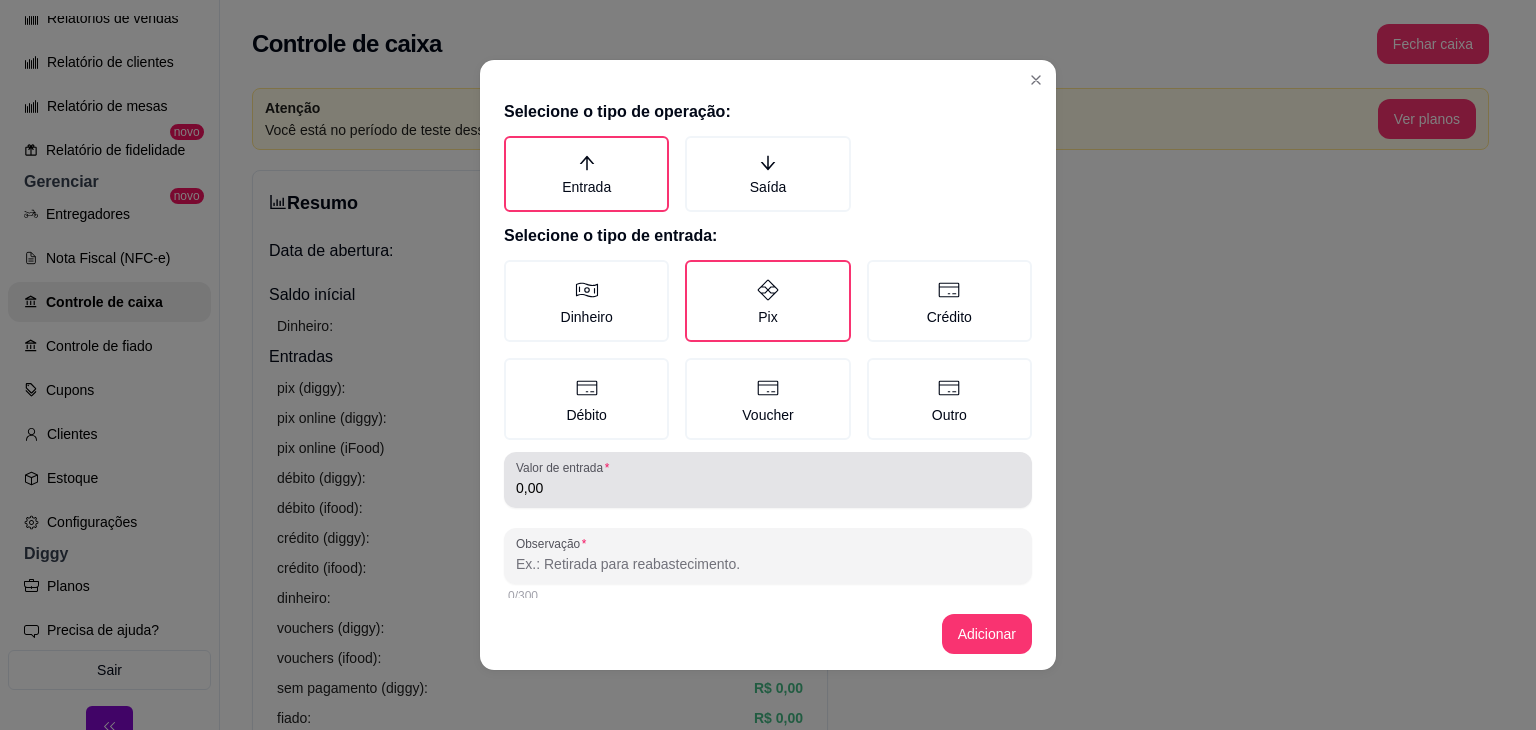 click on "0,00" at bounding box center (768, 488) 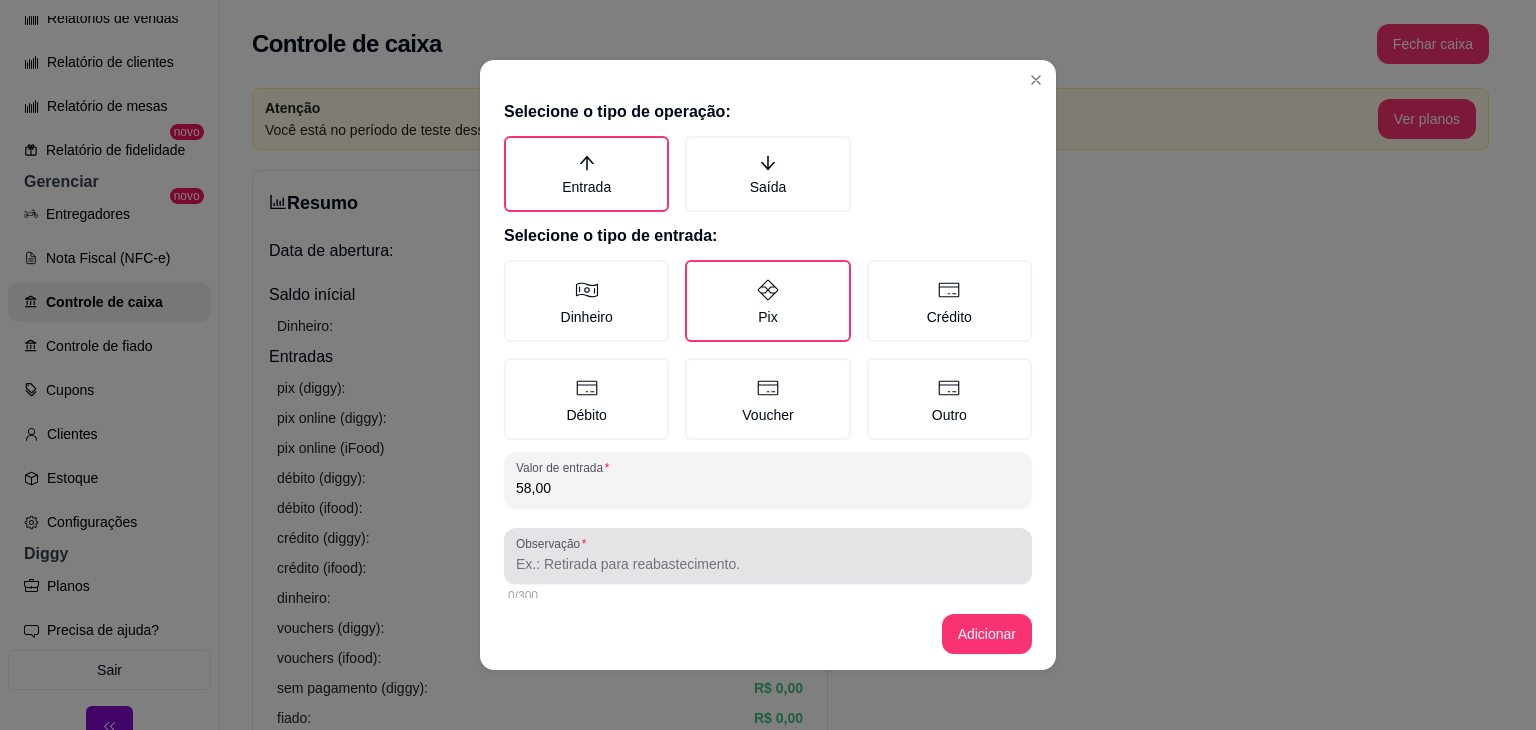 type on "58,00" 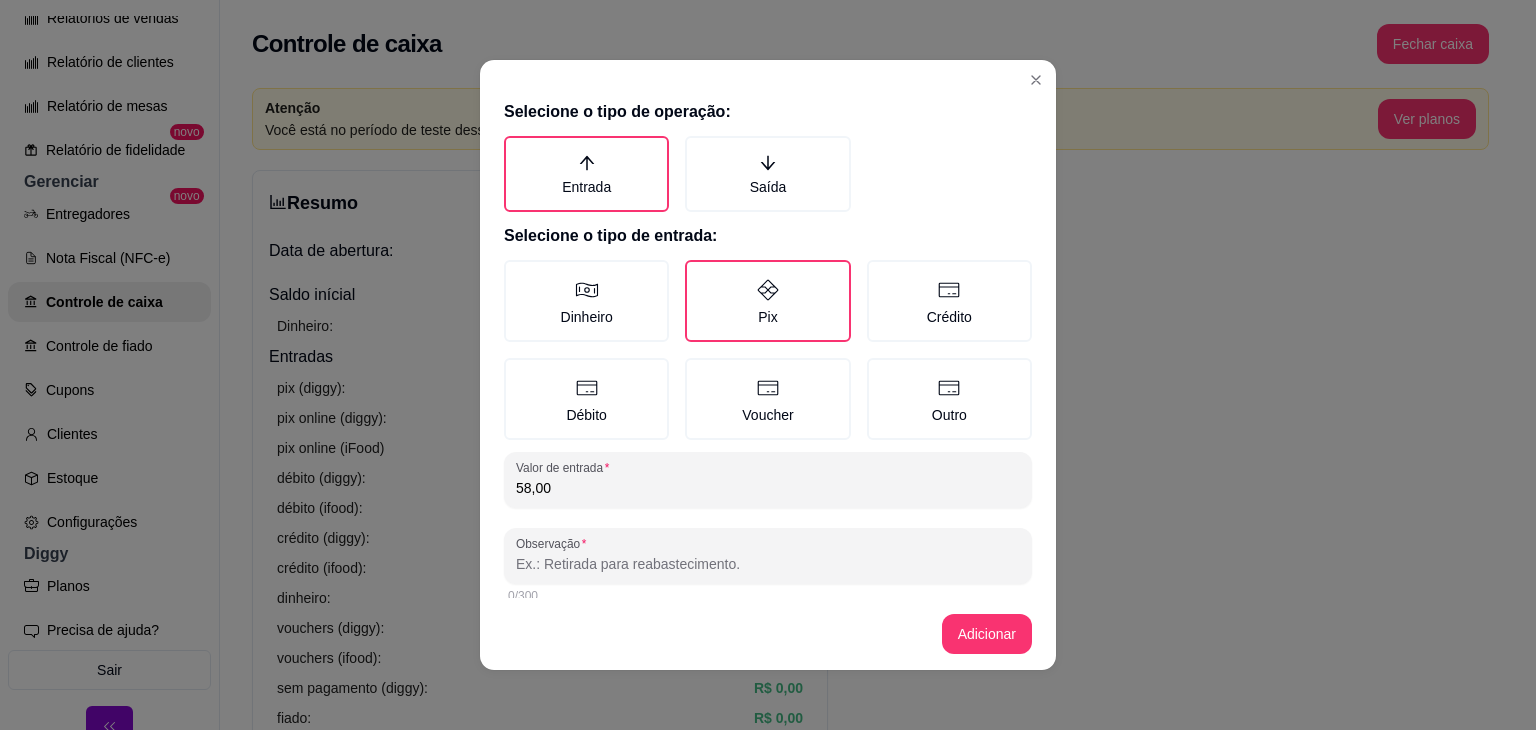 click on "Observação" at bounding box center (768, 564) 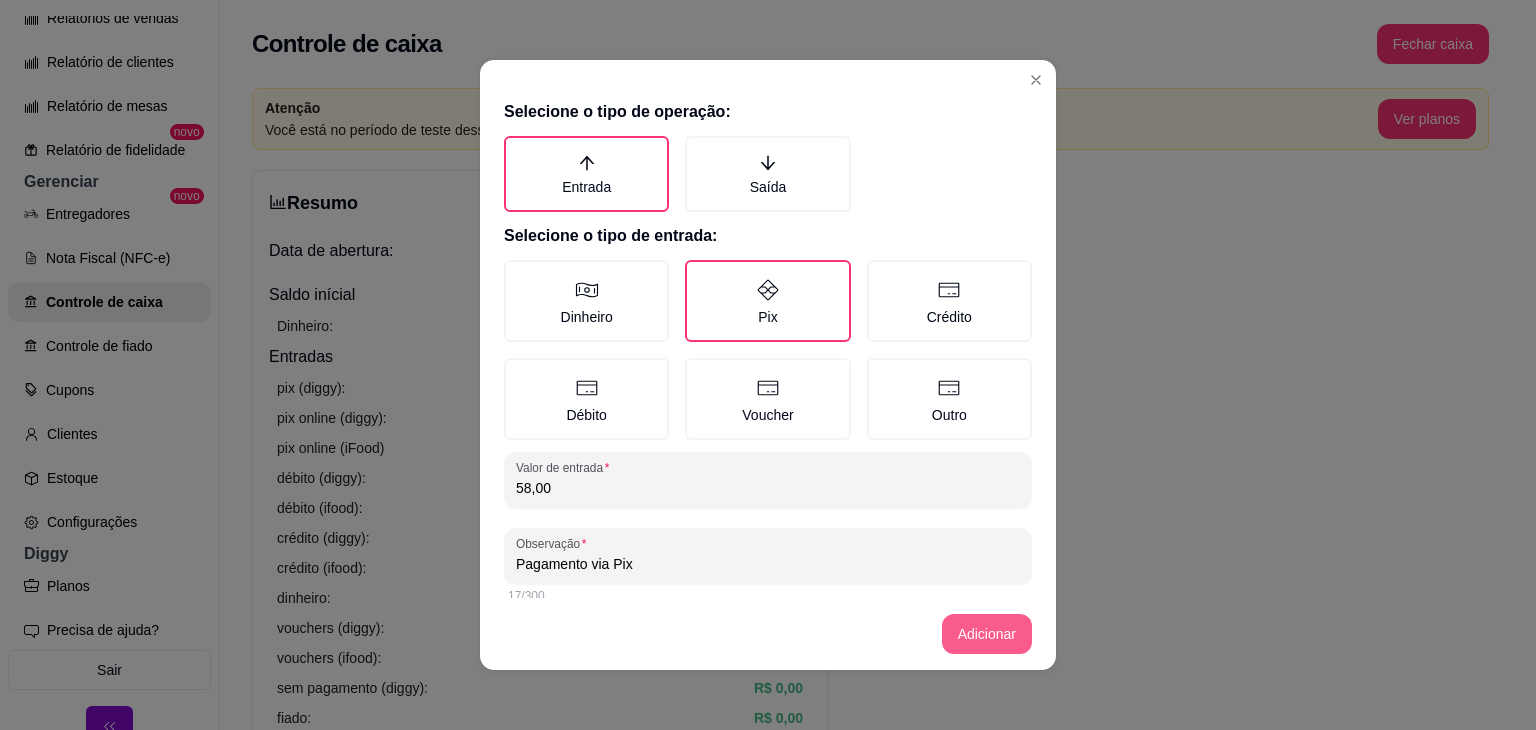 type on "Pagamento via Pix" 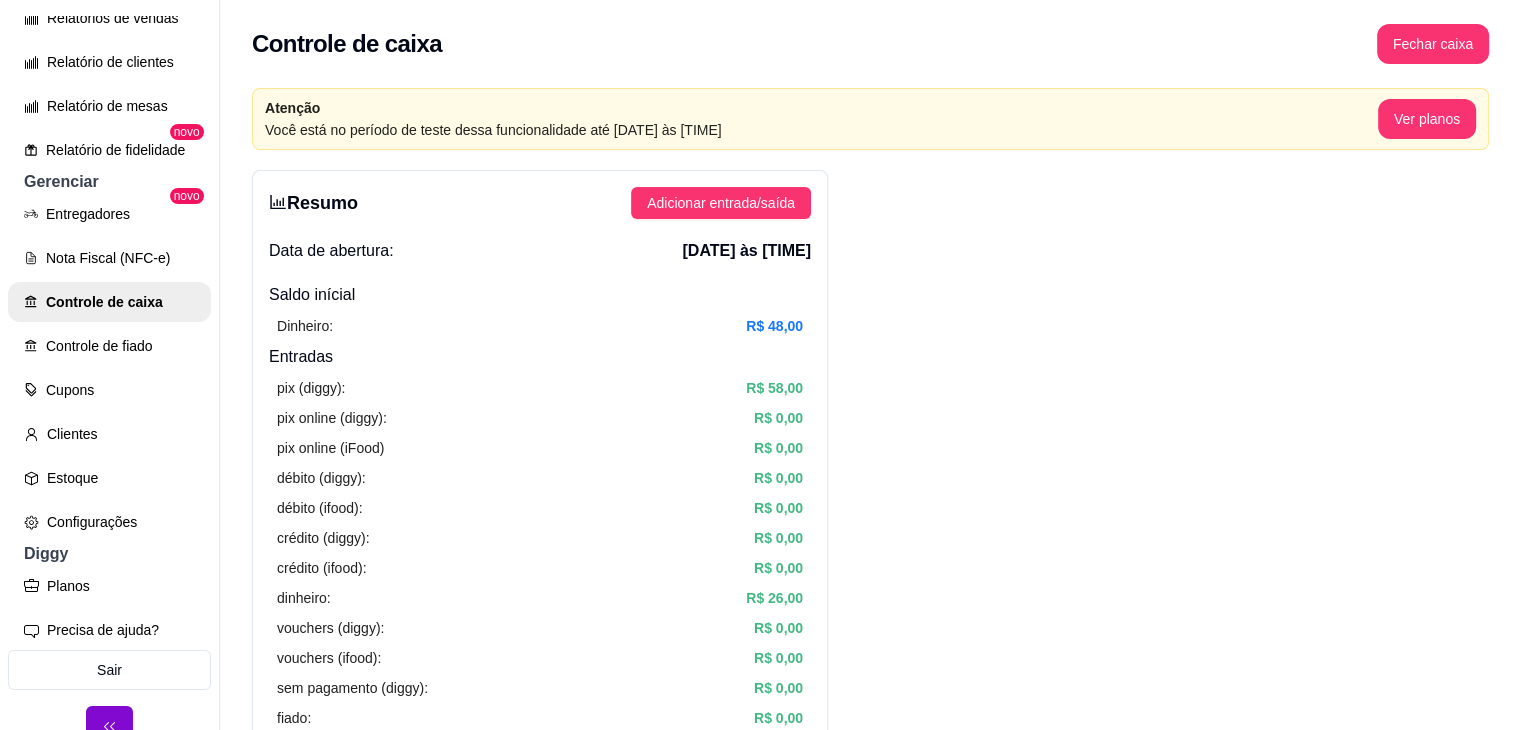 click on "Resumo Adicionar entrada/saída Data de abertura: 3 de ago de 2025 às 18:23 Saldo inícial Dinheiro: R$ 48,00 Entradas pix (diggy): R$ 58,00 pix online (diggy): R$ 0,00 pix online (iFood) R$ 0,00 débito (diggy): R$ 0,00 débito (ifood): R$ 0,00 crédito (diggy): R$ 0,00 crédito (ifood): R$ 0,00 dinheiro: R$ 26,00 vouchers (diggy): R$ 0,00 vouchers (ifood): R$ 0,00 sem pagamento (diggy): R$ 0,00 fiado: R$ 0,00 outros: R$ 0,00 Saídas pix (diggy): R$ 0,00 dinheiro: R$ 0,00 débito (diggy): R$ 0,00 débito (ifood): R$ 0,00 crédito (diggy): R$ 0,00 crédito (ifood): R$ 0,00 vouchers (diggy): R$ 0,00 vouchers (ifood): R$ 0,00 outros: R$ 0,00 Saldo final dinheiro em caixa: R$ 74,00 total: R$ 84,00 Todos Pix Dinheiro Crédito Débito Voucher Outros Entrada R$ 84,00 Saída R$ 0,00 Saldo R$ 84,00 Tipo de pagamento Data - Hora Entrada ou Saída Descrição Valor Descrição Dinheiro 3 de ago de 2025 às 18:24 Entrada Pagamento em dinheiro R$ 26,00 Editar Transferência Pix Entrada 1 1" at bounding box center (870, 1150) 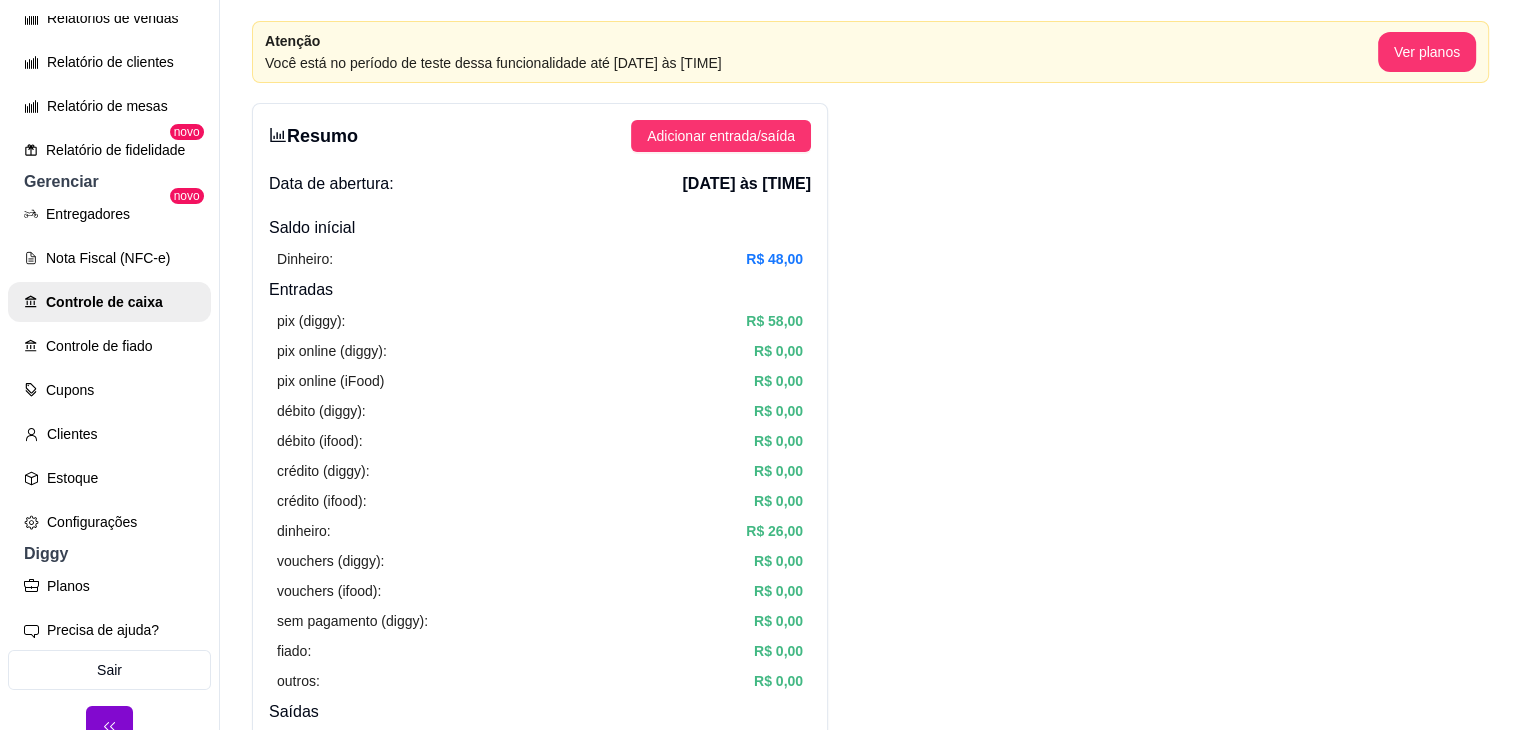 scroll, scrollTop: 0, scrollLeft: 0, axis: both 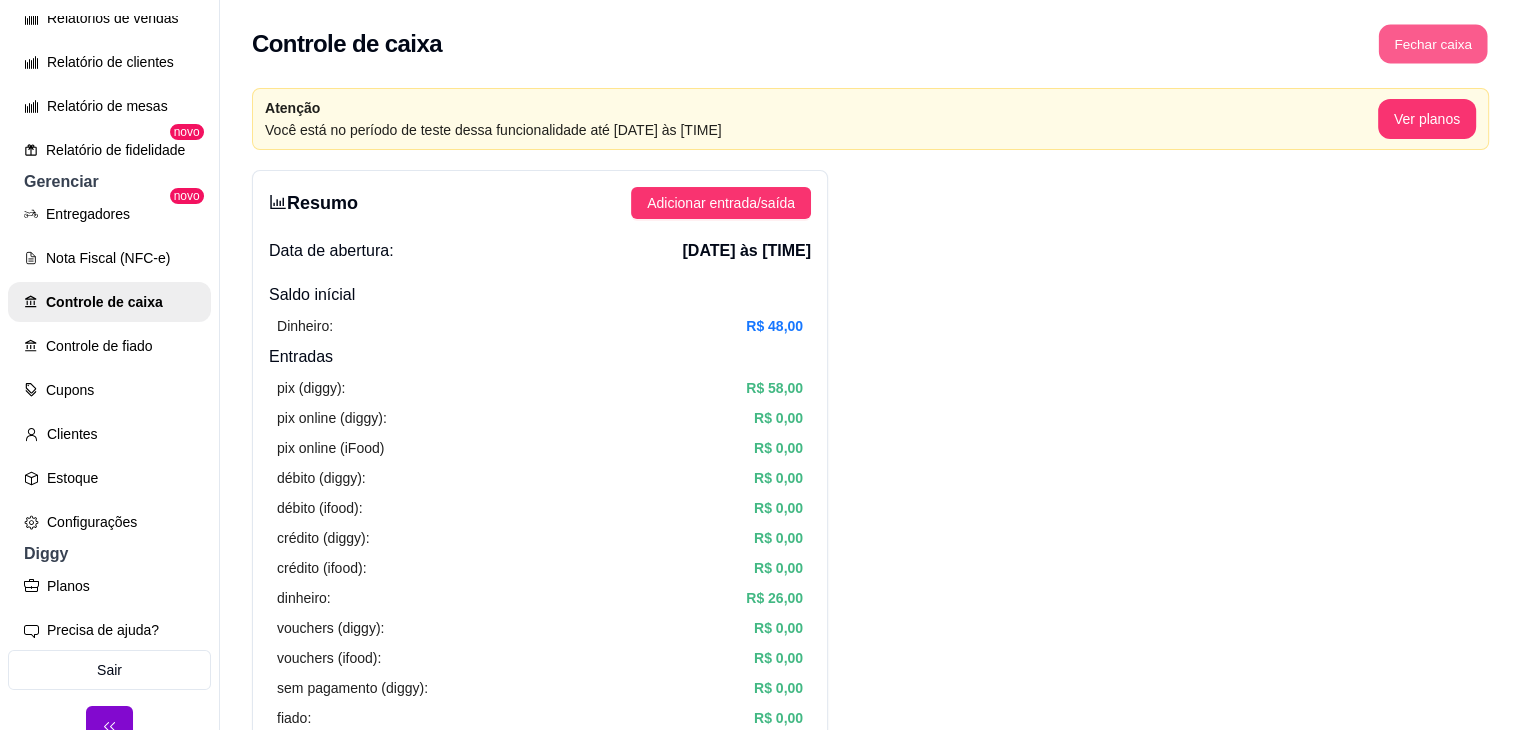 click on "Fechar caixa" at bounding box center (1433, 44) 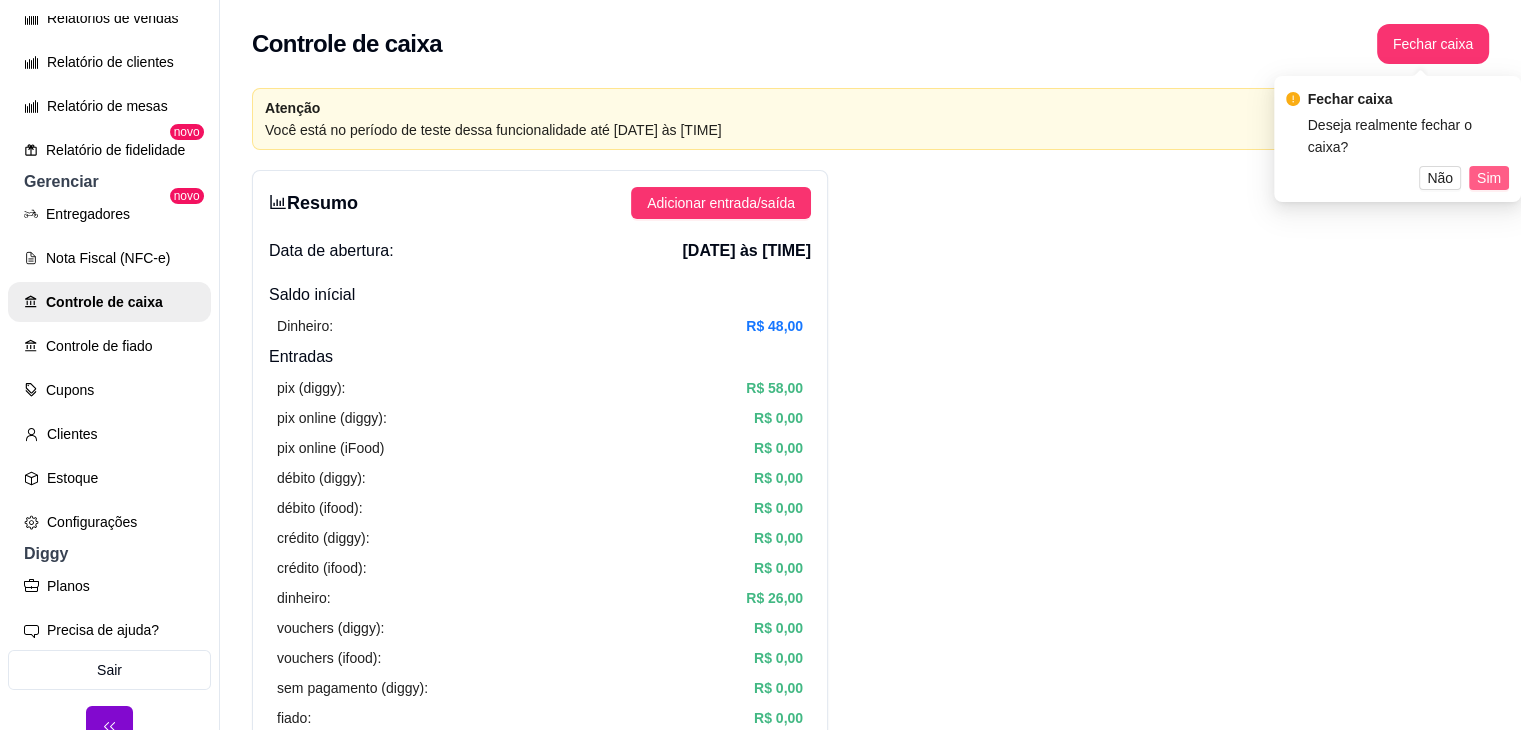 click on "Sim" at bounding box center [1489, 178] 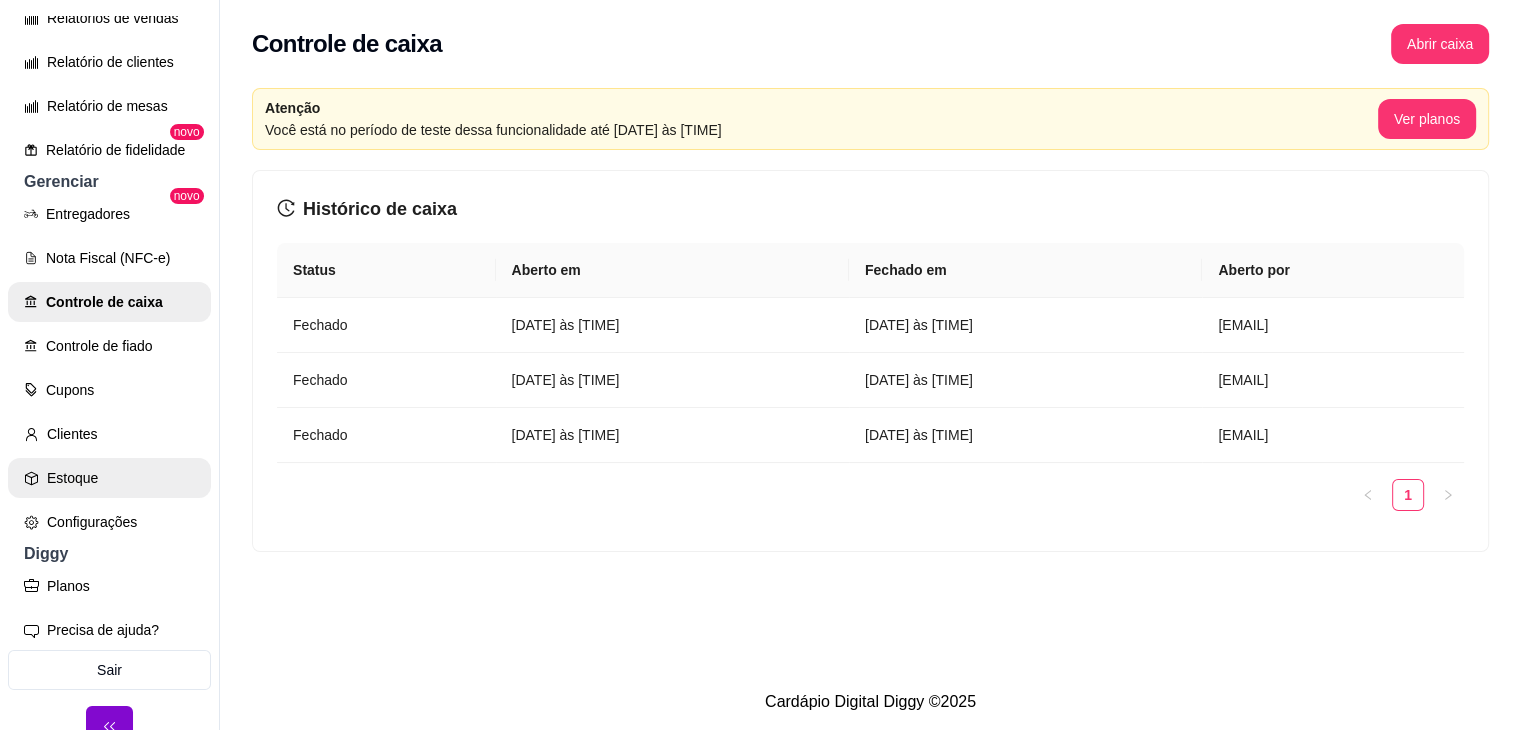 click on "Estoque" at bounding box center (109, 478) 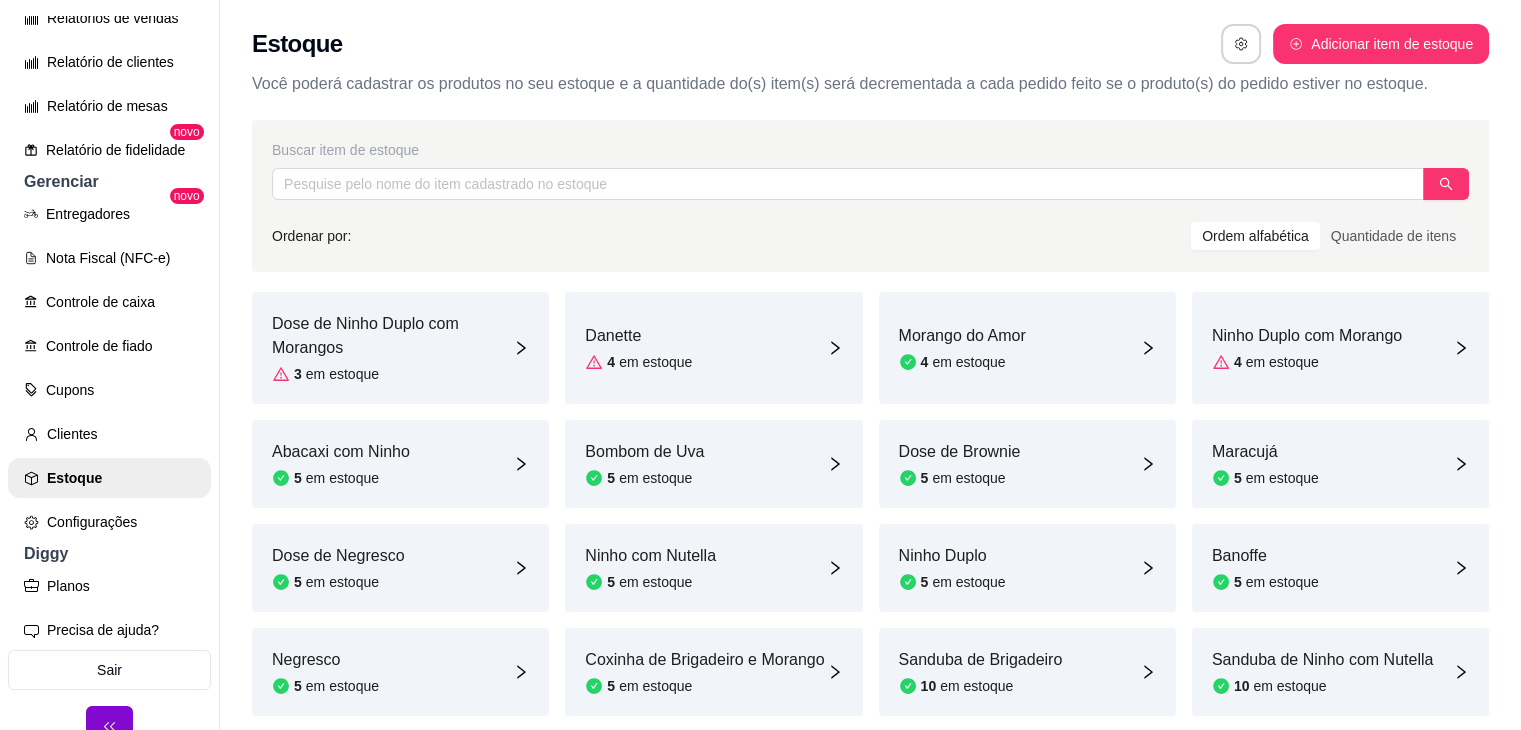 click on "Dose de Ninho Duplo com Morangos" at bounding box center (392, 336) 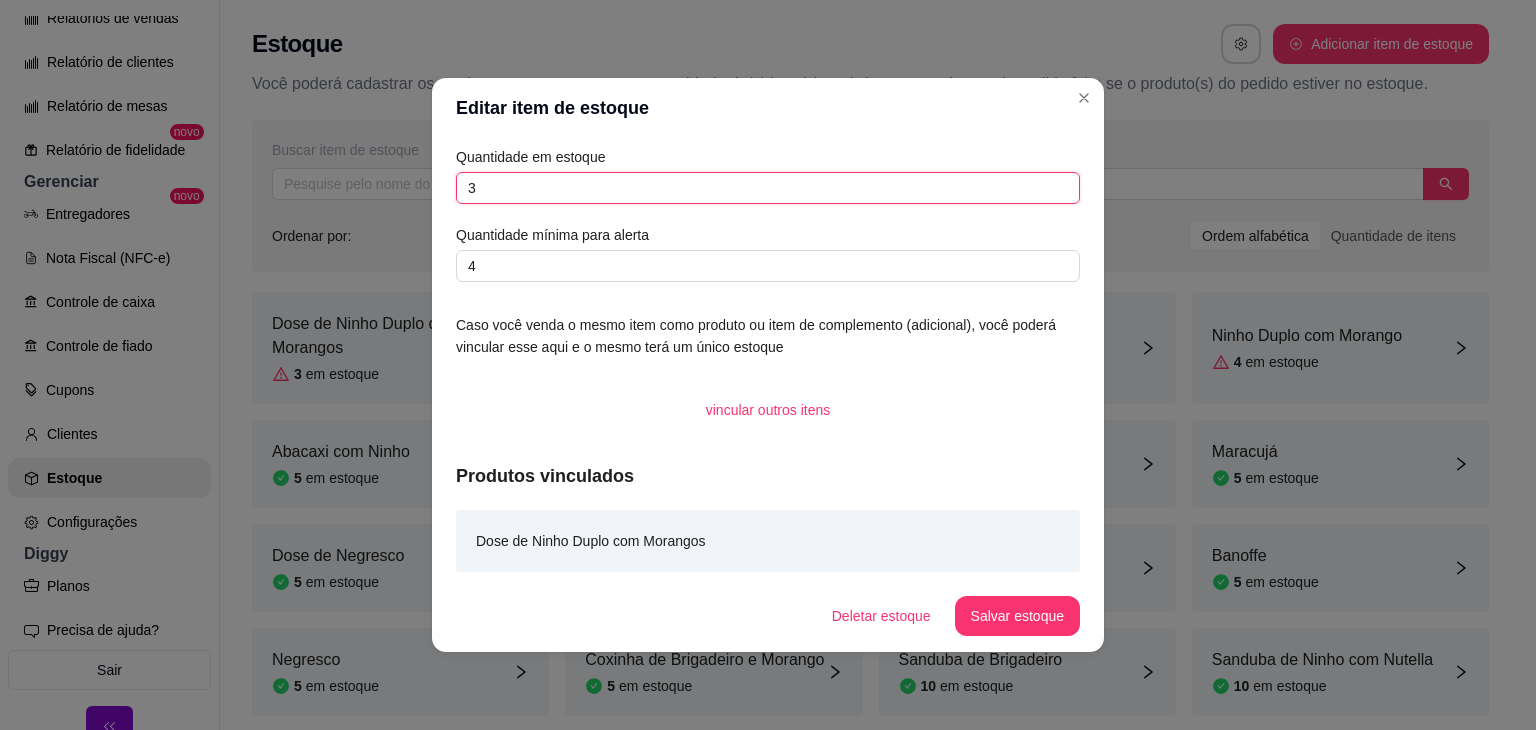 drag, startPoint x: 487, startPoint y: 189, endPoint x: 413, endPoint y: 175, distance: 75.31268 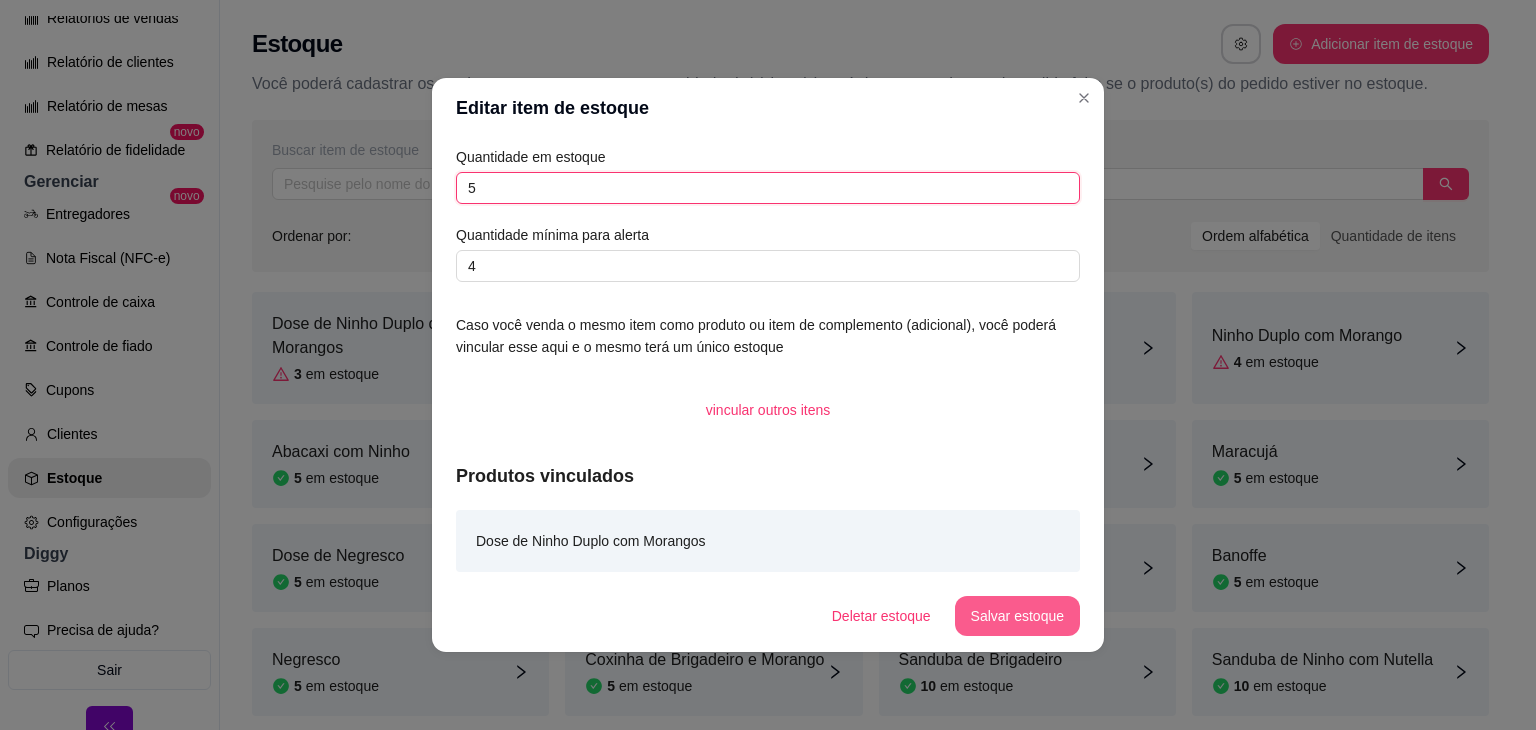 type on "5" 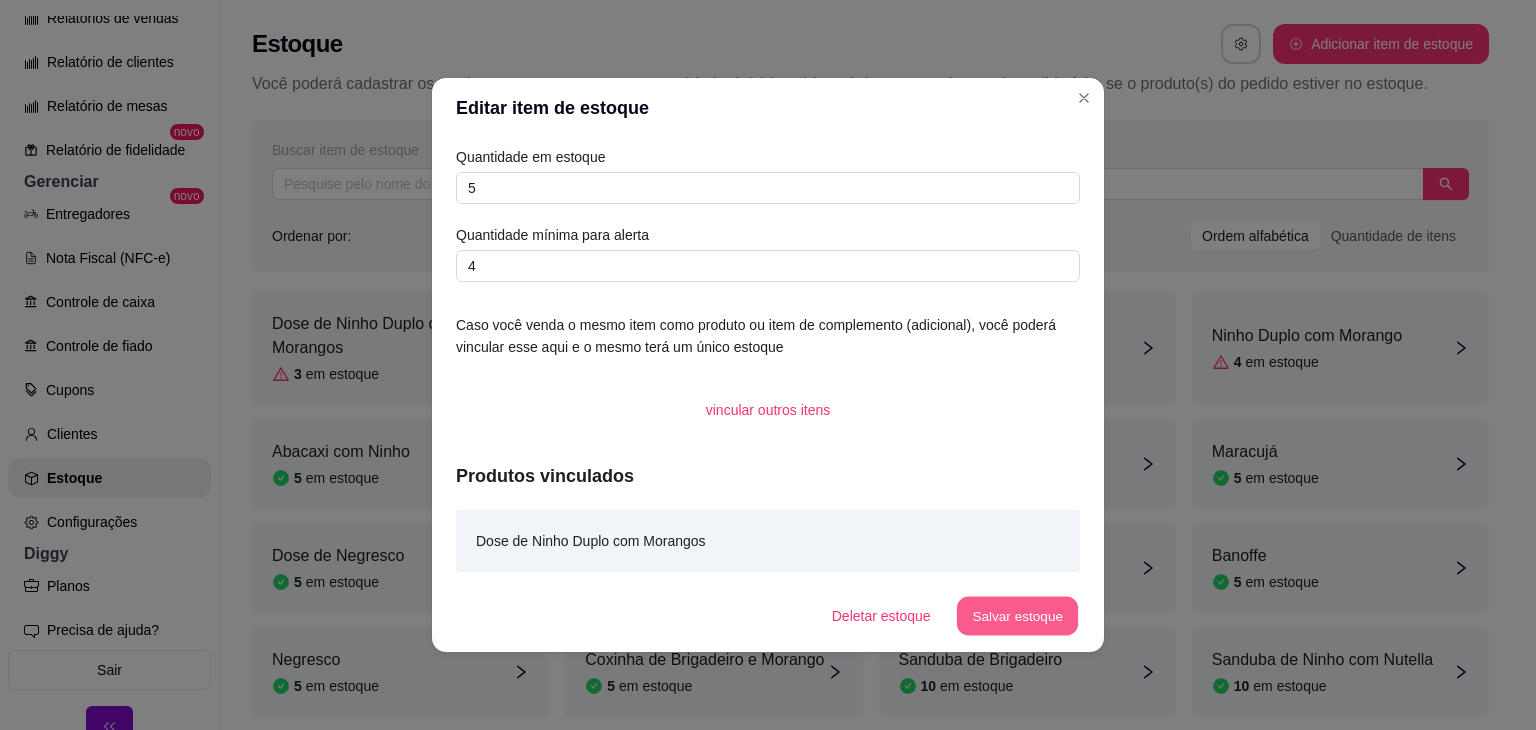 click on "Salvar estoque" at bounding box center [1017, 616] 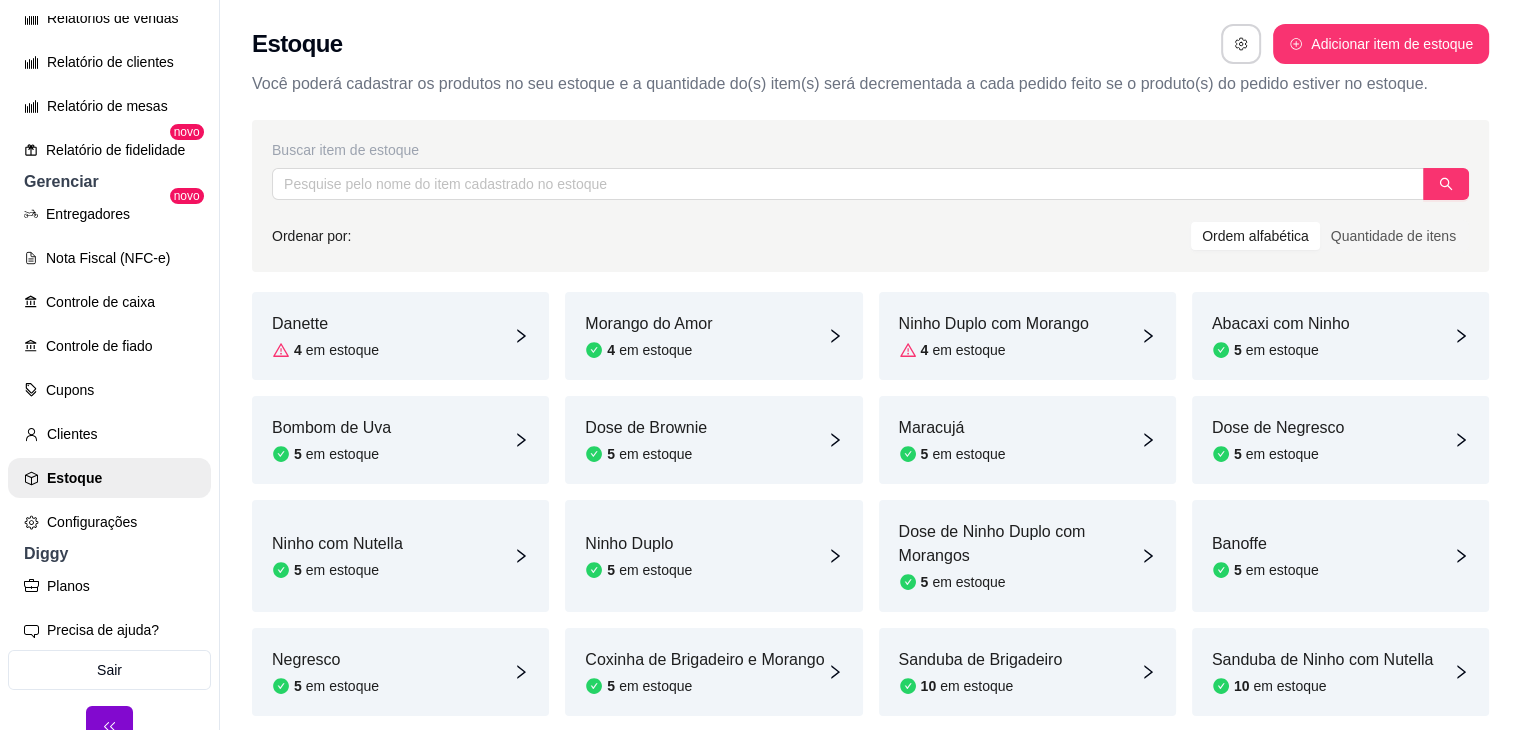 click on "Danette" at bounding box center (325, 324) 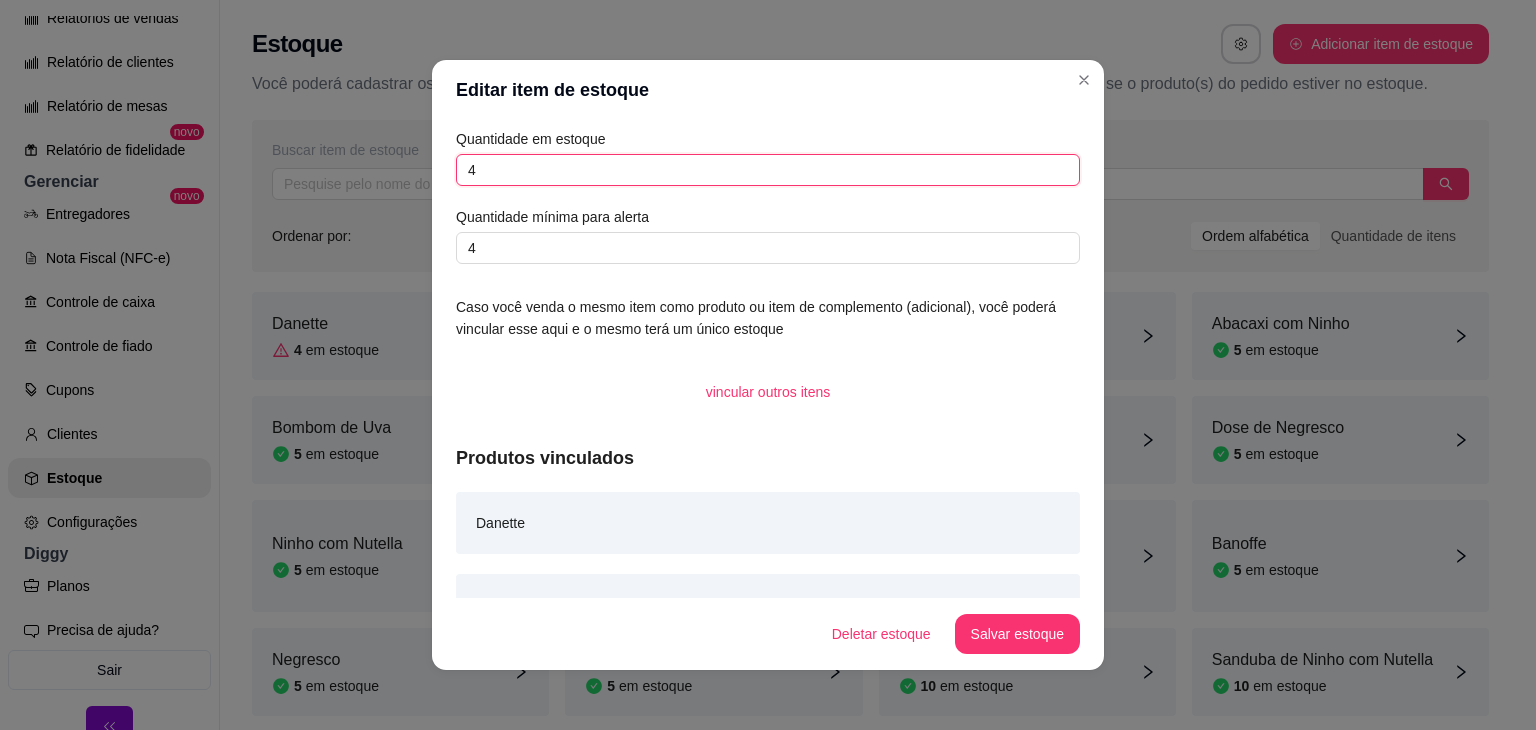 drag, startPoint x: 469, startPoint y: 173, endPoint x: 384, endPoint y: 173, distance: 85 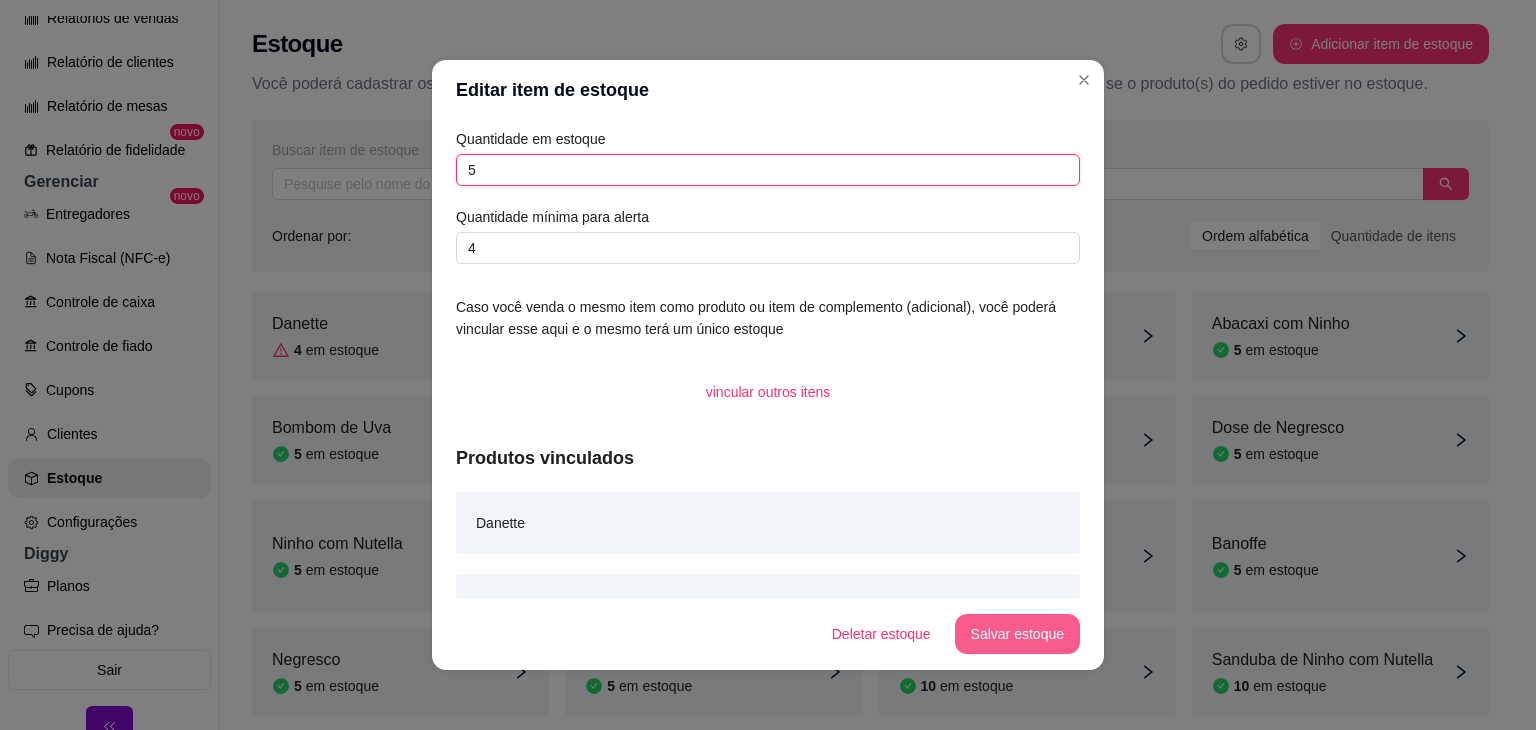 type on "5" 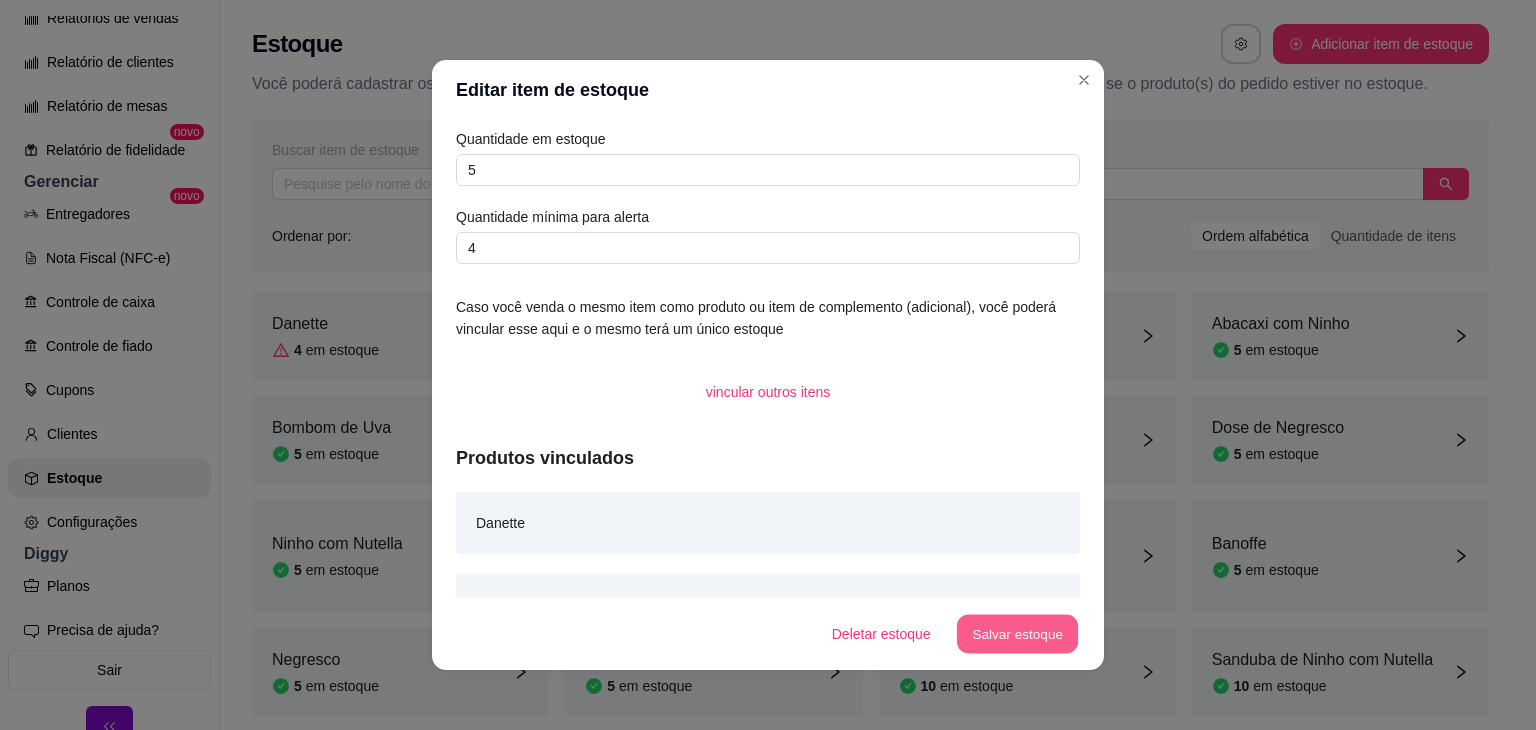 click on "Salvar estoque" at bounding box center (1017, 634) 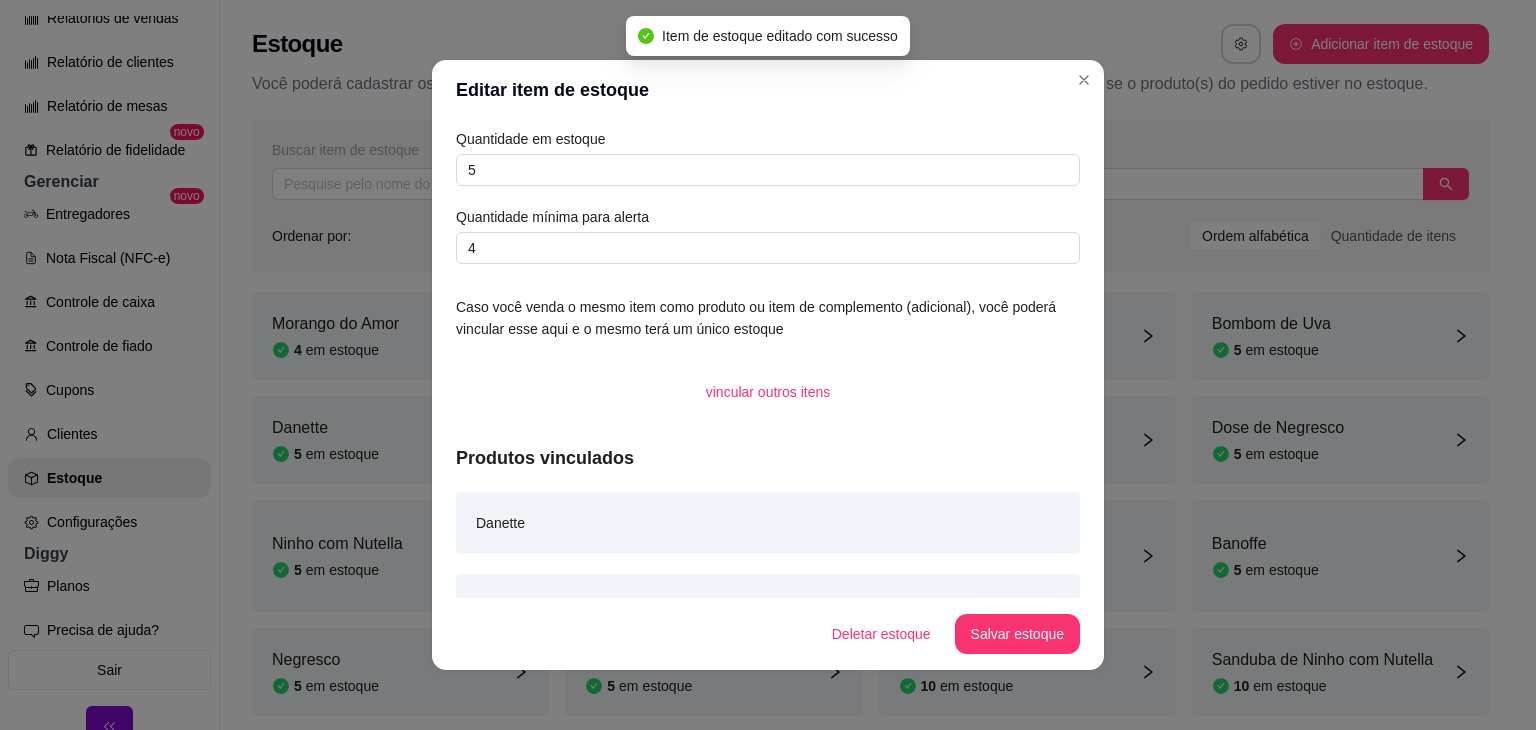 click on "Editar item de estoque" at bounding box center [768, 90] 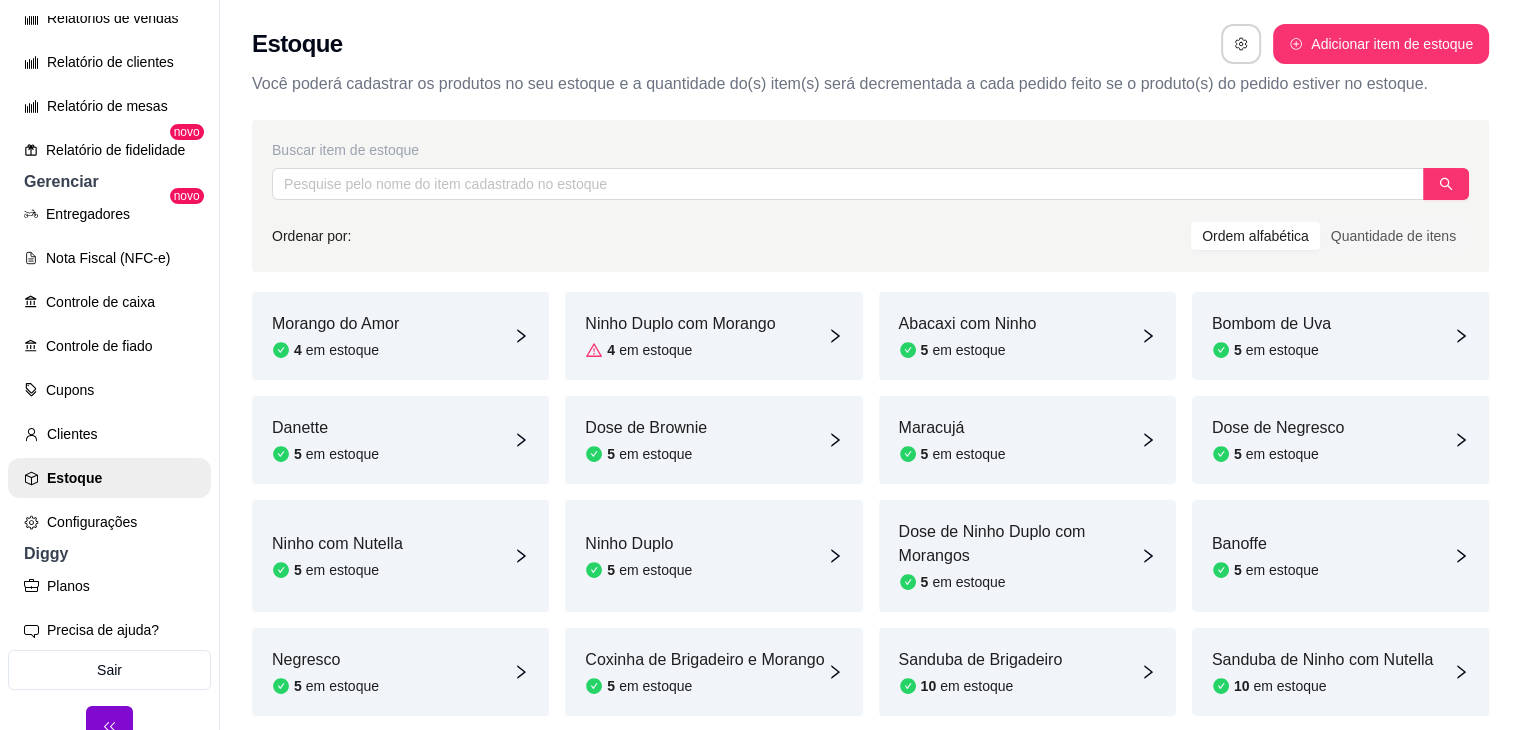 click on "Ninho Duplo com Morango 4 em estoque" at bounding box center [713, 336] 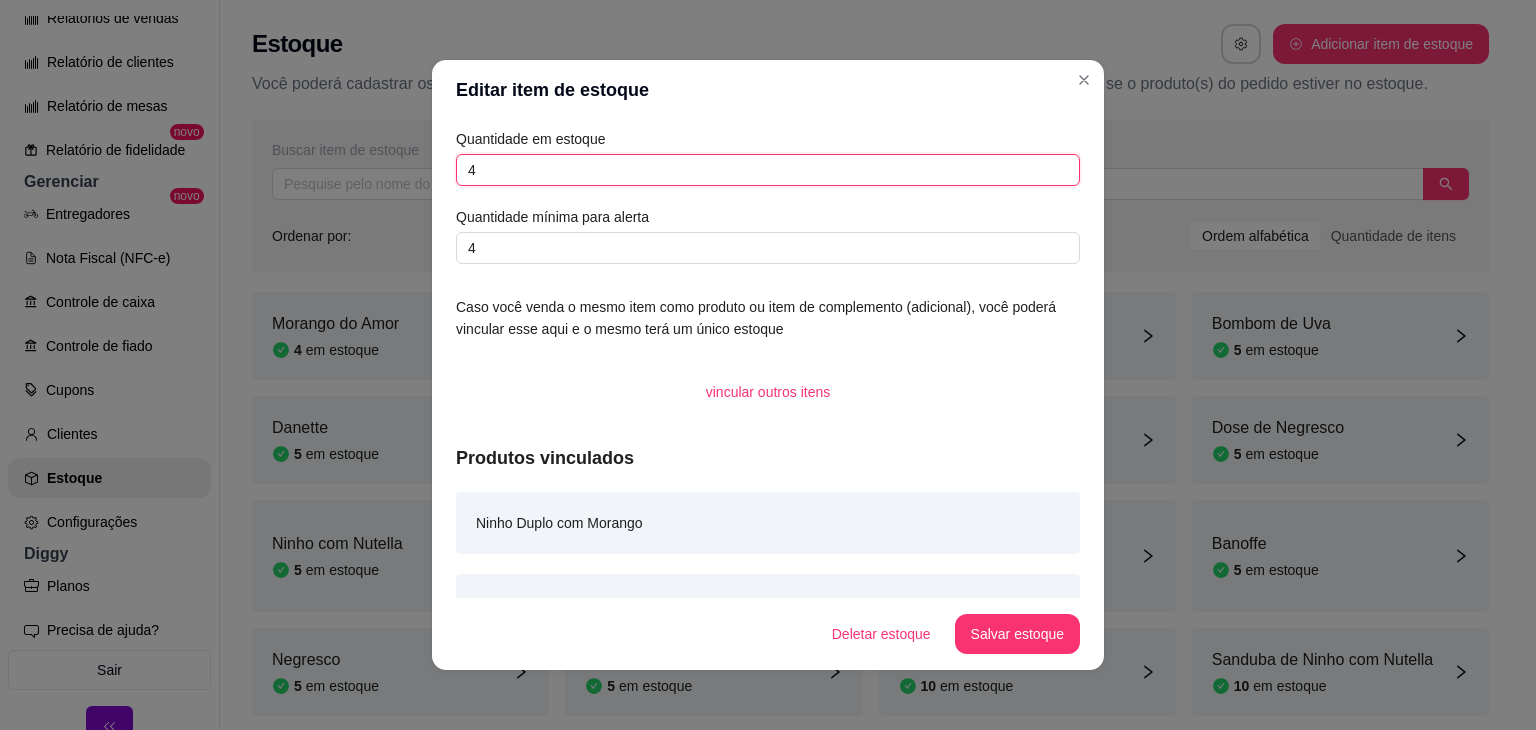 drag, startPoint x: 511, startPoint y: 173, endPoint x: 383, endPoint y: 146, distance: 130.81667 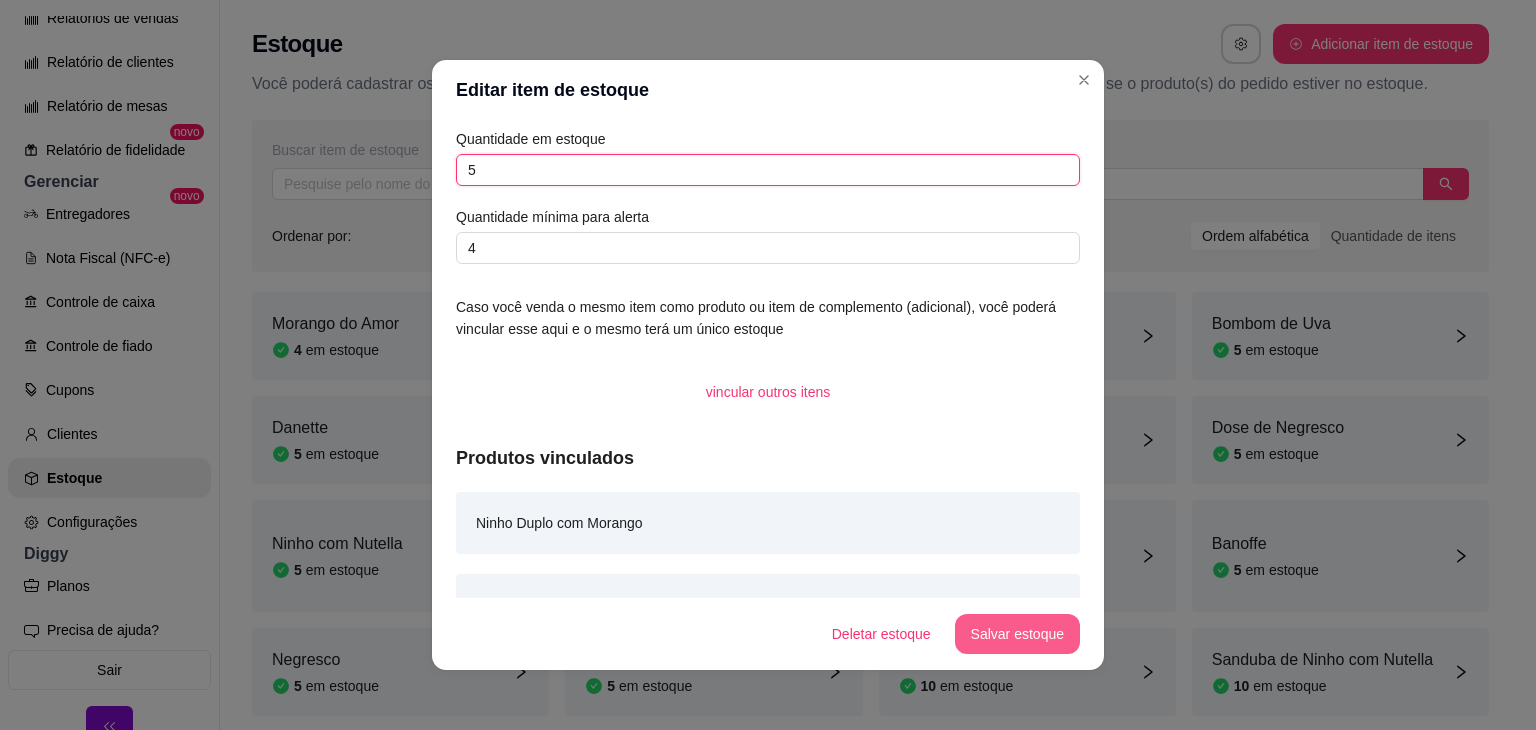 type on "5" 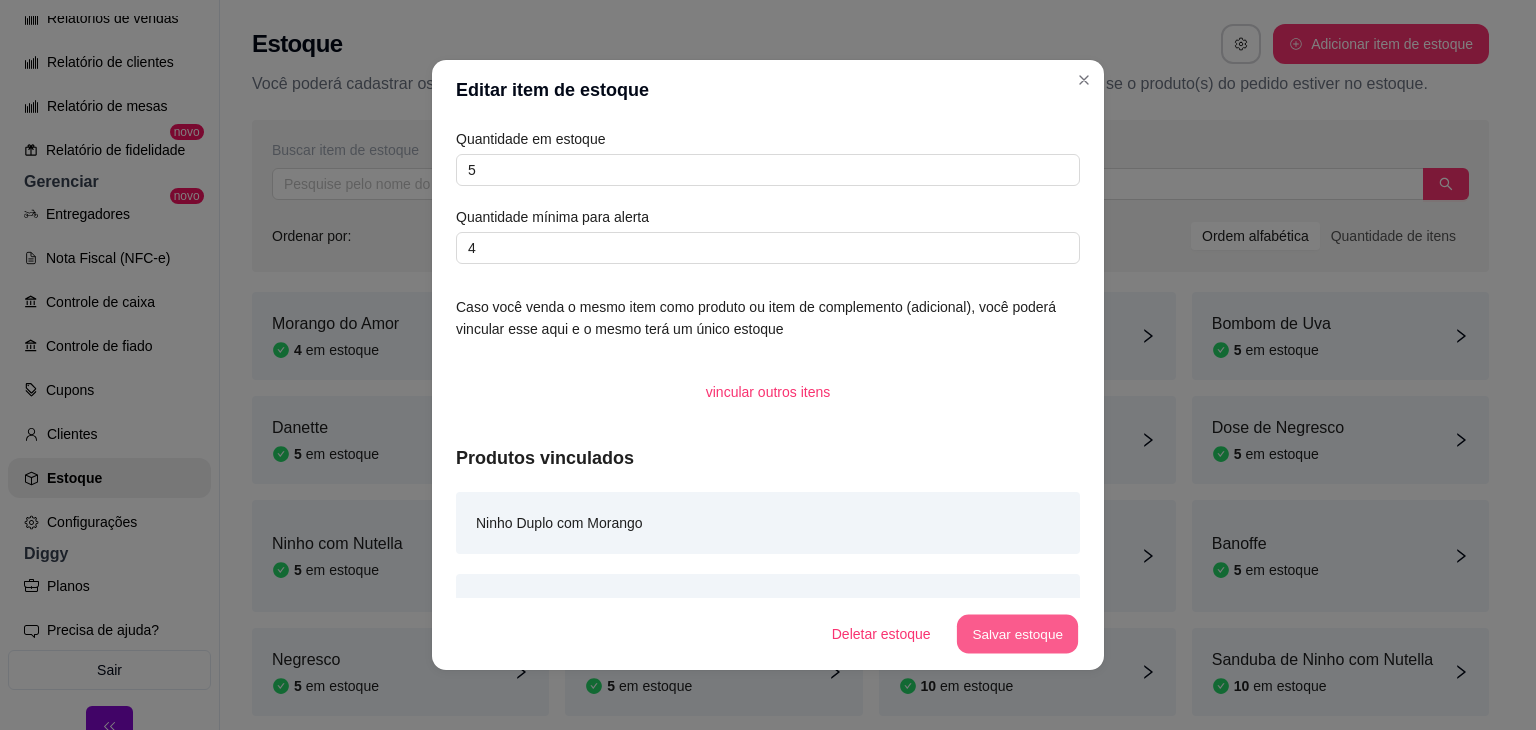 click on "Salvar estoque" at bounding box center (1017, 634) 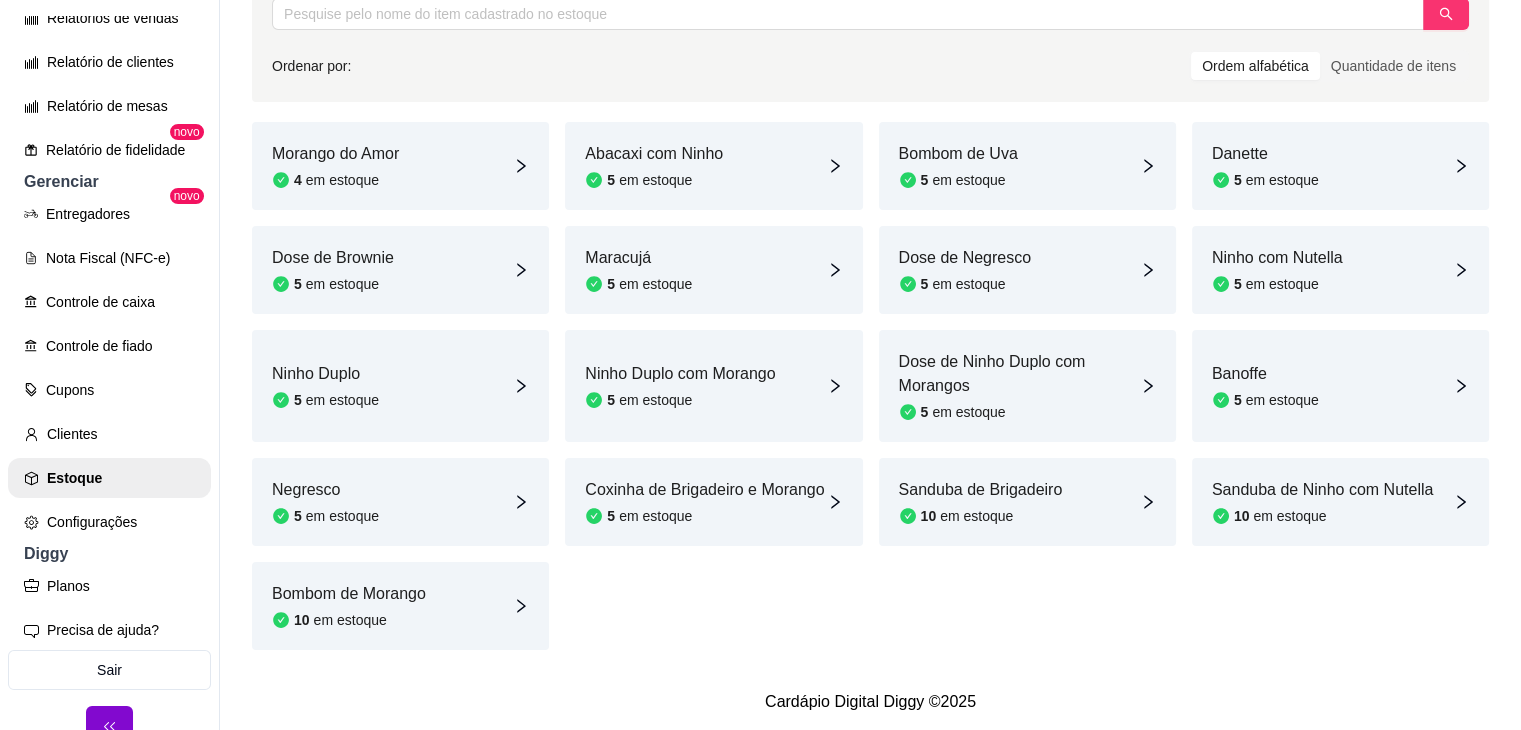 scroll, scrollTop: 209, scrollLeft: 0, axis: vertical 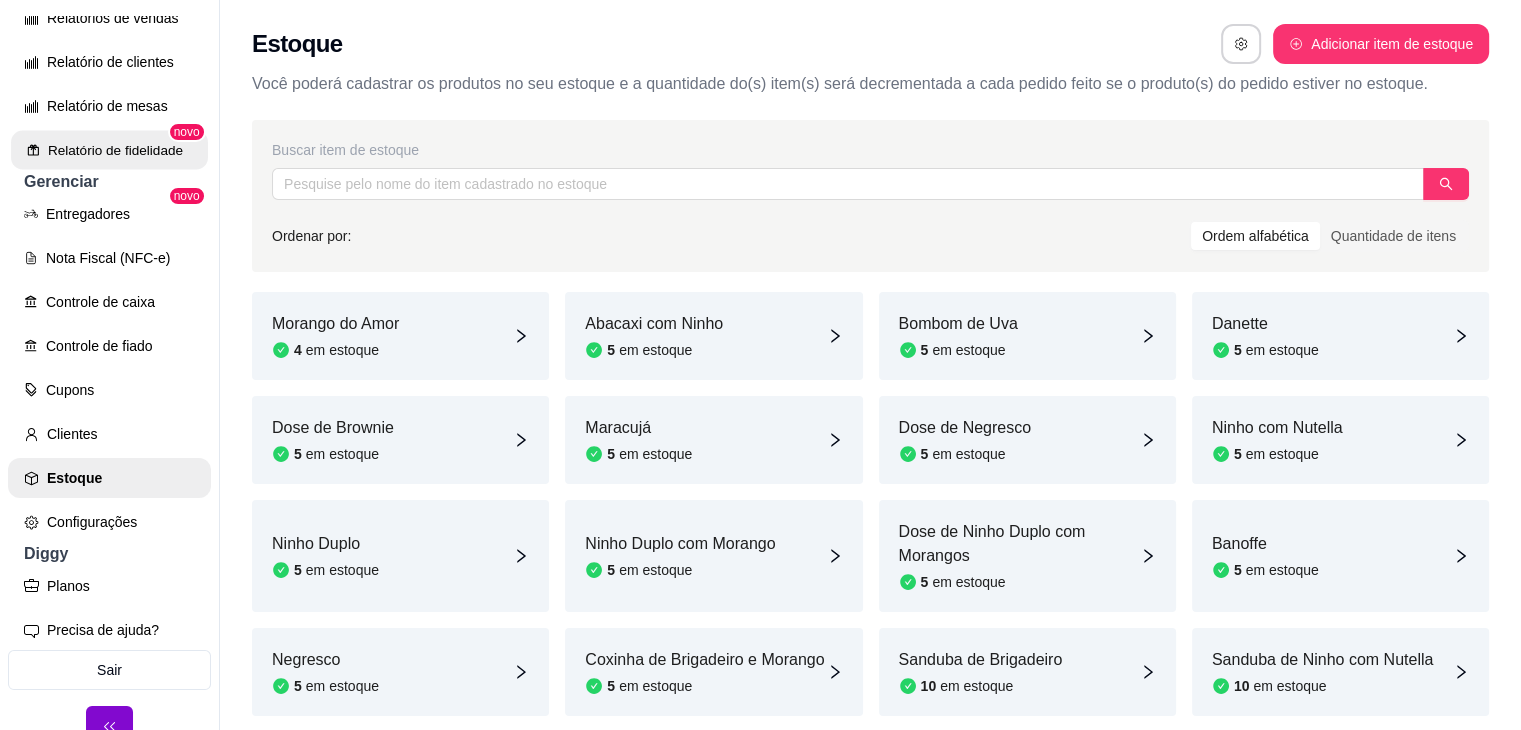 click on "Relatório de fidelidade" at bounding box center (109, 150) 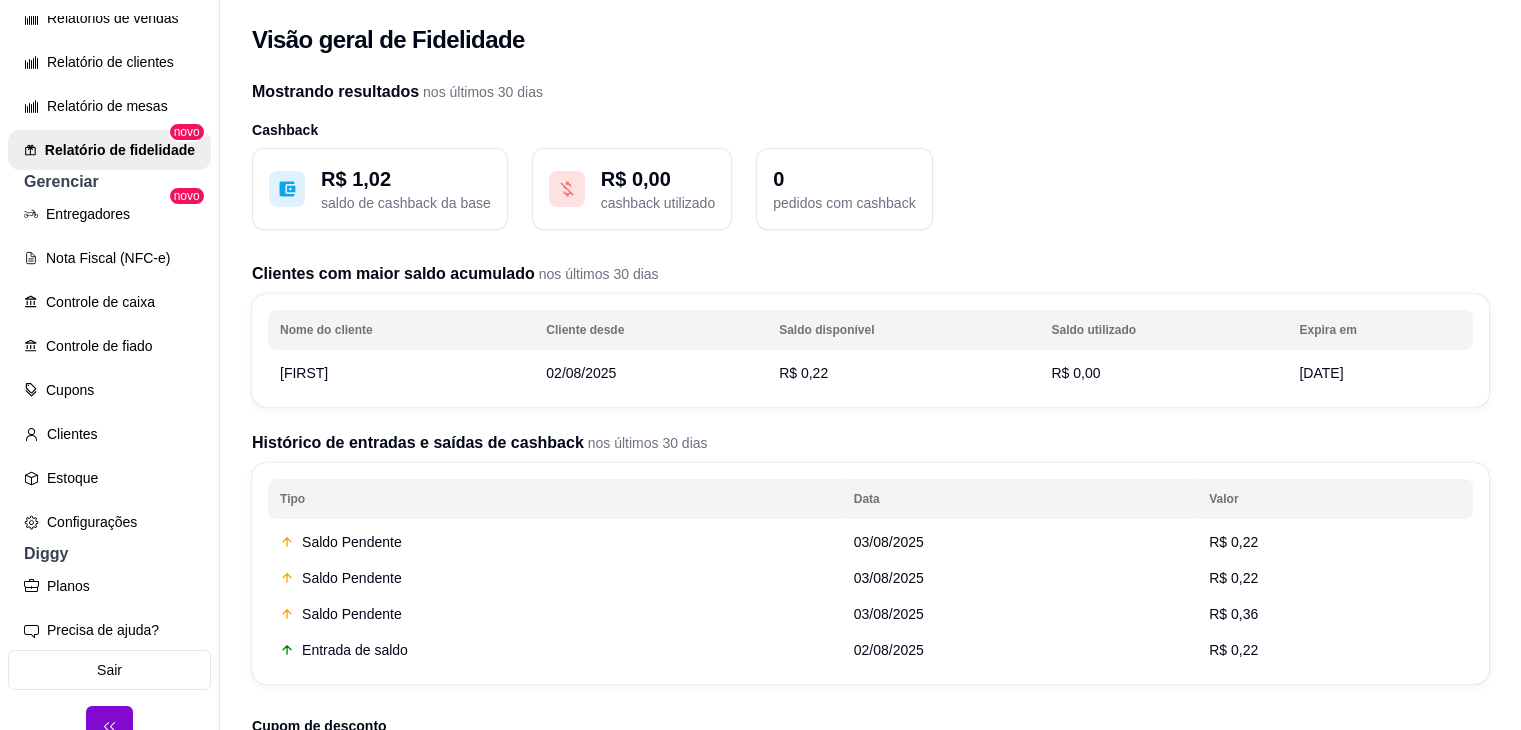 scroll, scrollTop: 0, scrollLeft: 0, axis: both 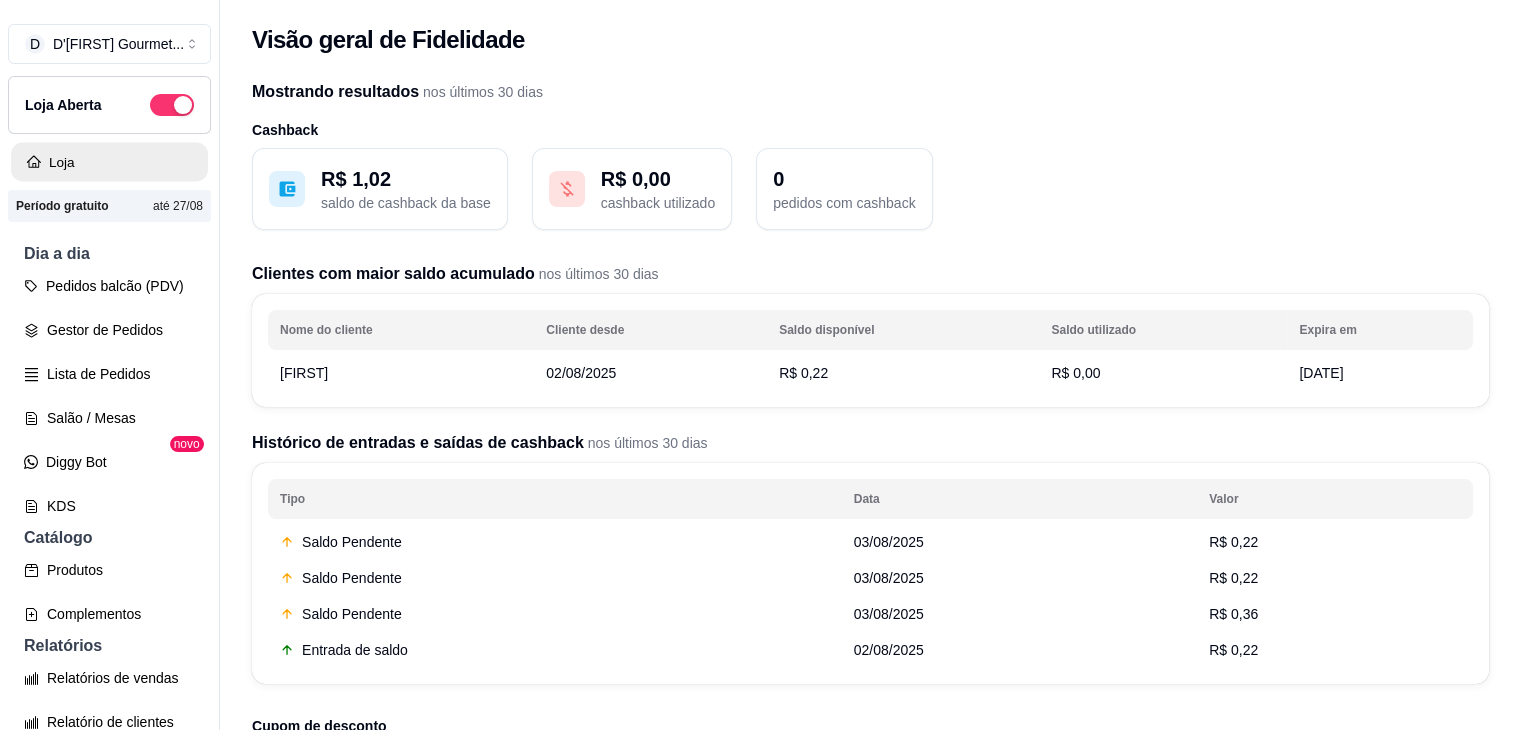 click on "Loja" at bounding box center (109, 162) 